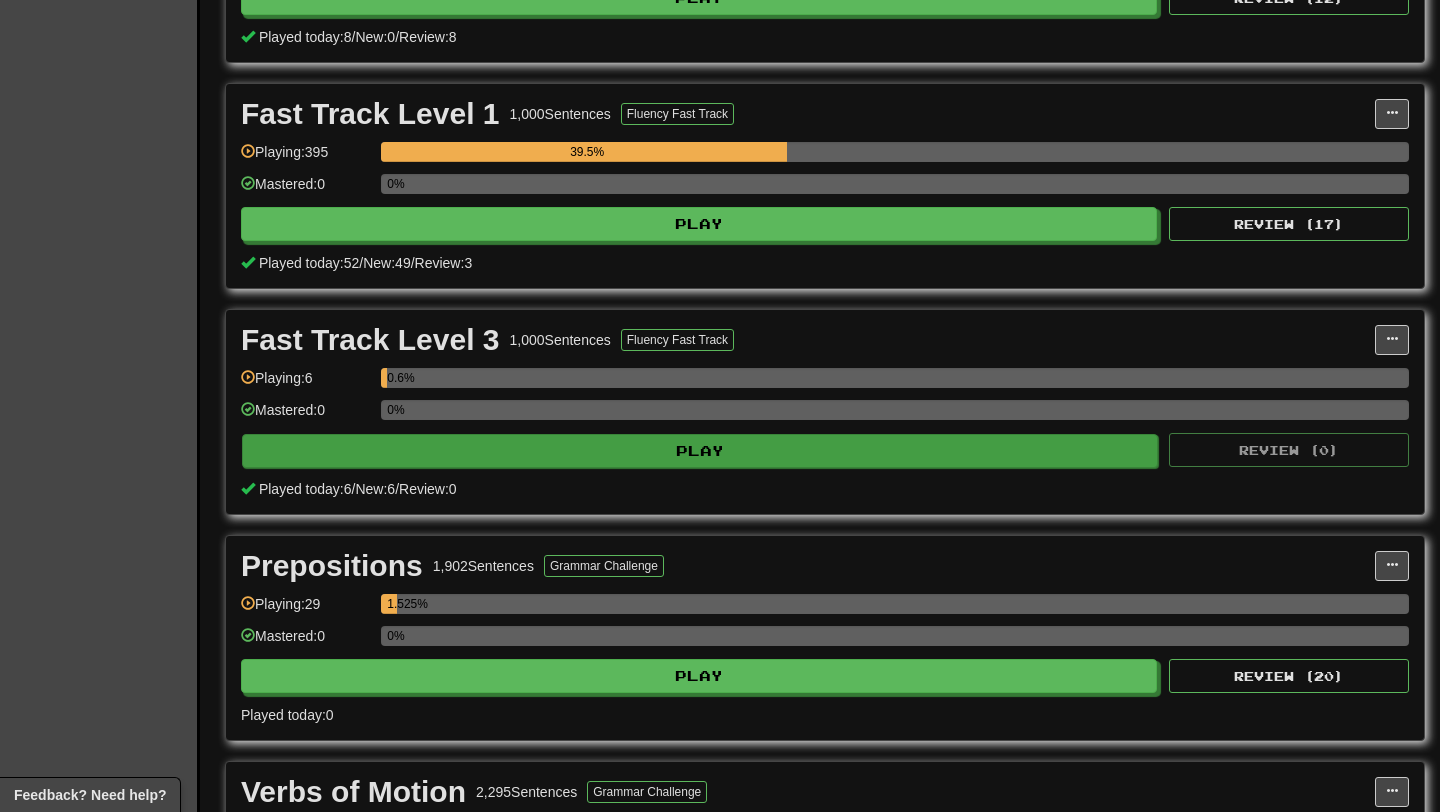 scroll, scrollTop: 583, scrollLeft: 0, axis: vertical 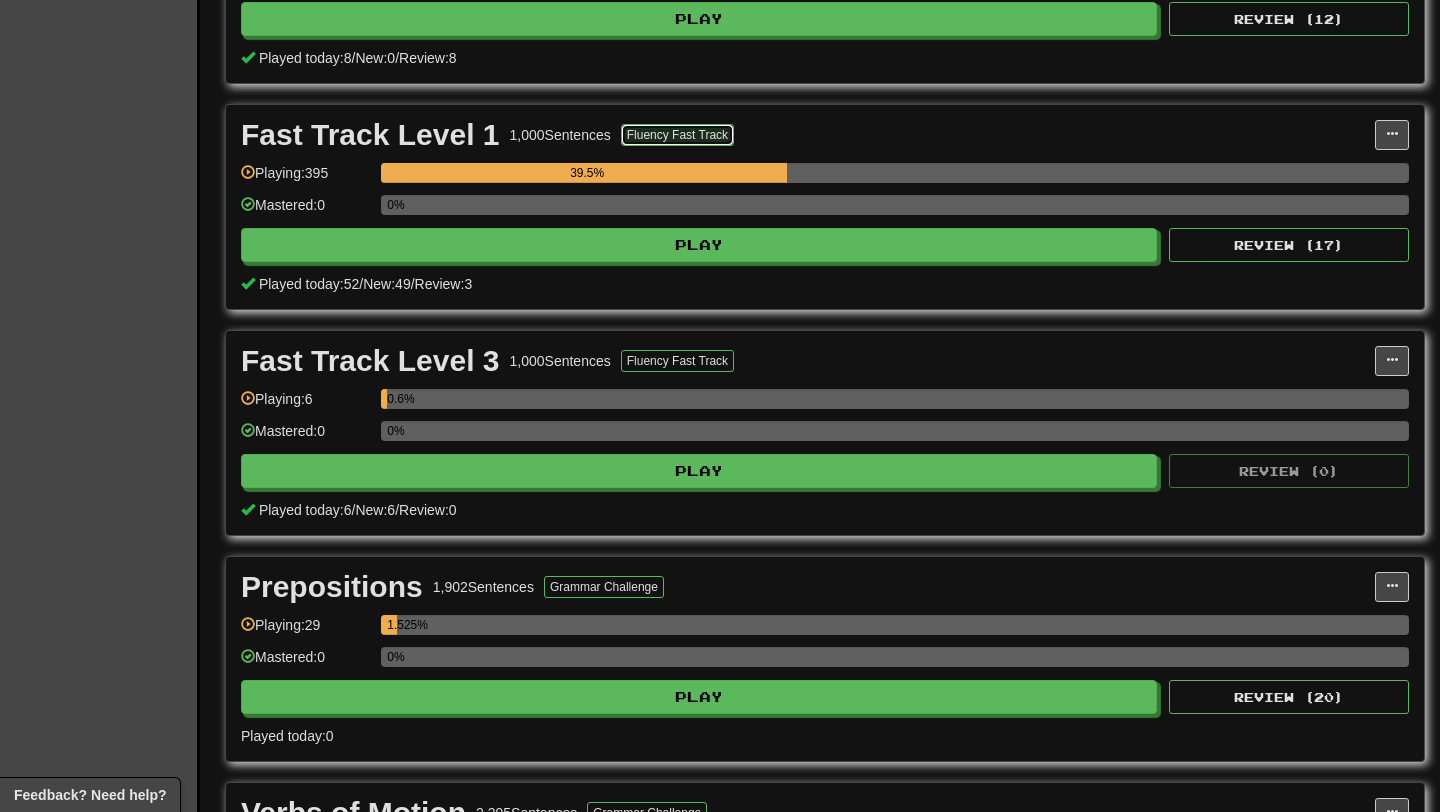 click on "Fluency Fast Track" at bounding box center (677, 135) 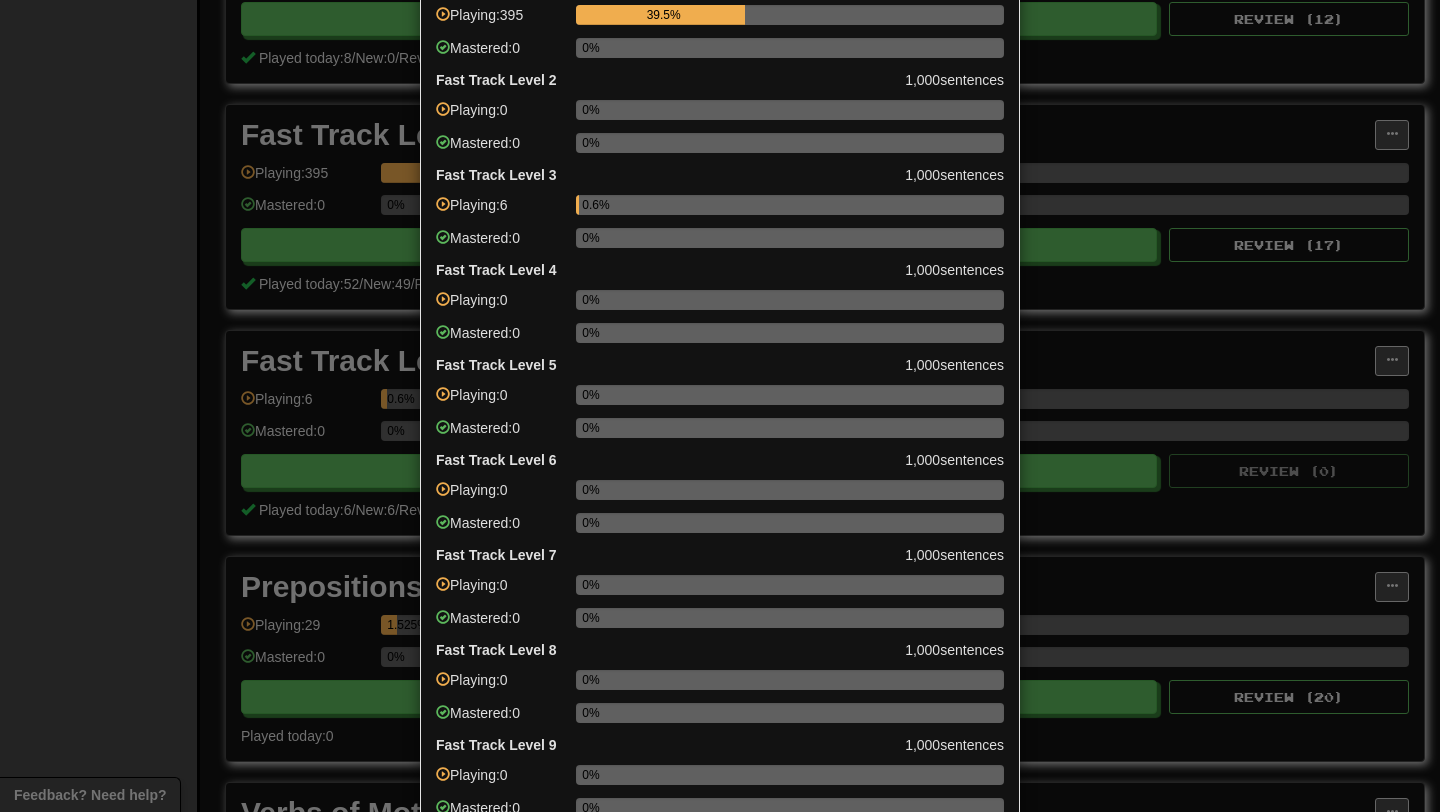 scroll, scrollTop: 0, scrollLeft: 0, axis: both 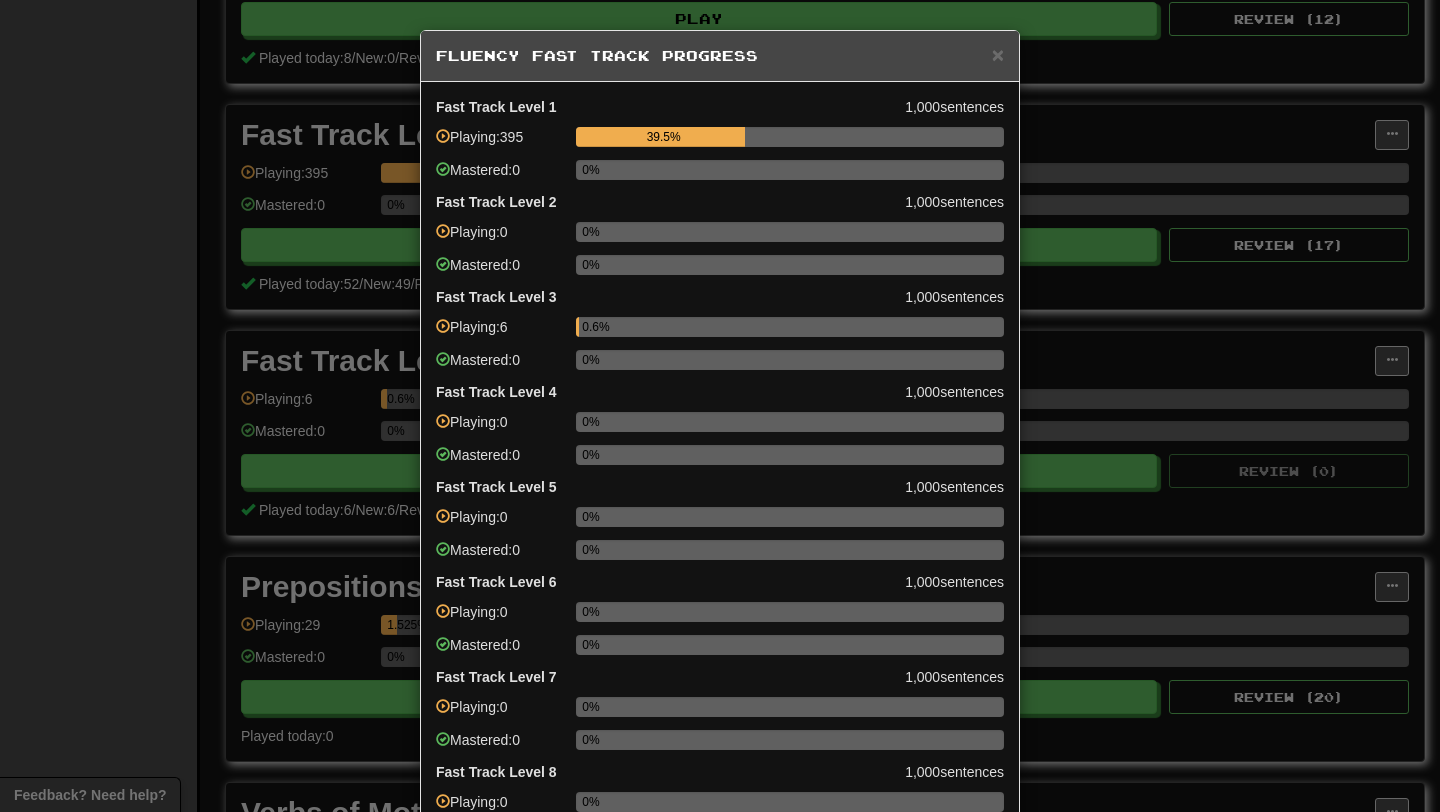 click on "Fluency Fast Track Progress" at bounding box center (720, 56) 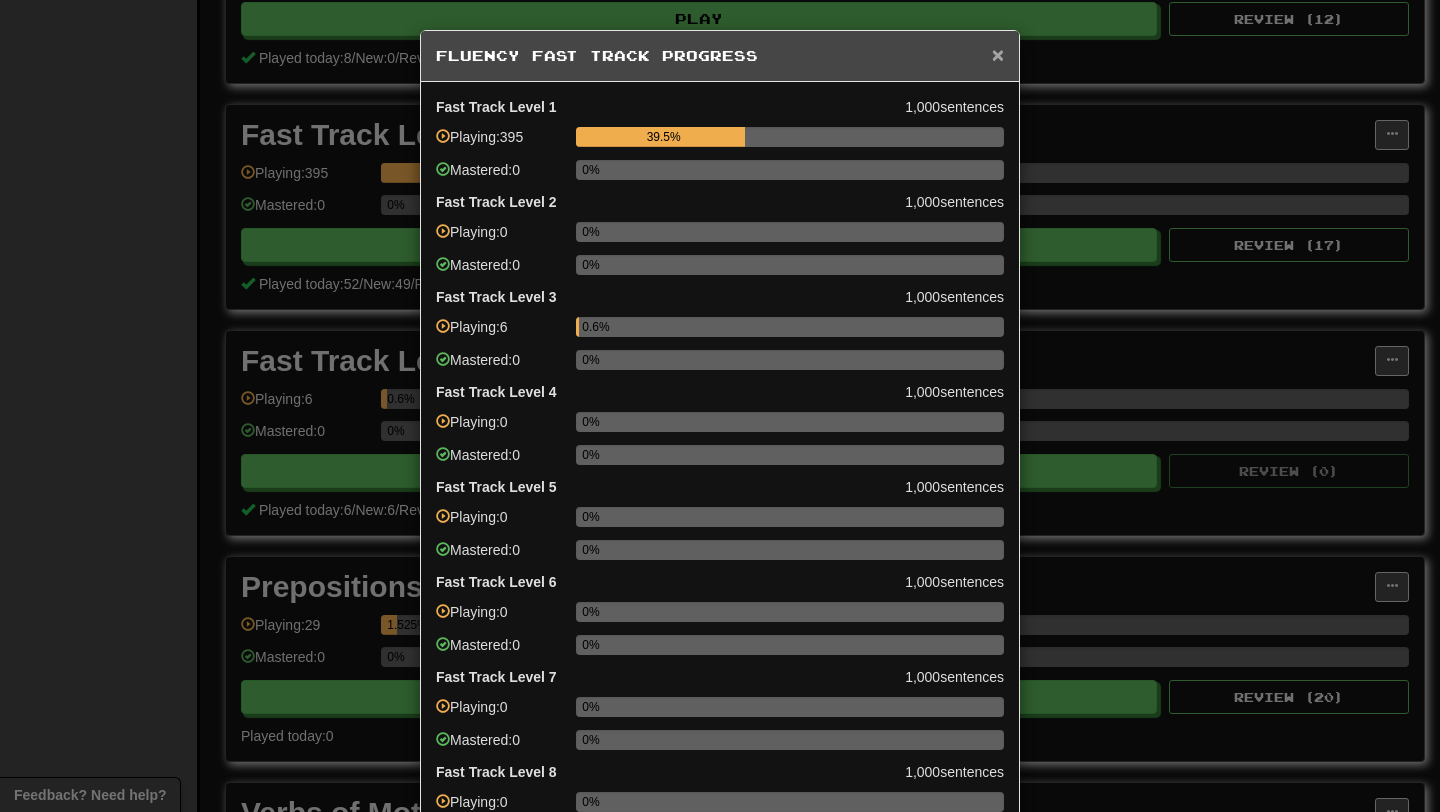 click on "×" at bounding box center [998, 54] 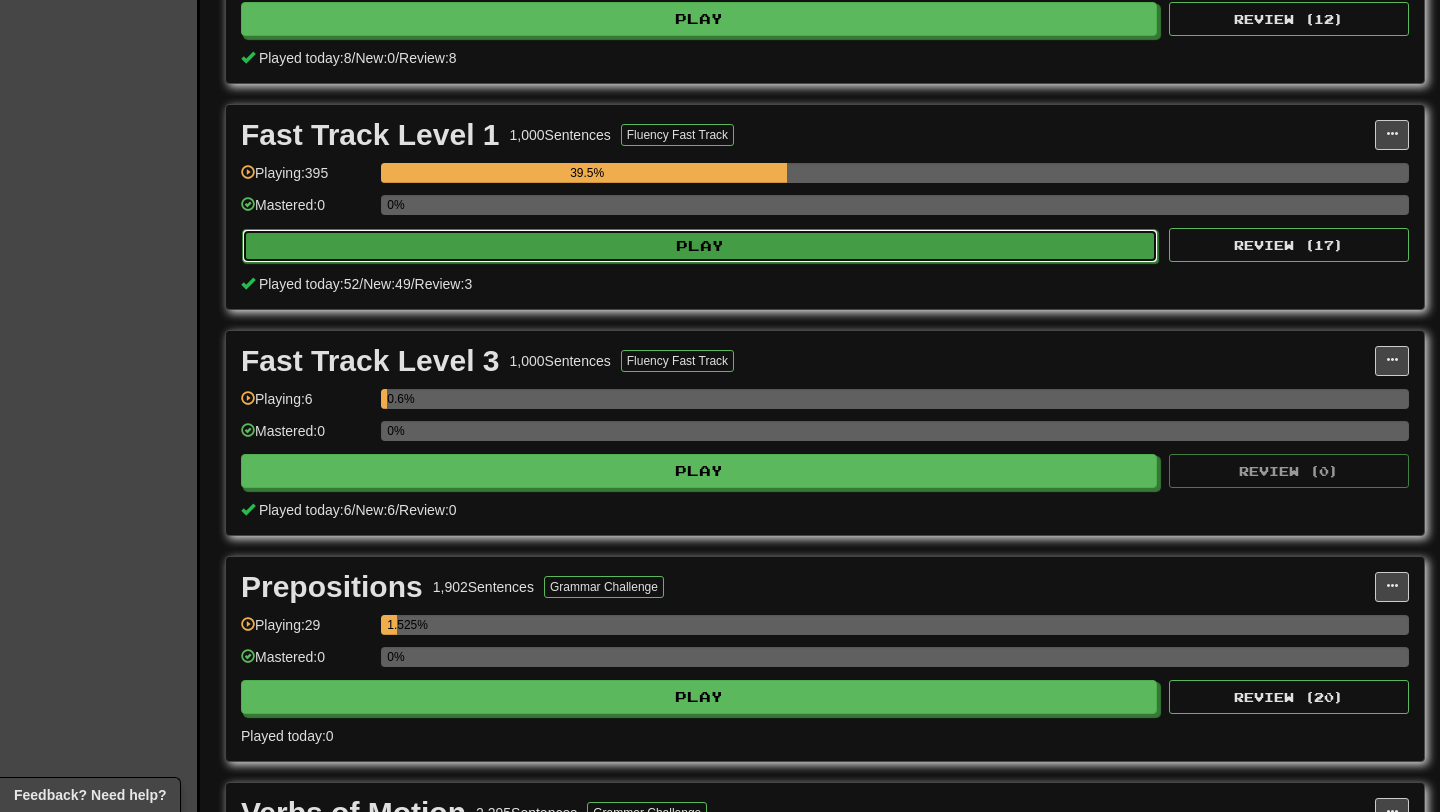 click on "Play" at bounding box center (700, 246) 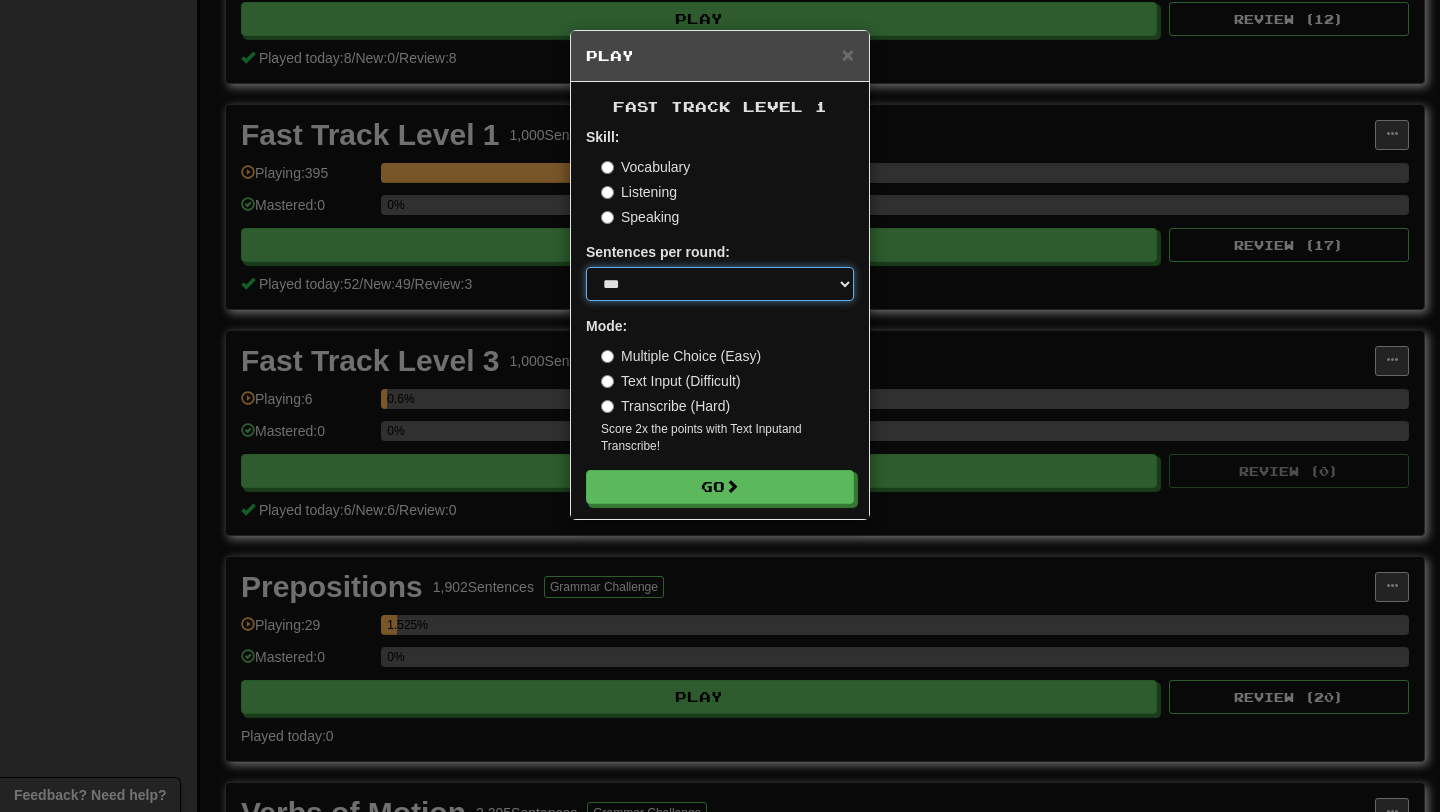 click on "* ** ** ** ** ** *** ********" at bounding box center (720, 284) 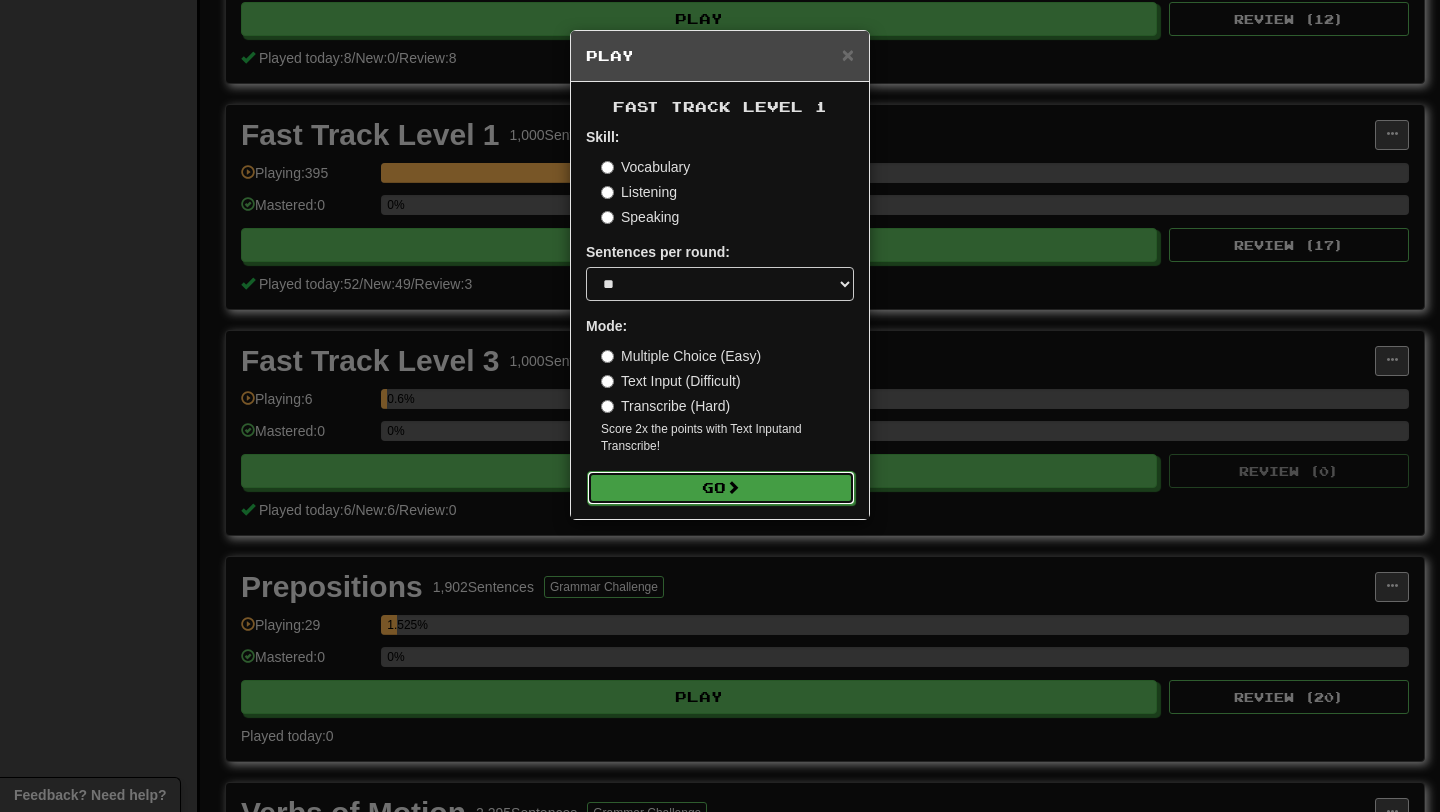 click on "Go" at bounding box center [721, 488] 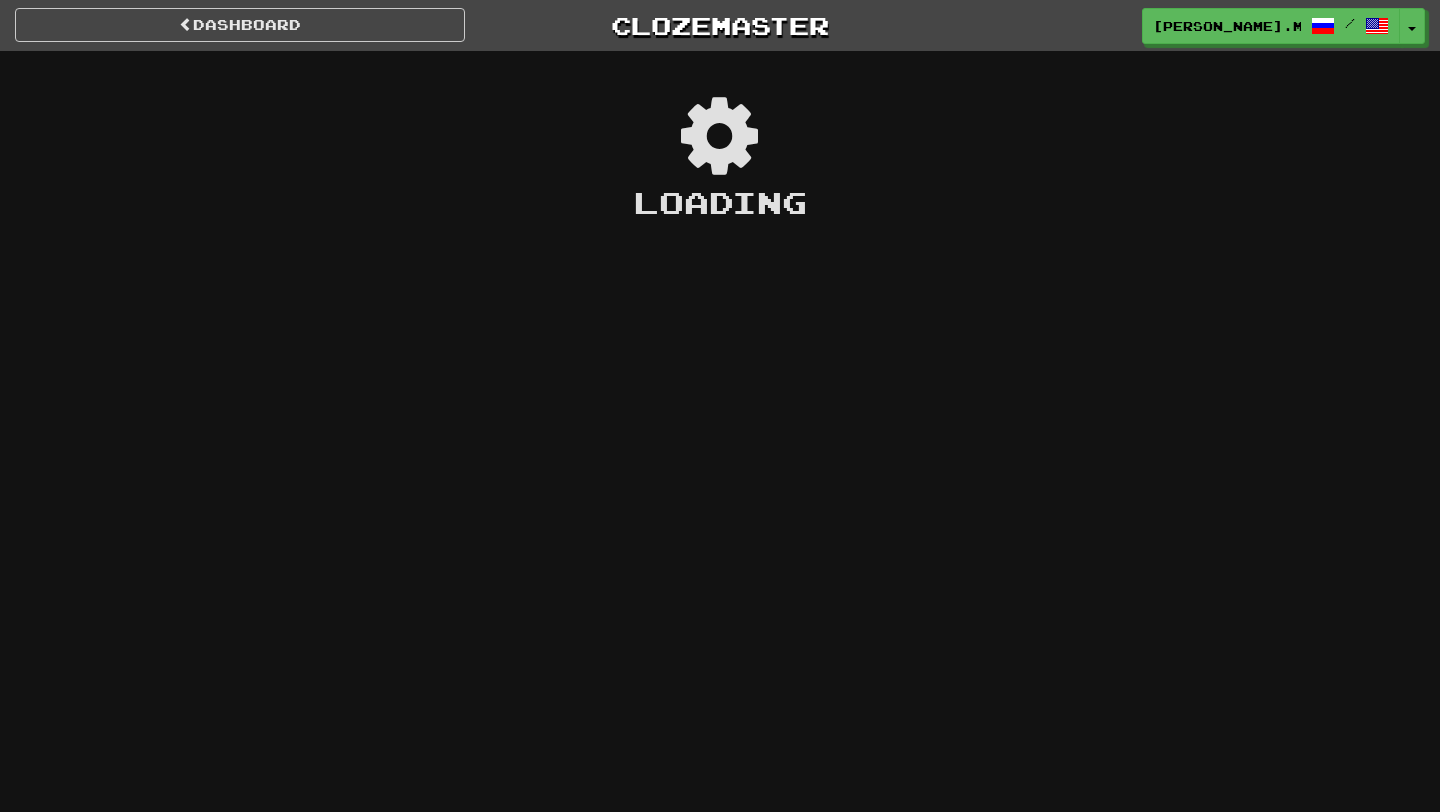 scroll, scrollTop: 0, scrollLeft: 0, axis: both 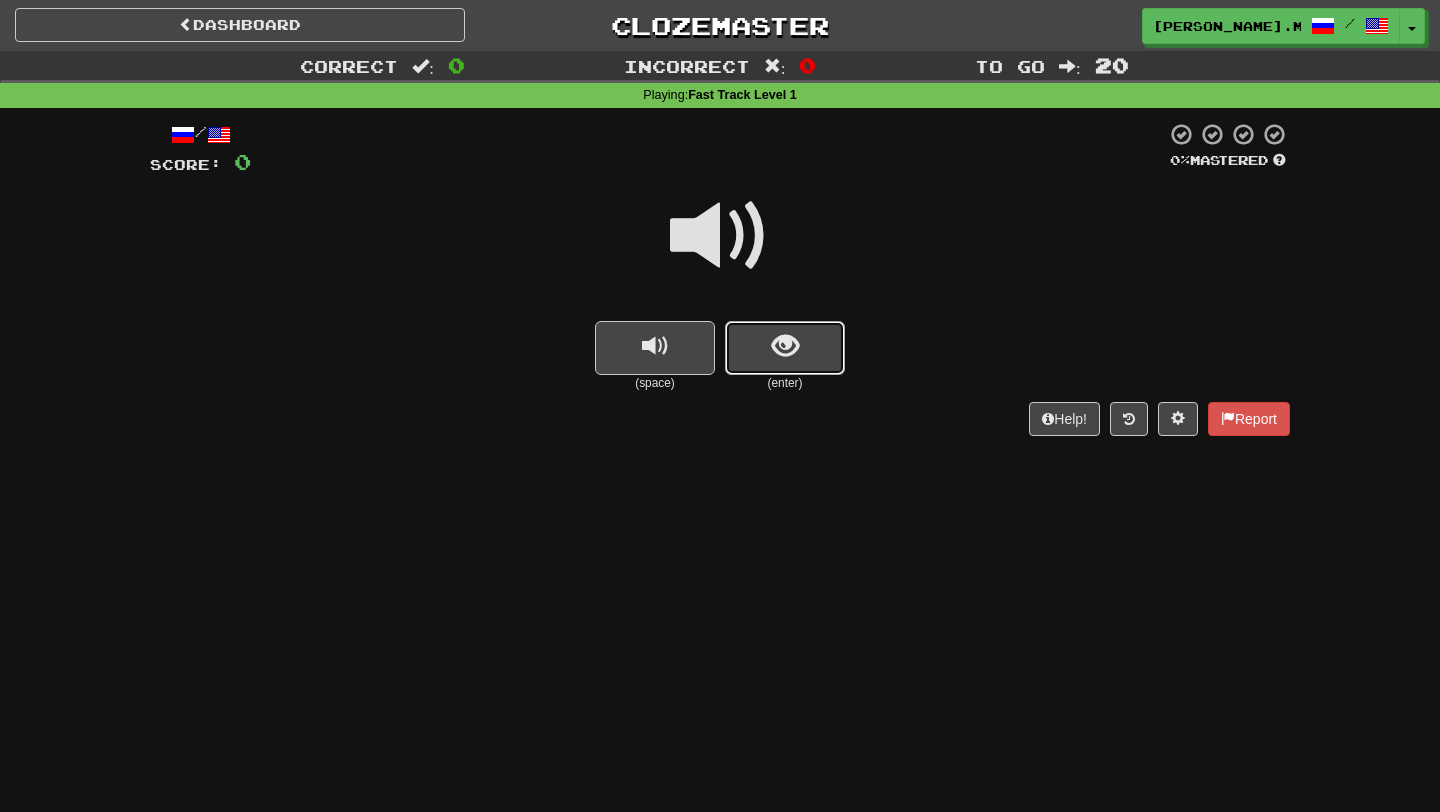 click at bounding box center [785, 348] 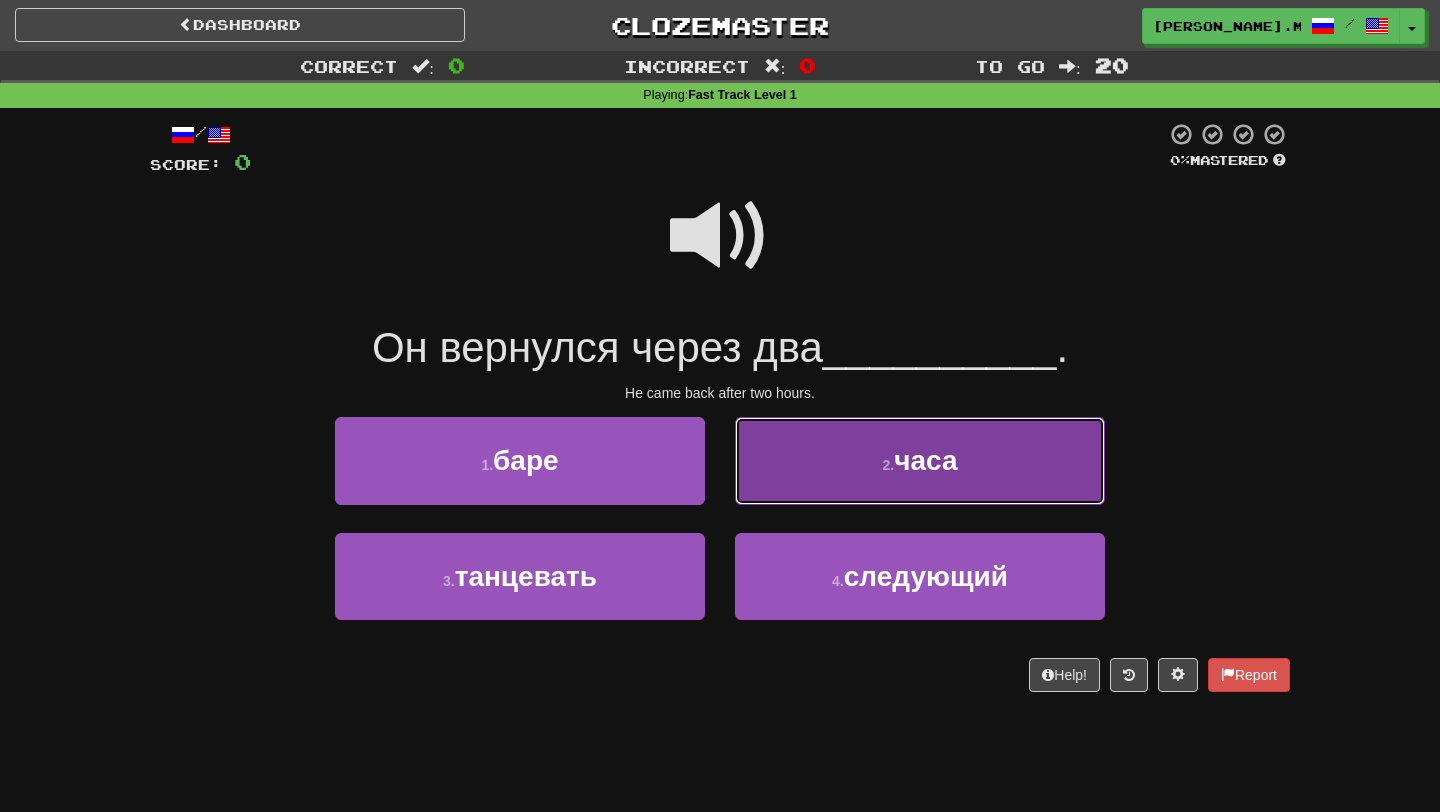 click on "2 .  часа" at bounding box center (920, 460) 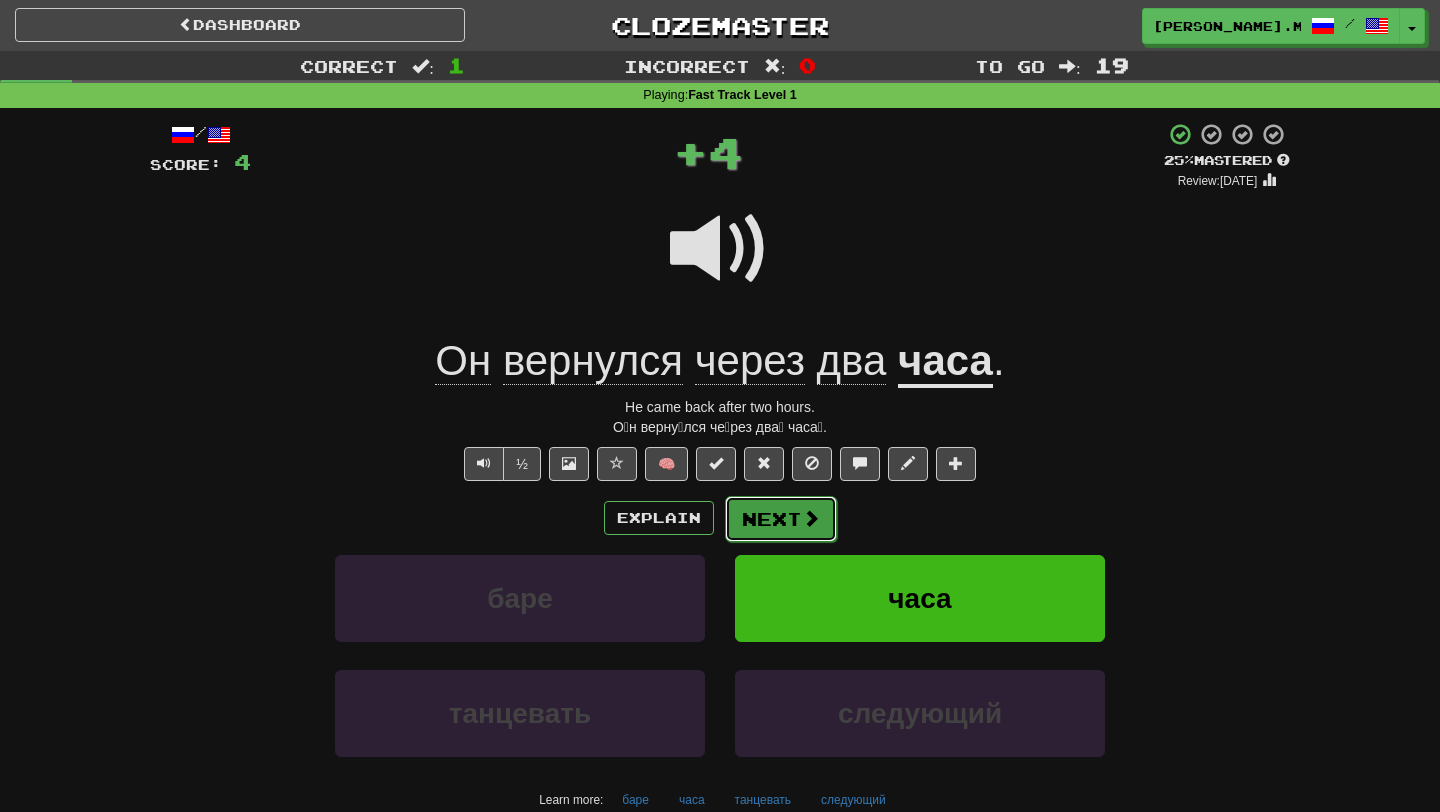 click on "Next" at bounding box center [781, 519] 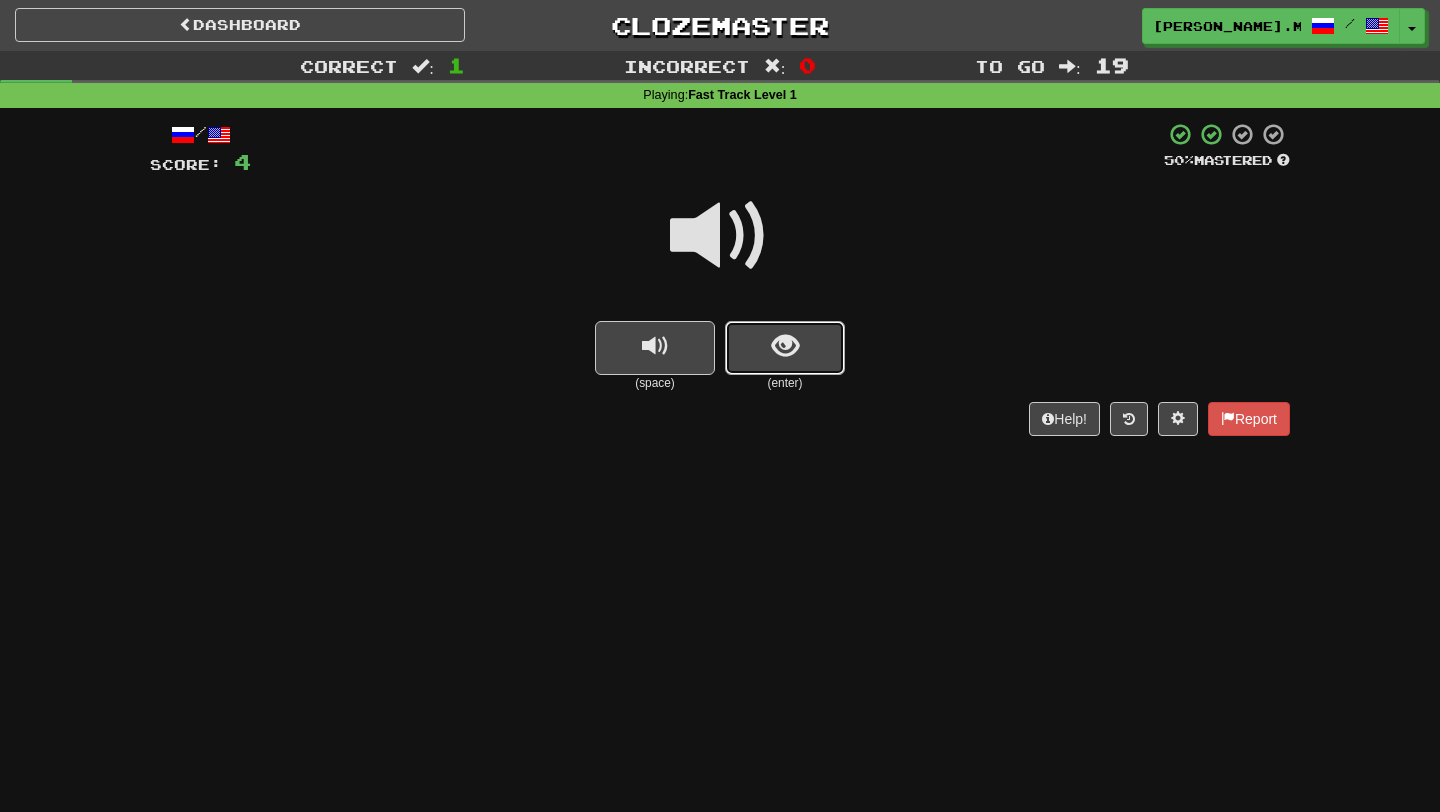 click at bounding box center (785, 348) 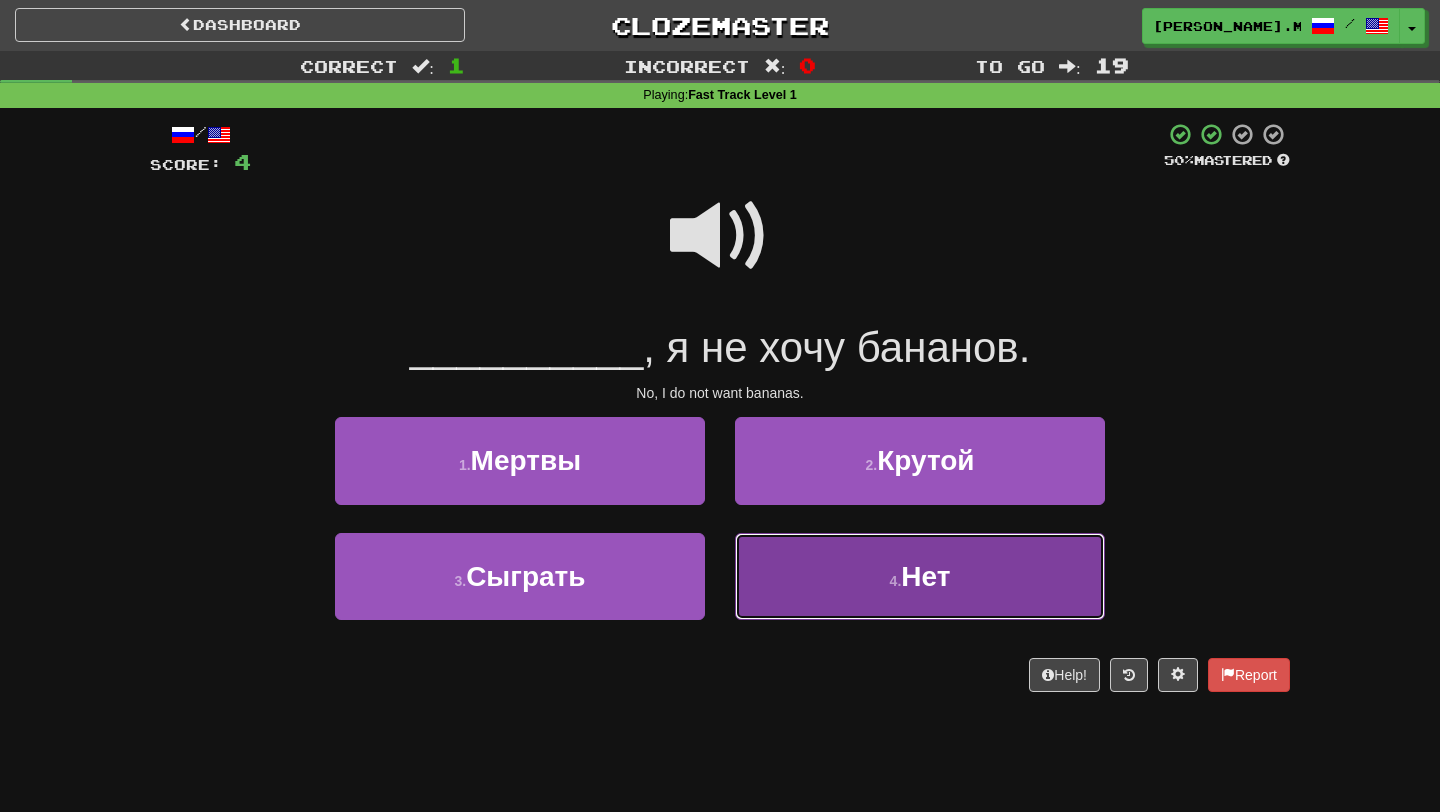 click on "4 .  Нет" at bounding box center [920, 576] 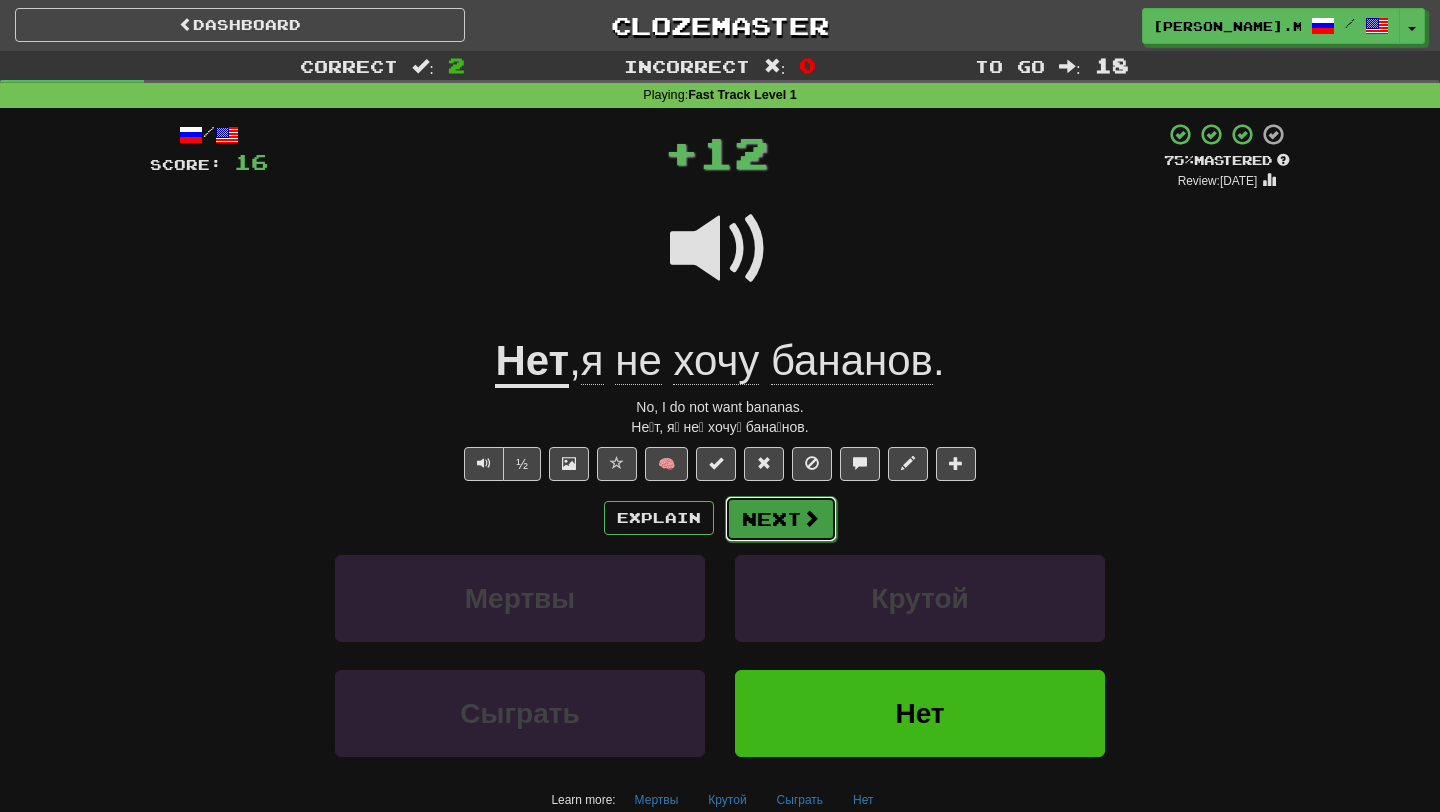 click on "Next" at bounding box center [781, 519] 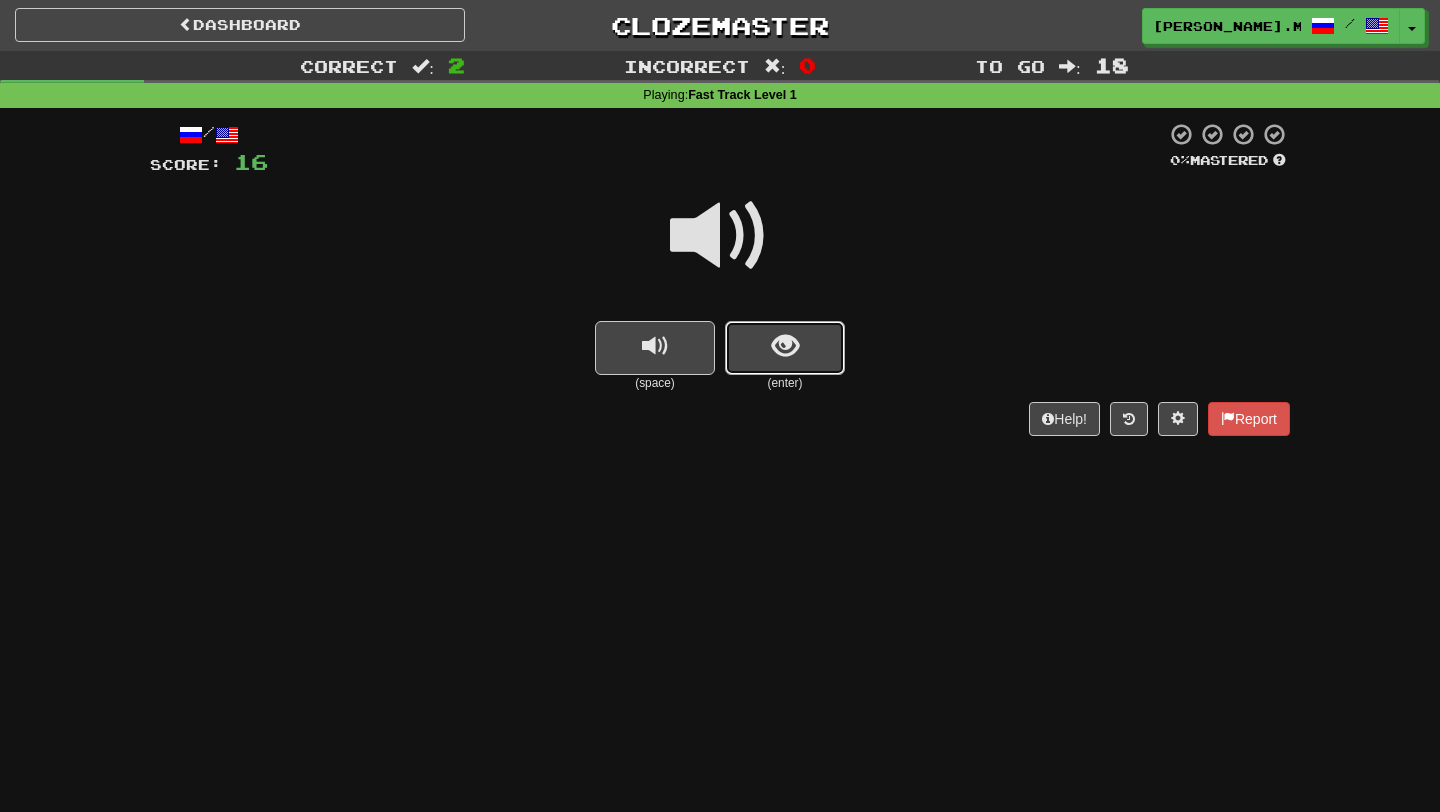 click at bounding box center (785, 348) 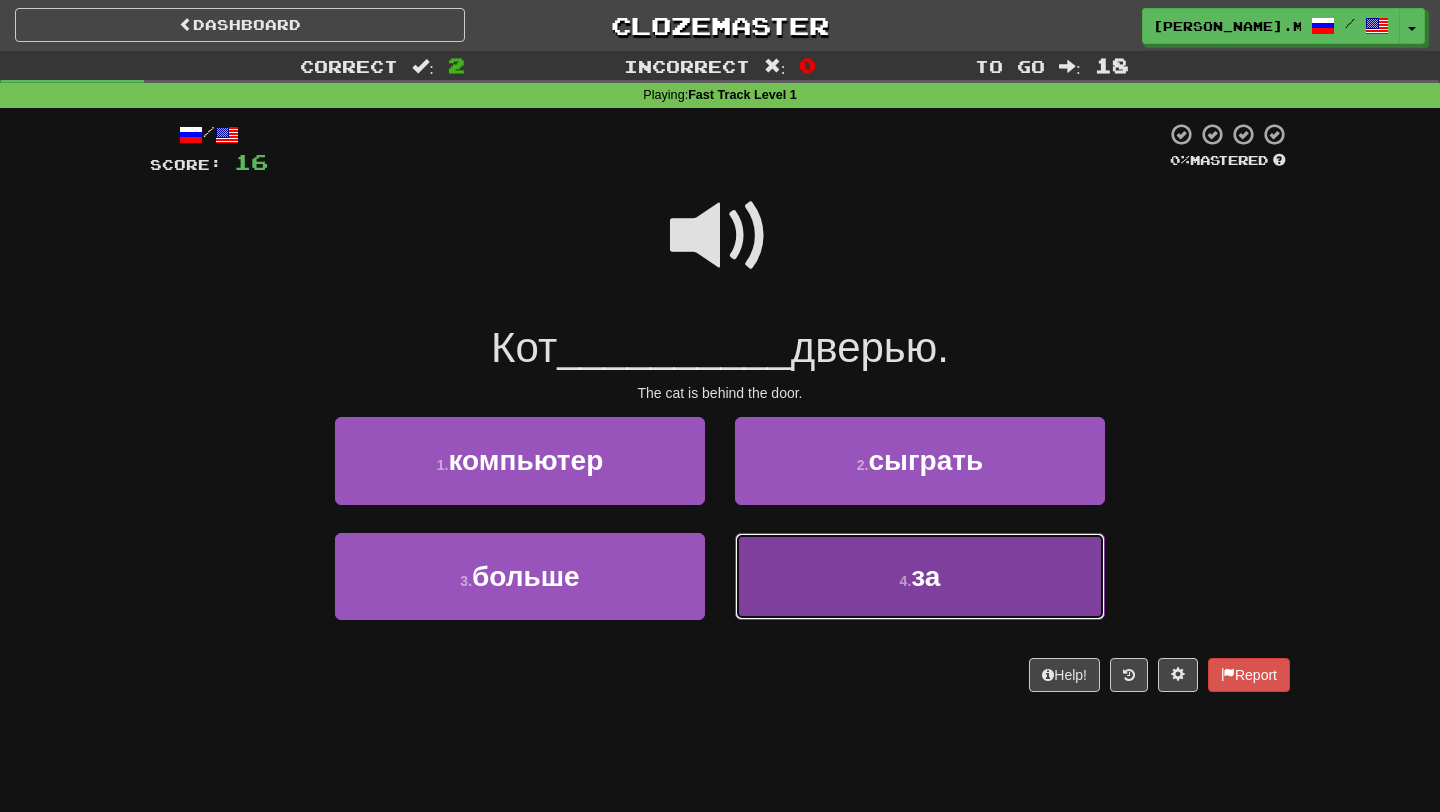 click on "4 .  за" at bounding box center (920, 576) 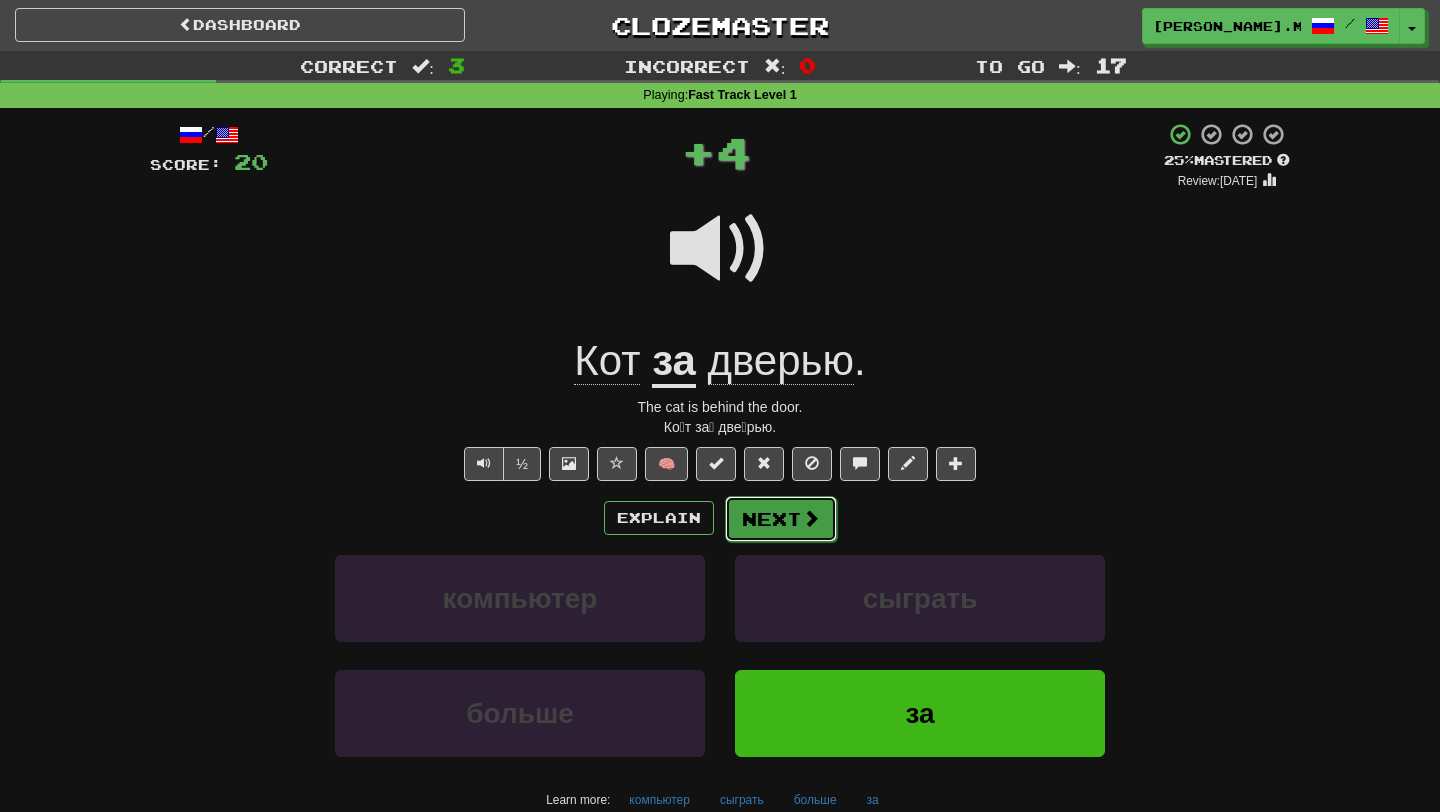 click on "Next" at bounding box center [781, 519] 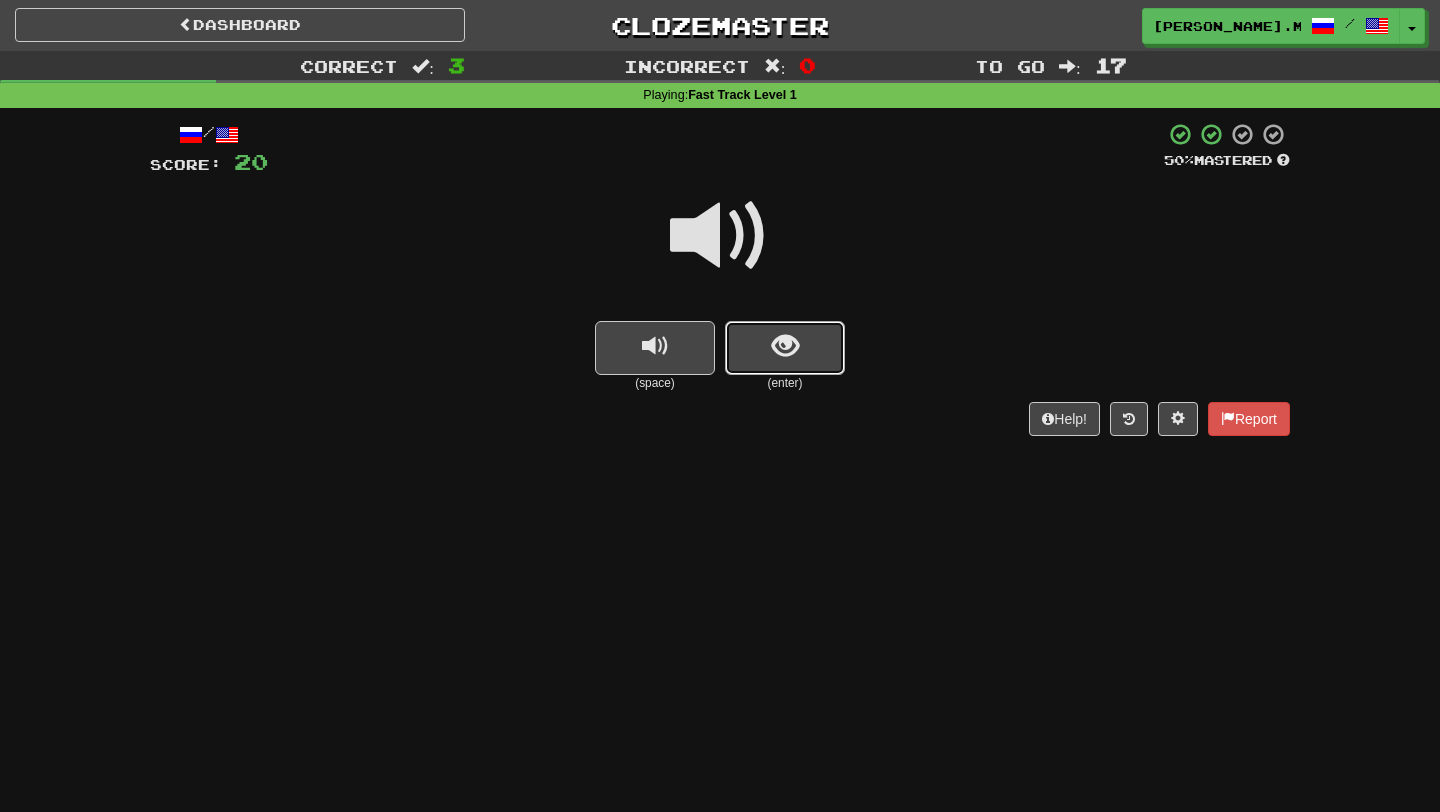 click at bounding box center (785, 346) 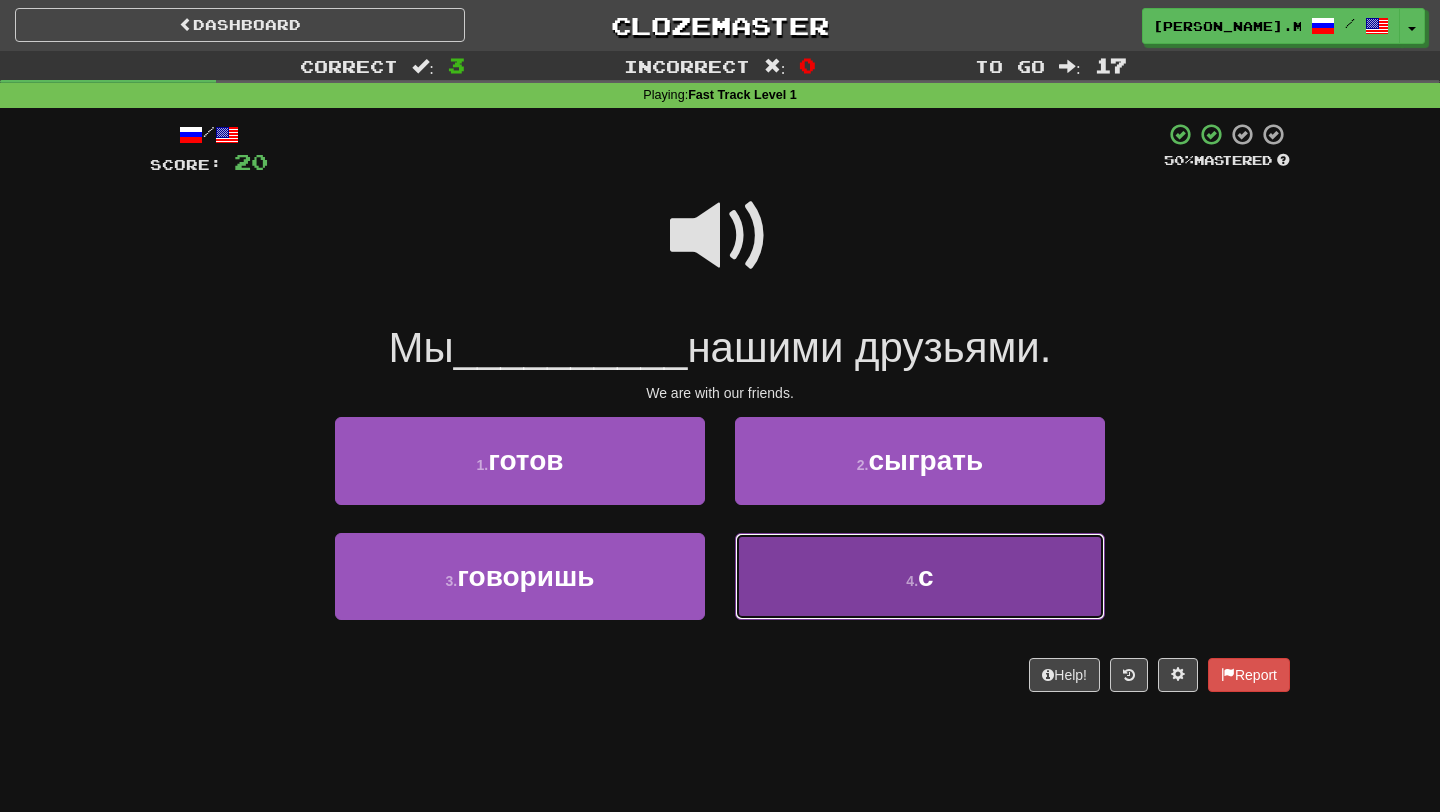 click on "4 .  с" at bounding box center [920, 576] 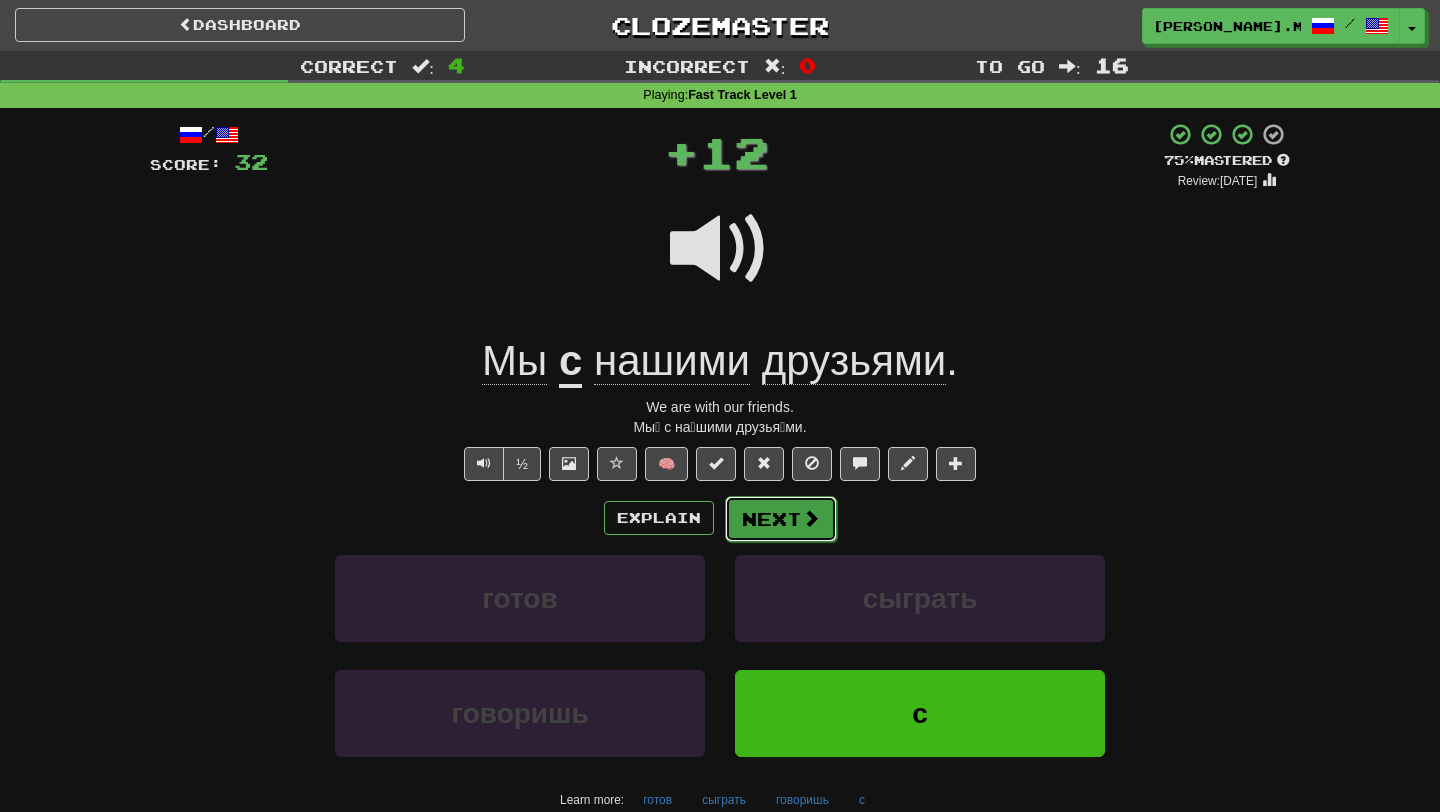 click on "Next" at bounding box center (781, 519) 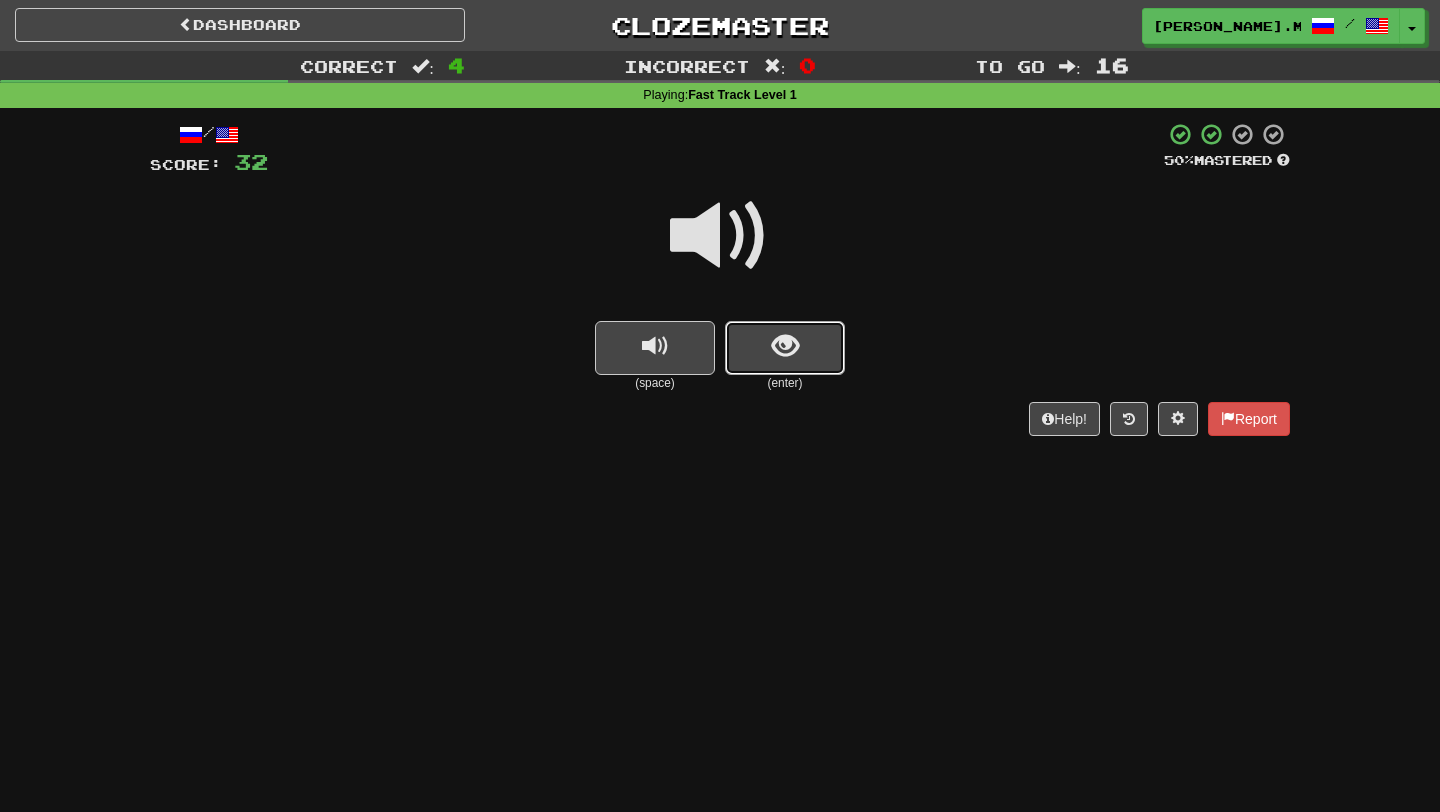 click at bounding box center (785, 348) 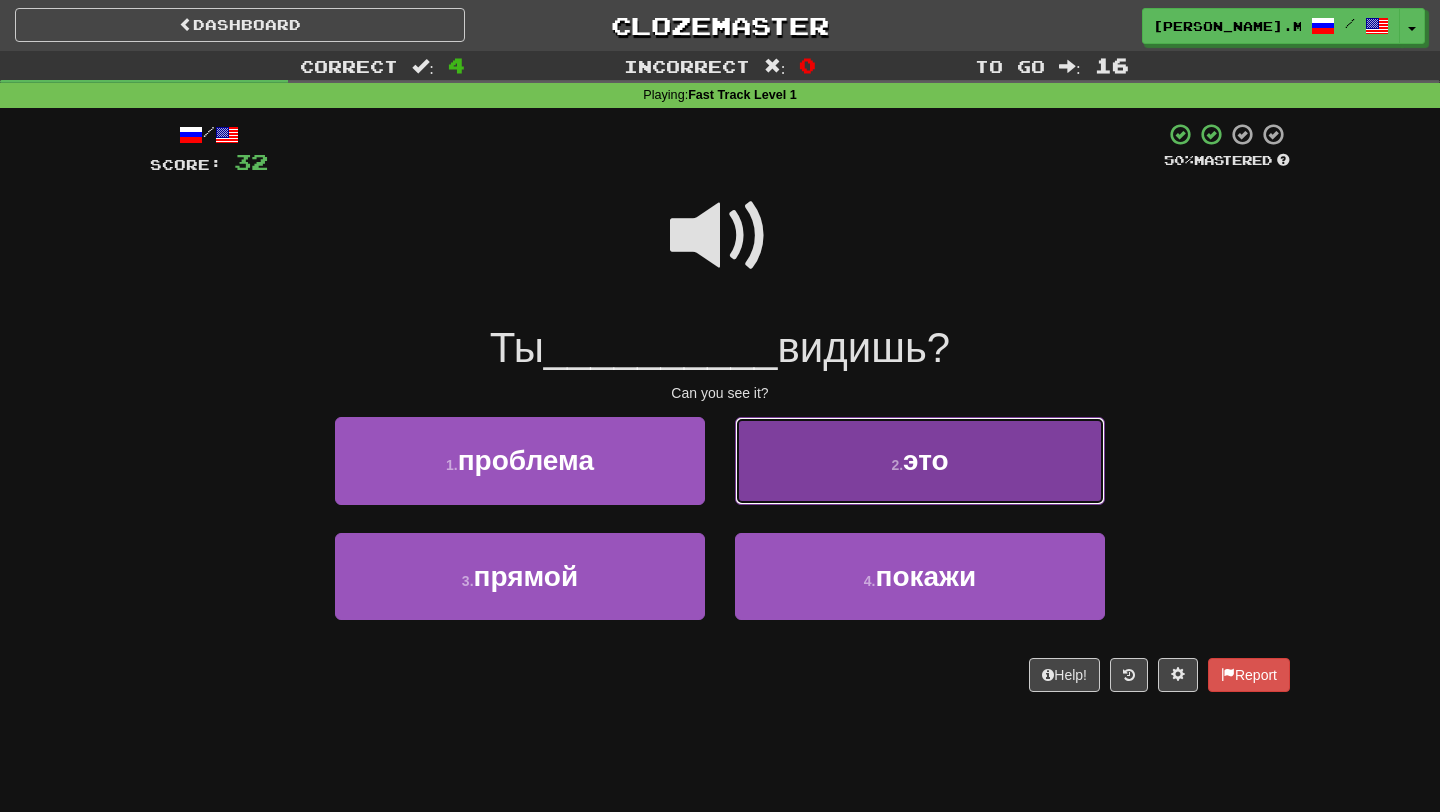 click on "2 .  это" at bounding box center [920, 460] 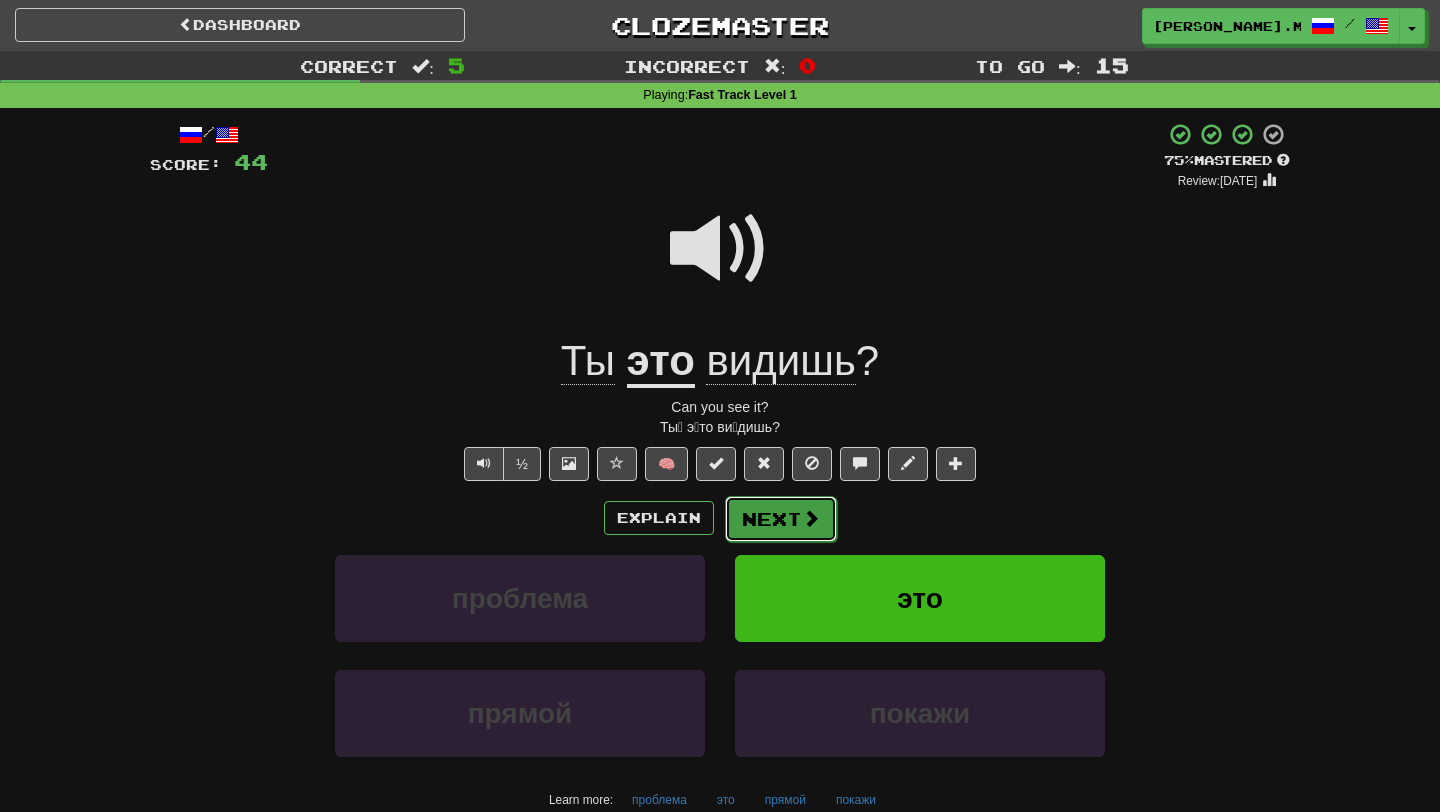 click on "Next" at bounding box center [781, 519] 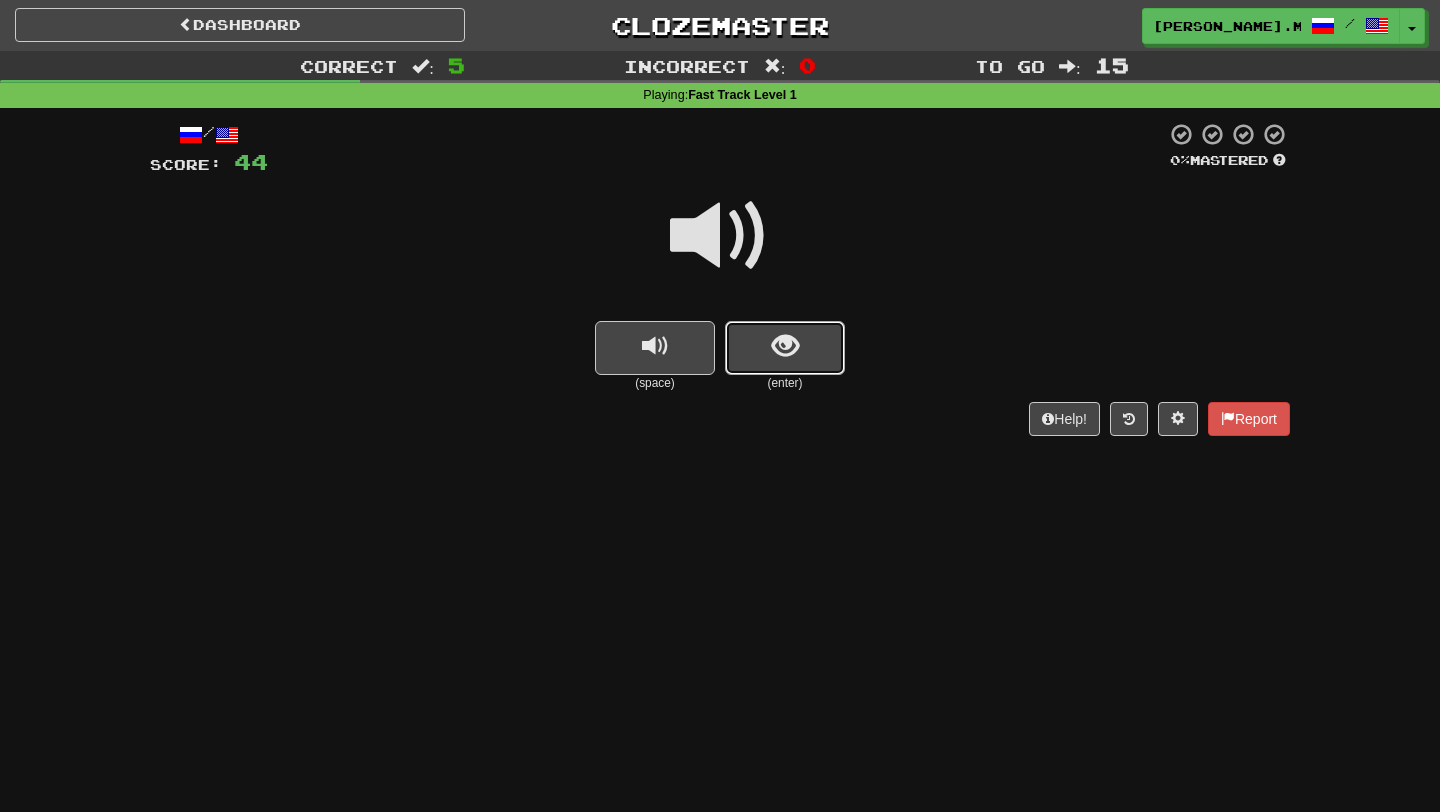 click at bounding box center (785, 346) 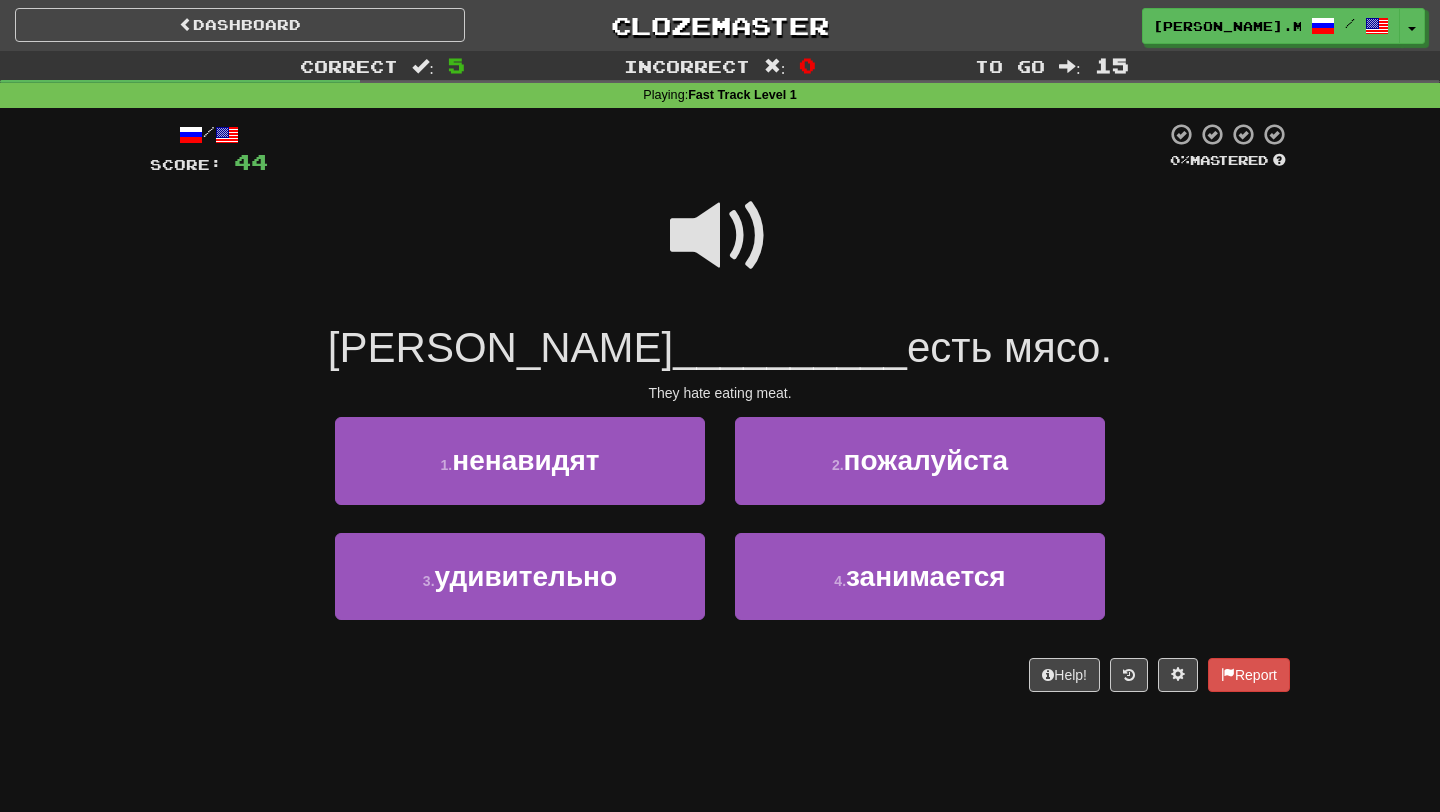 click at bounding box center (720, 236) 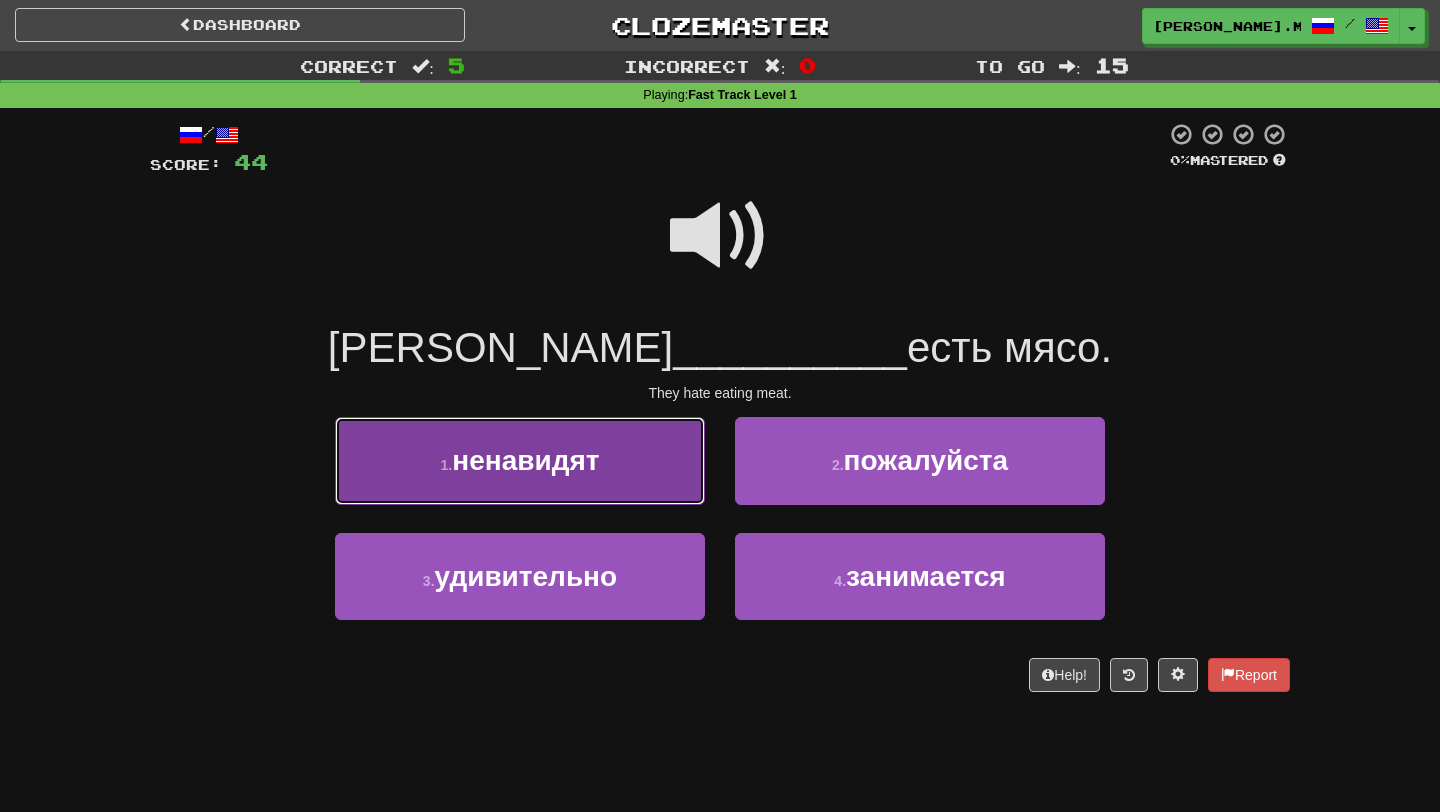 click on "1 .  ненавидят" at bounding box center (520, 460) 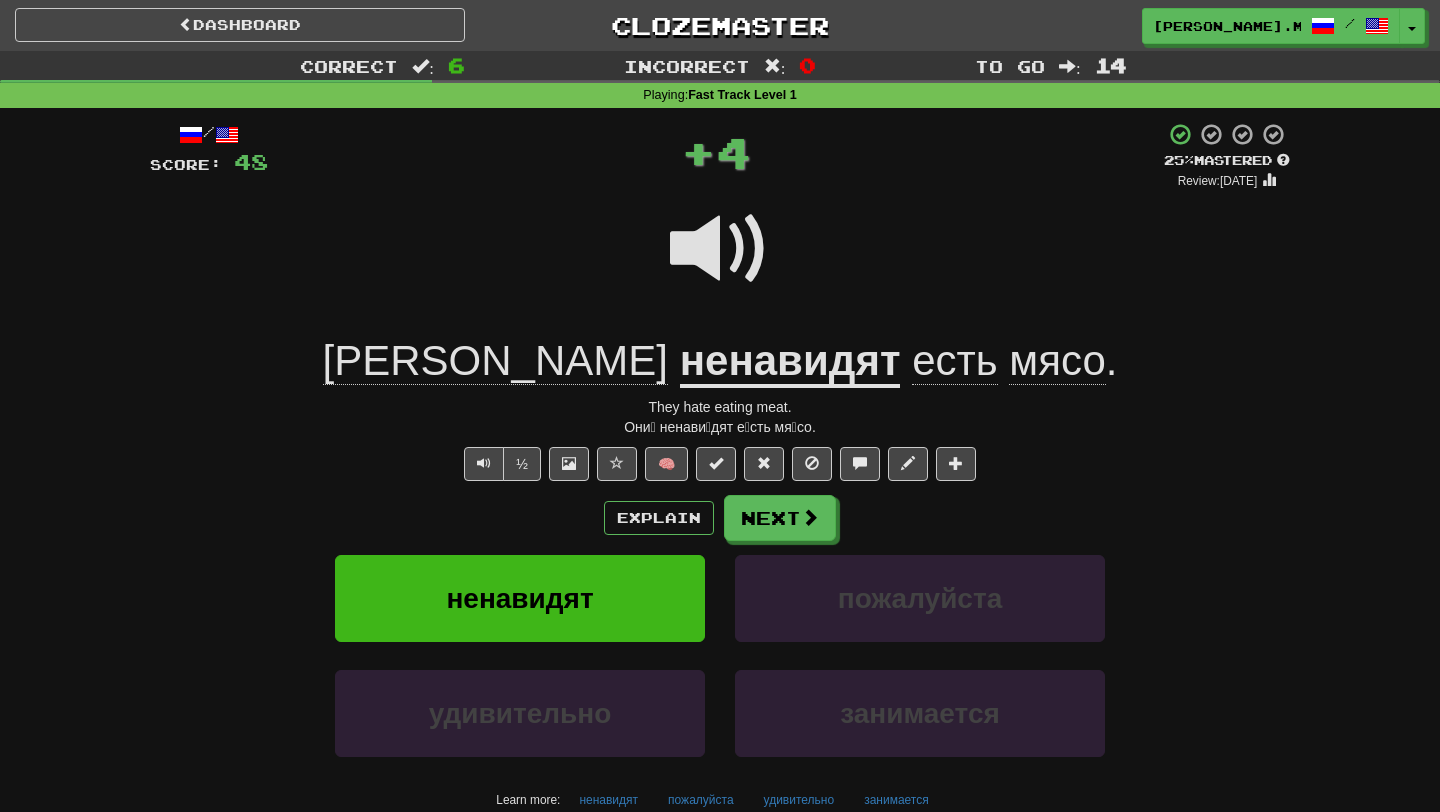 click on "ненавидят" at bounding box center (790, 362) 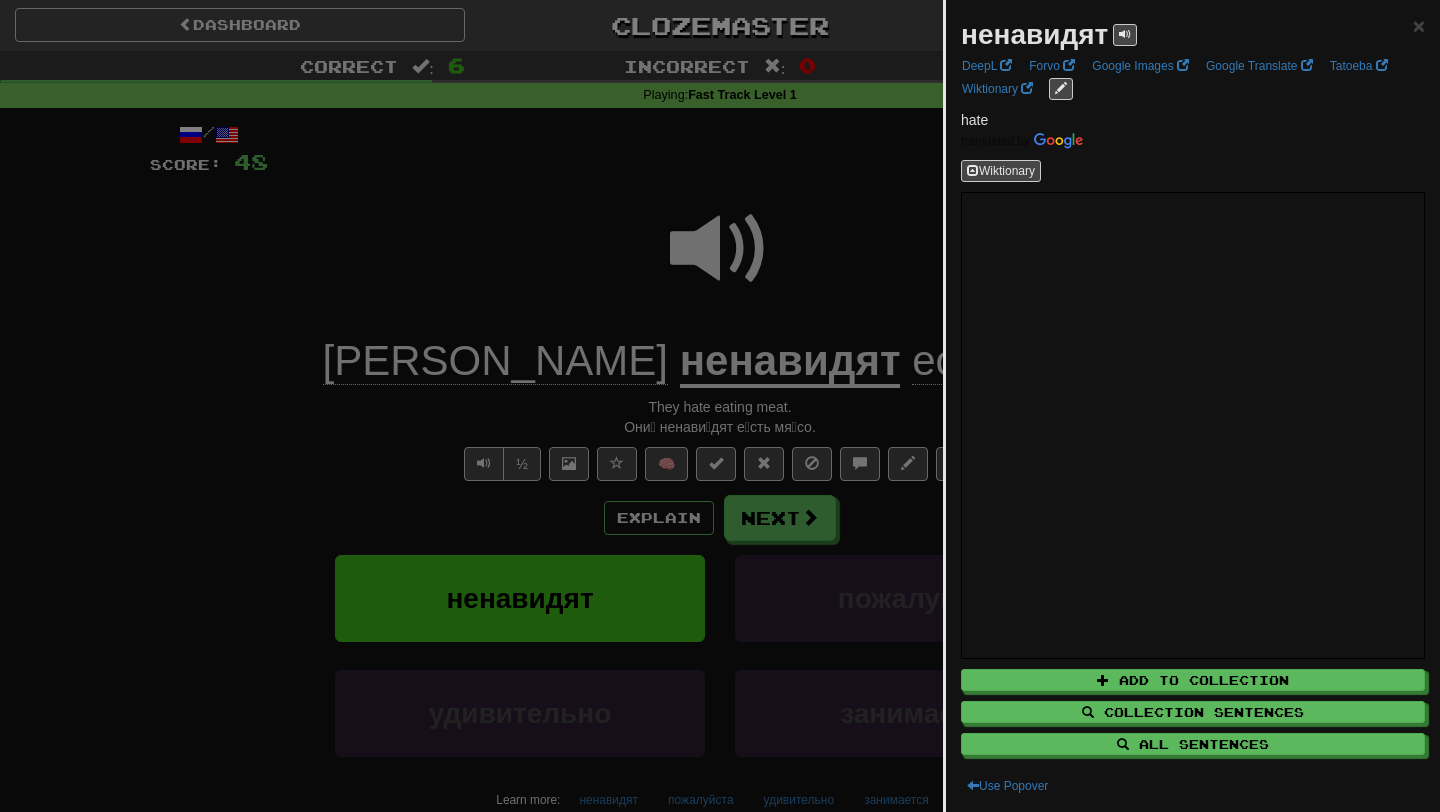 click at bounding box center (720, 406) 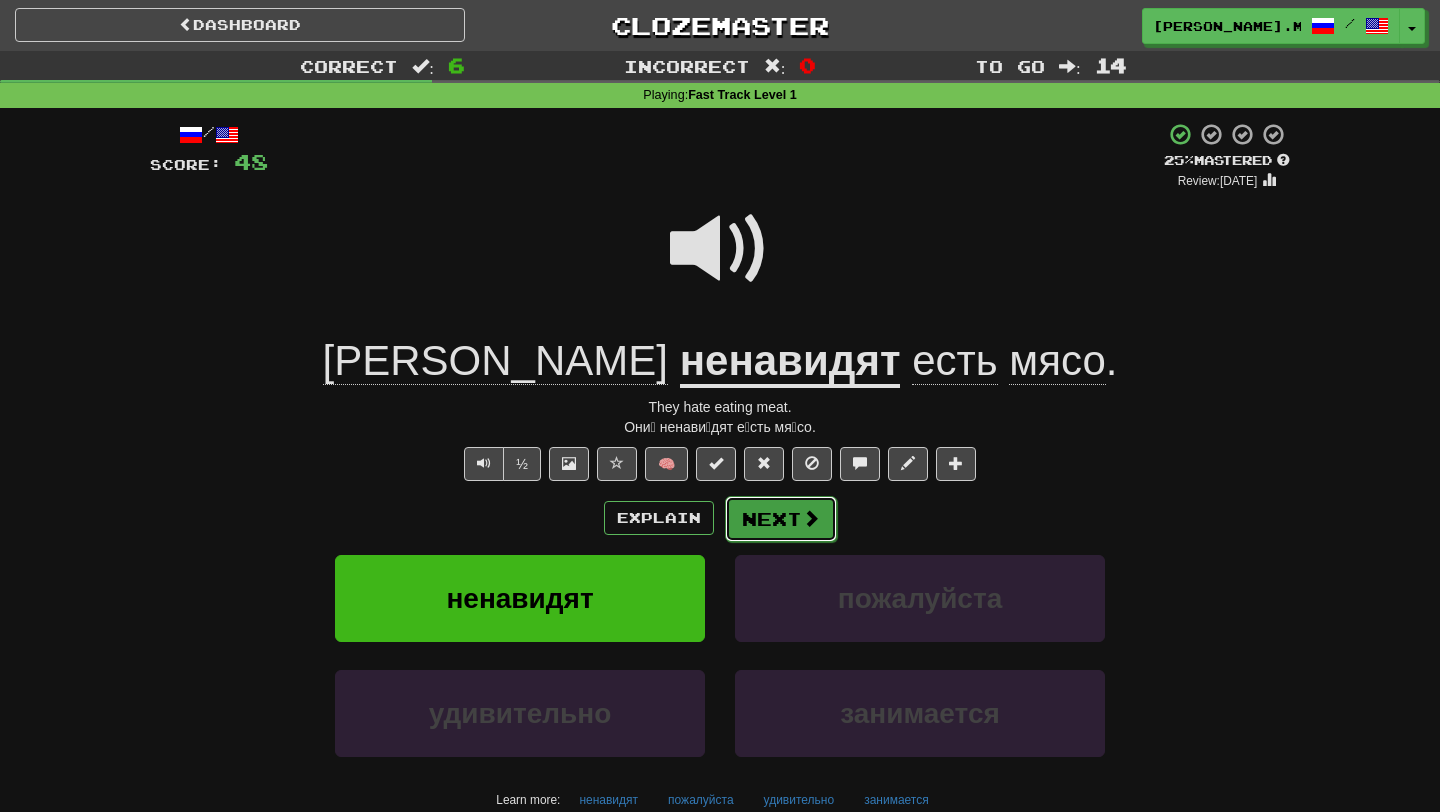 click on "Next" at bounding box center [781, 519] 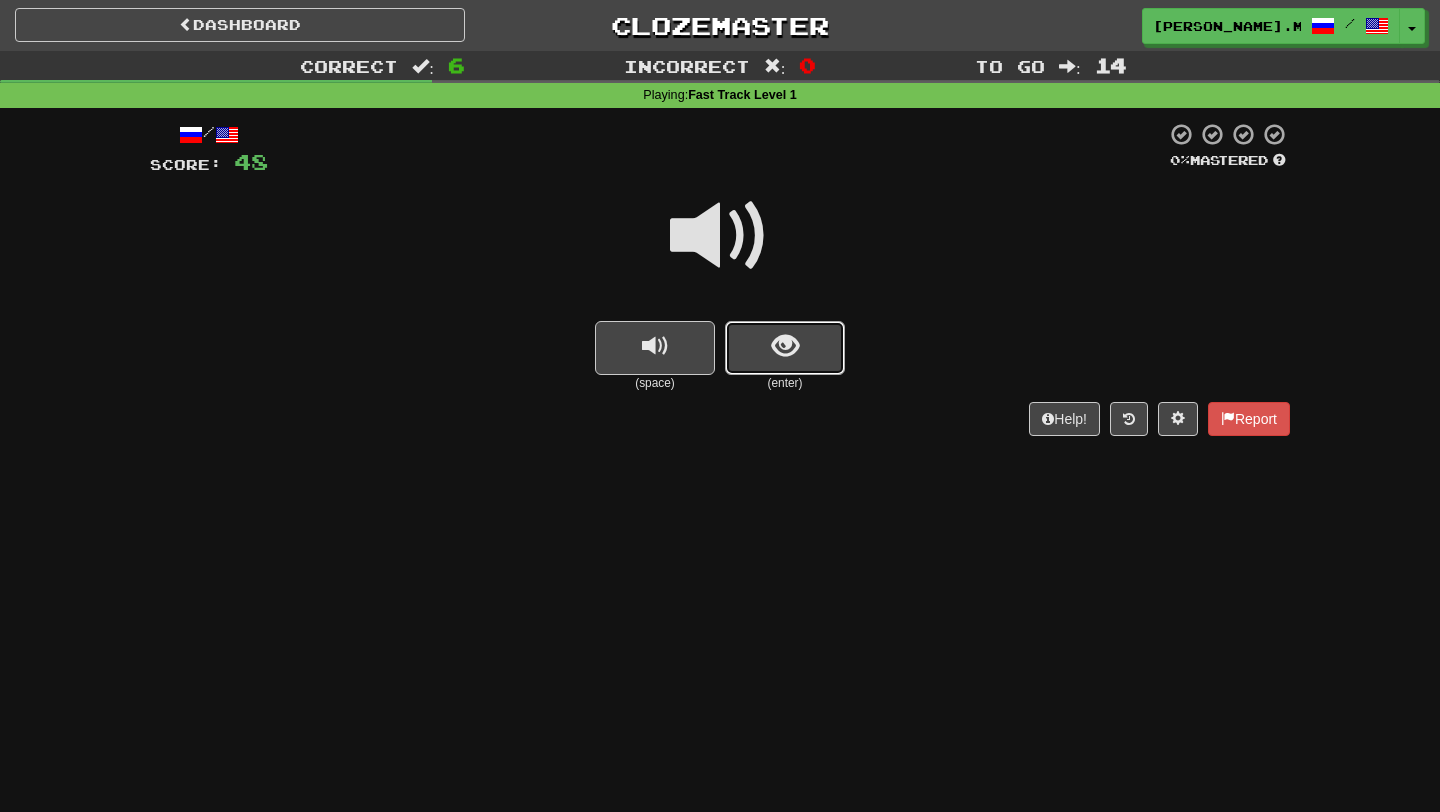 click at bounding box center [785, 346] 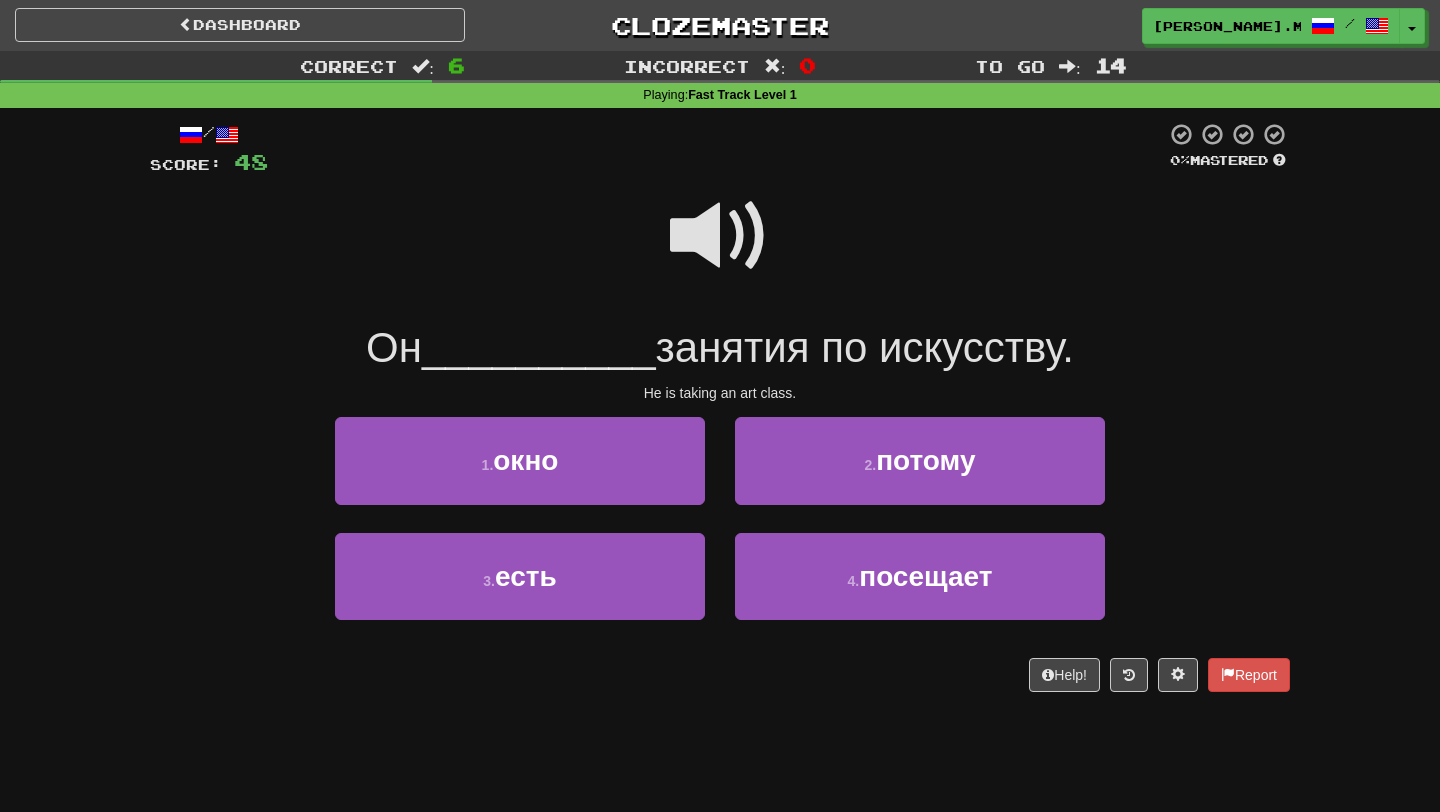 click at bounding box center (720, 236) 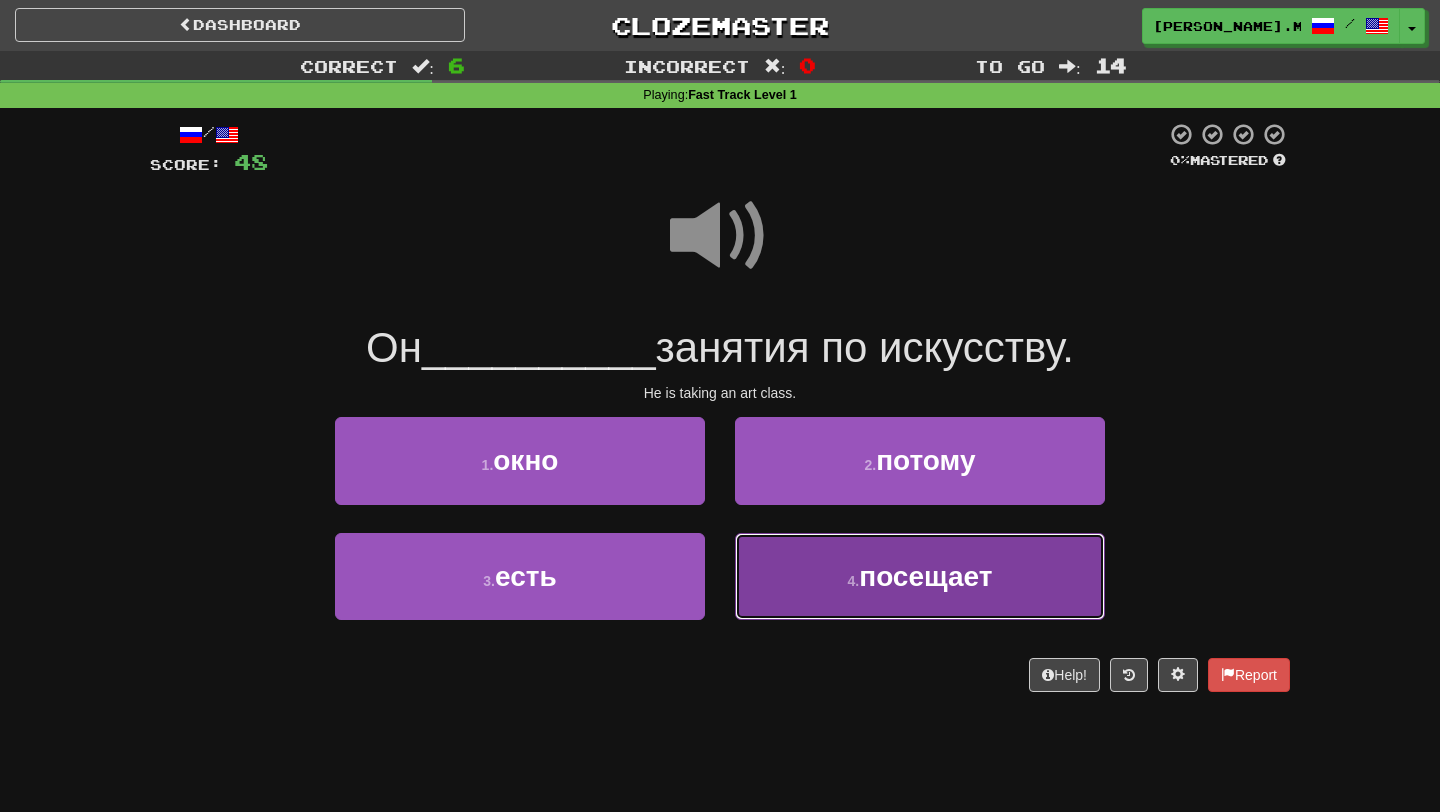 click on "4 .  посещает" at bounding box center [920, 576] 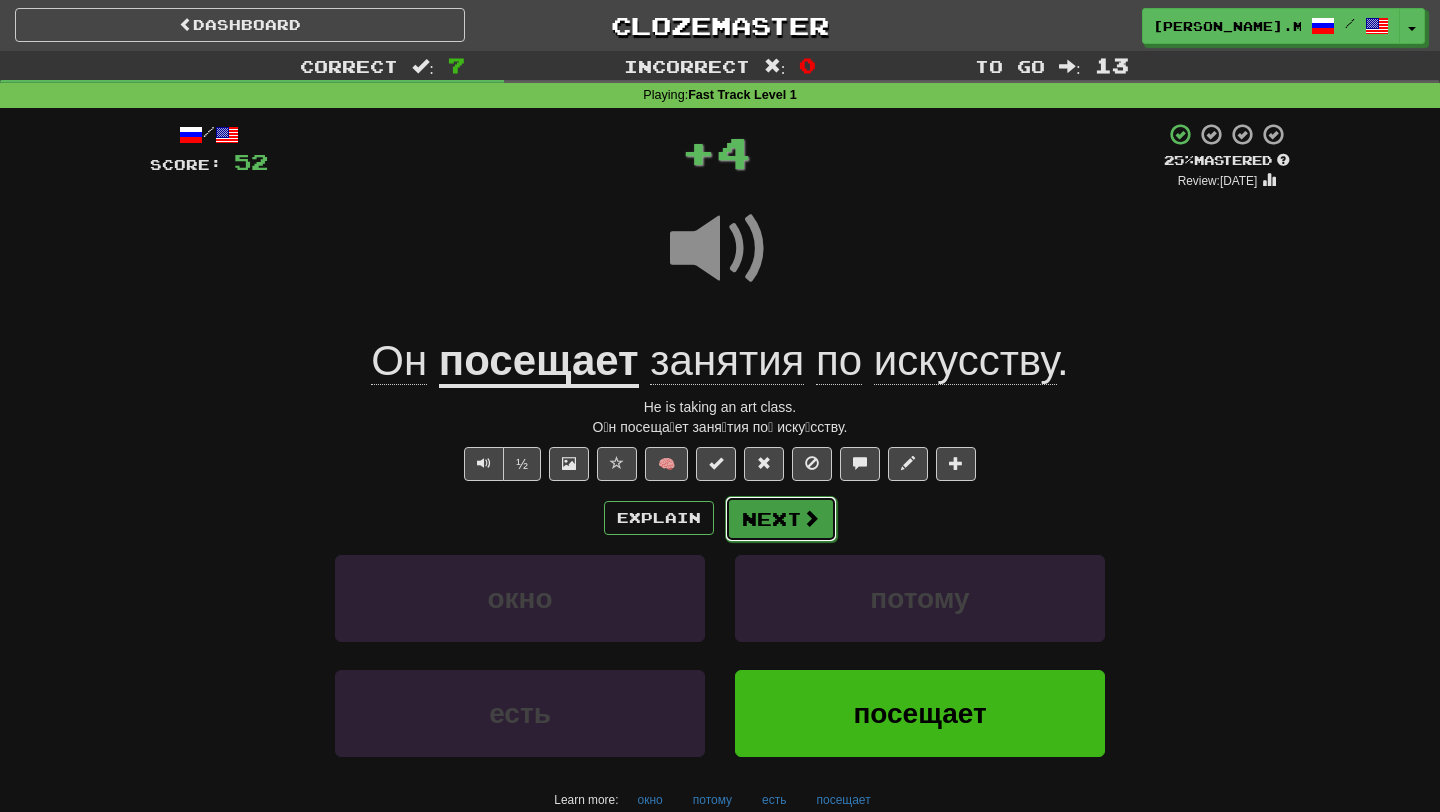 click on "Next" at bounding box center [781, 519] 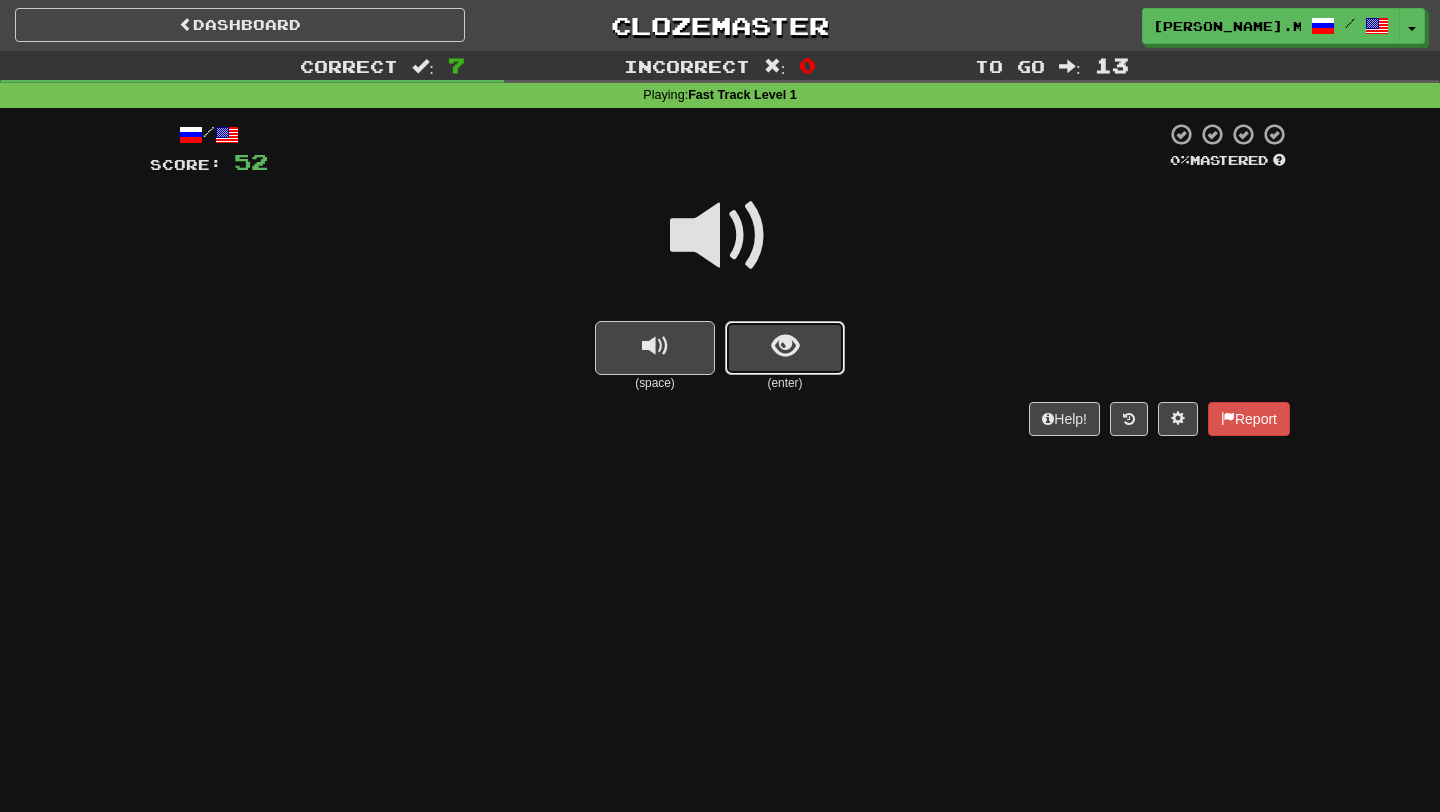 click at bounding box center [785, 348] 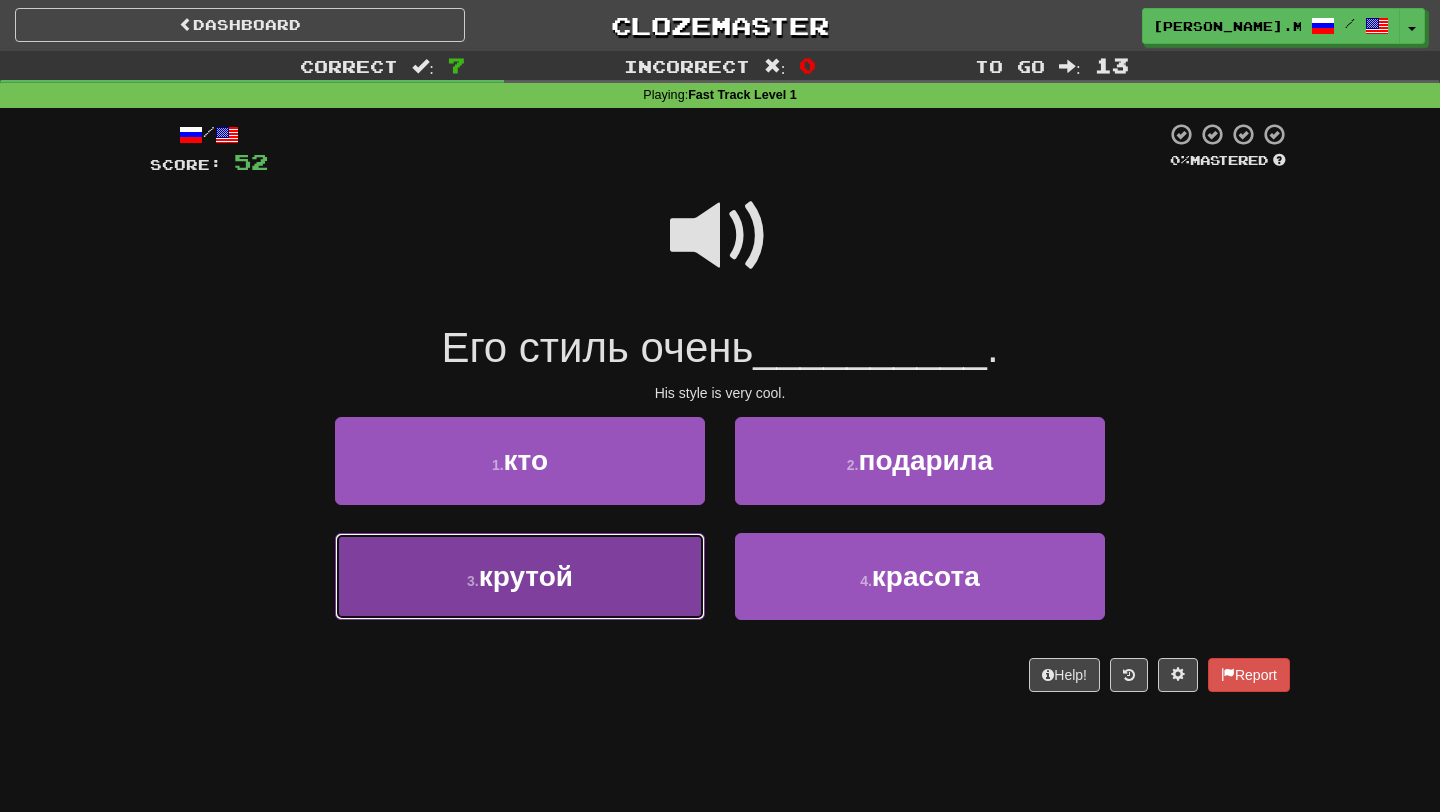 click on "3 .  крутой" at bounding box center (520, 576) 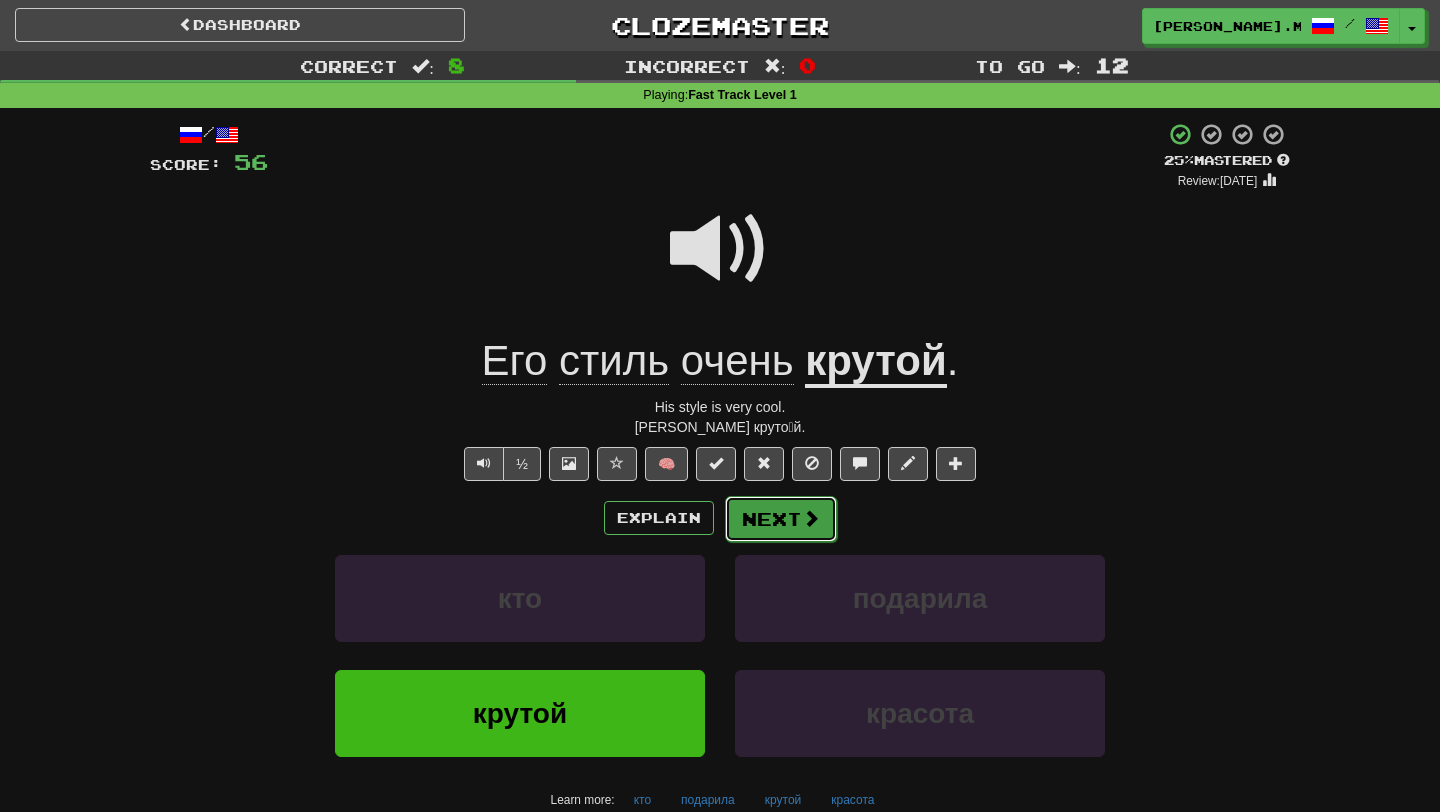 click on "Next" at bounding box center (781, 519) 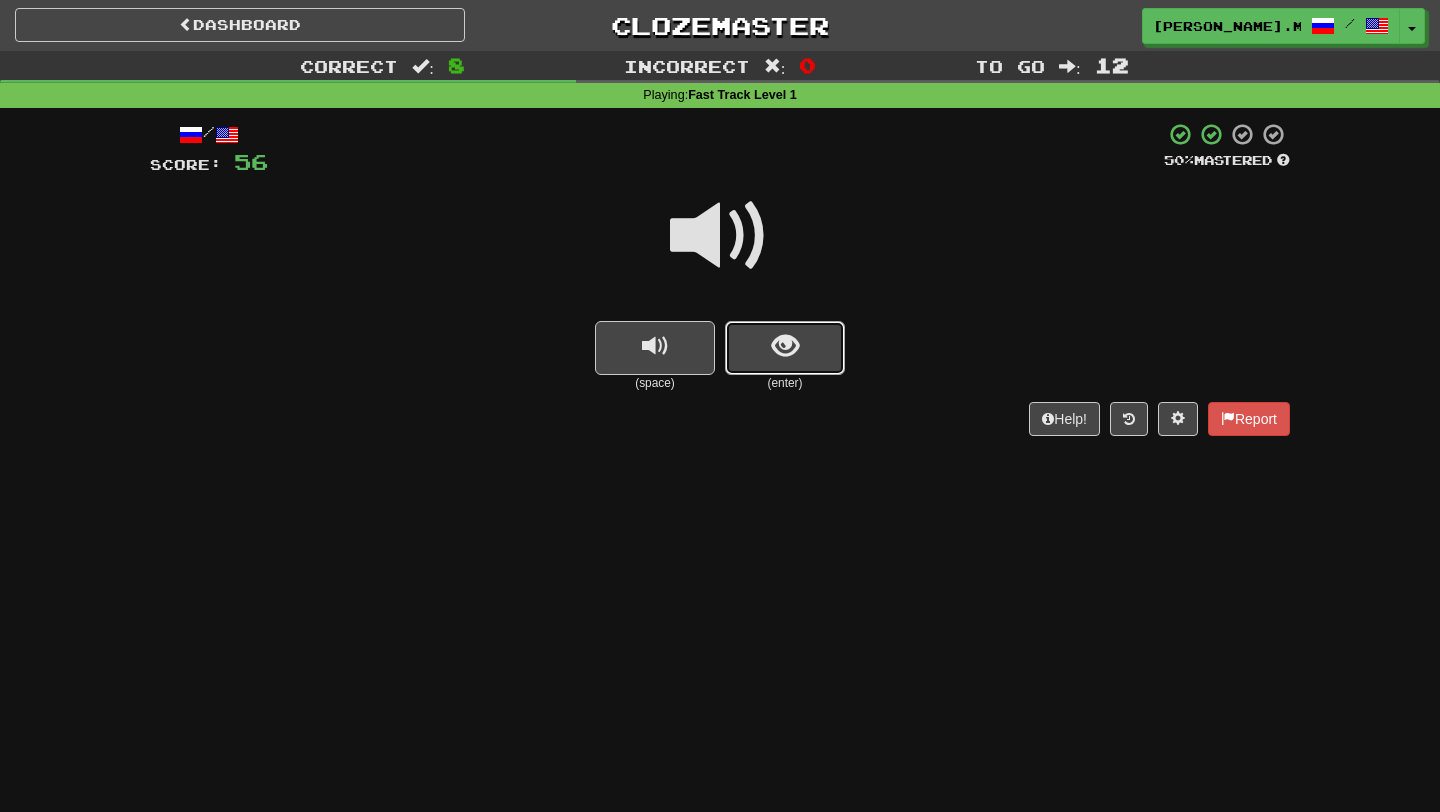 click at bounding box center (785, 348) 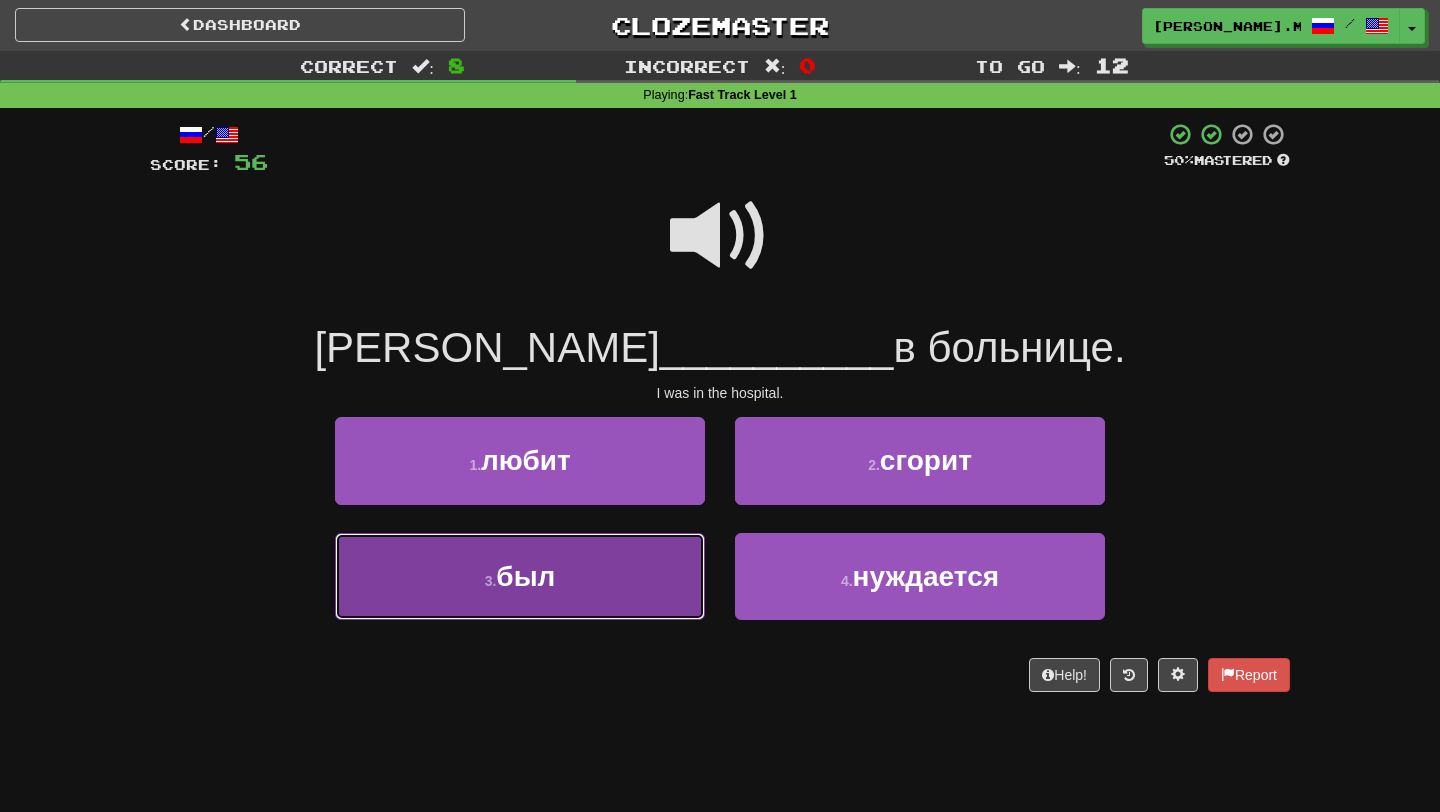 click on "3 .  был" at bounding box center (520, 576) 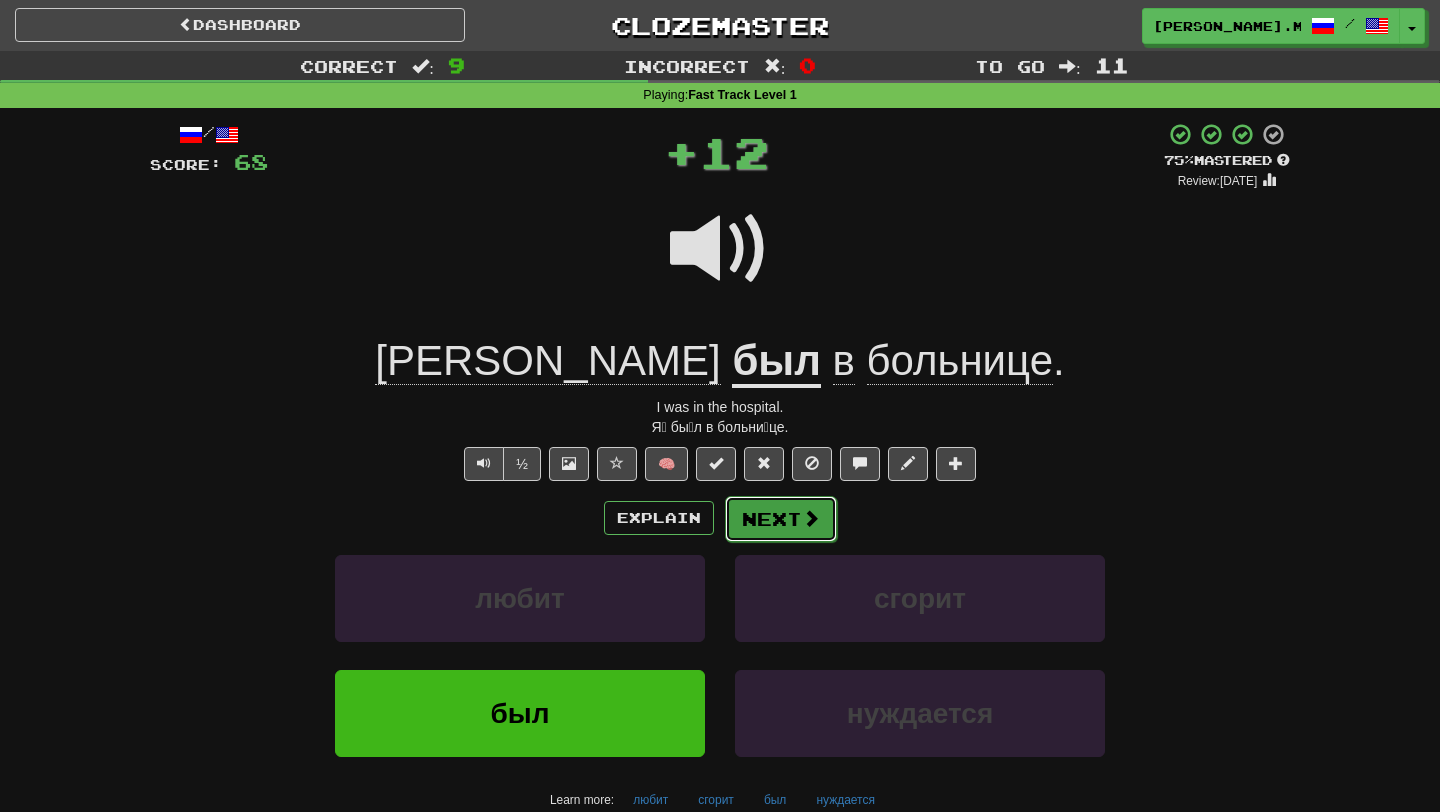 click on "Next" at bounding box center [781, 519] 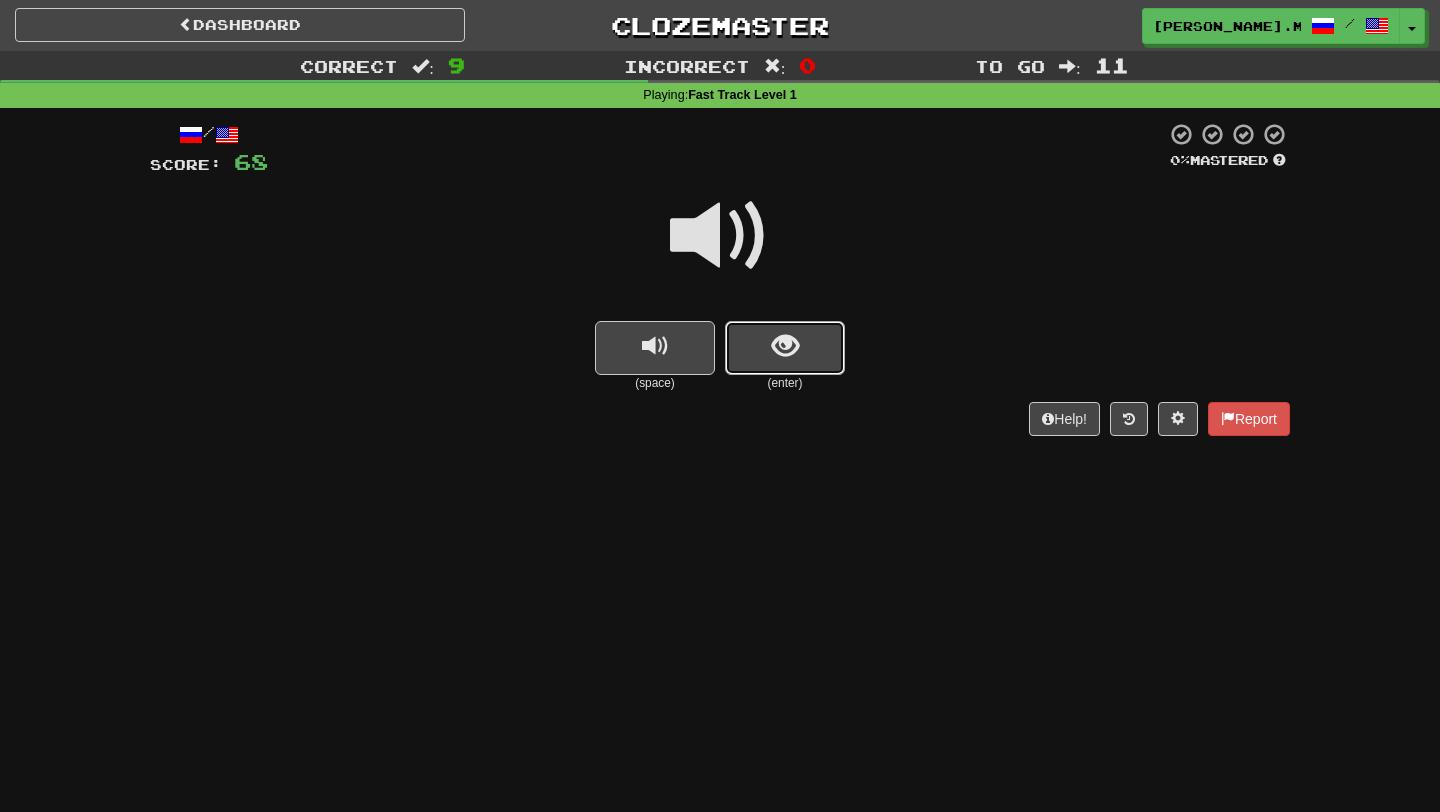 click at bounding box center (785, 348) 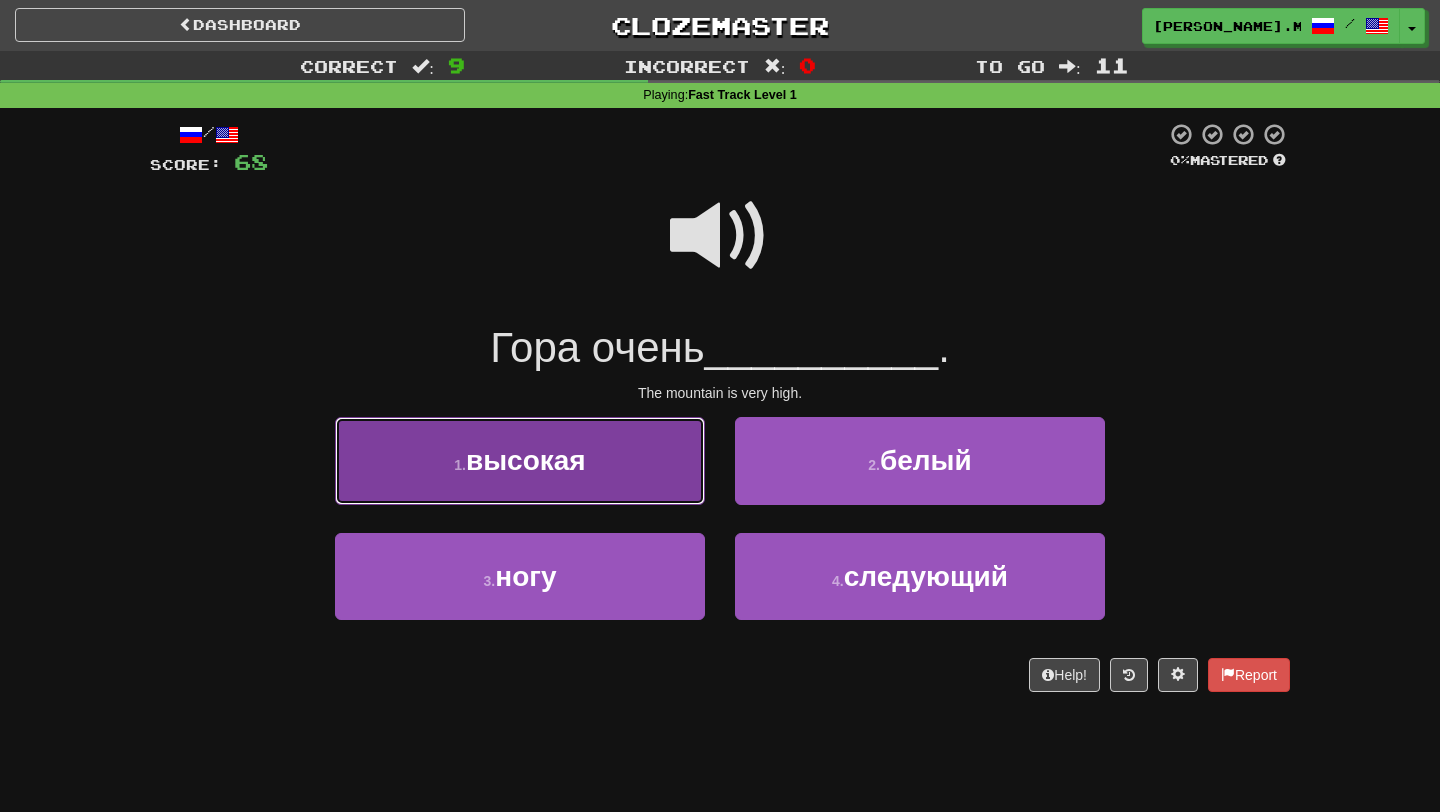 click on "1 .  высокая" at bounding box center [520, 460] 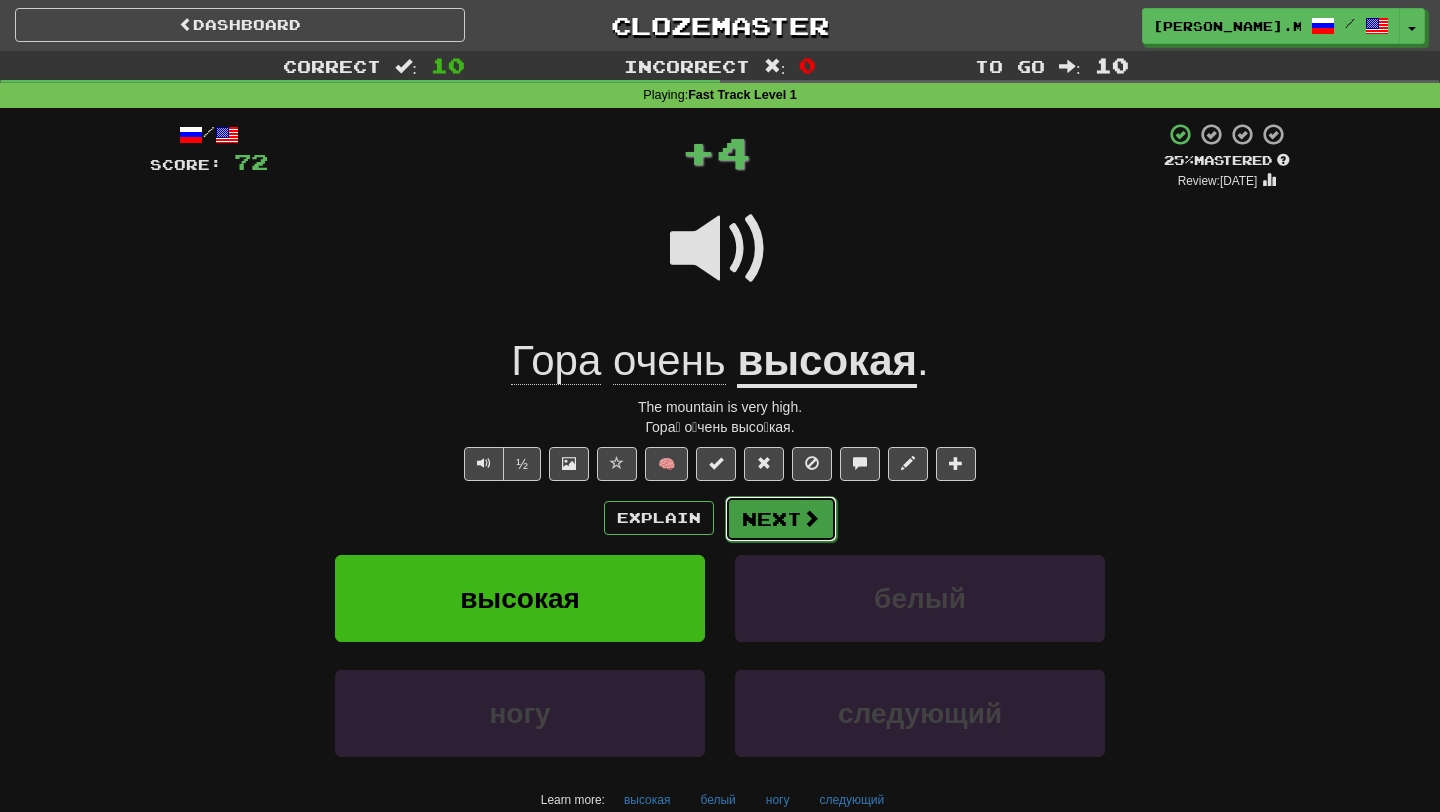 click on "Next" at bounding box center (781, 519) 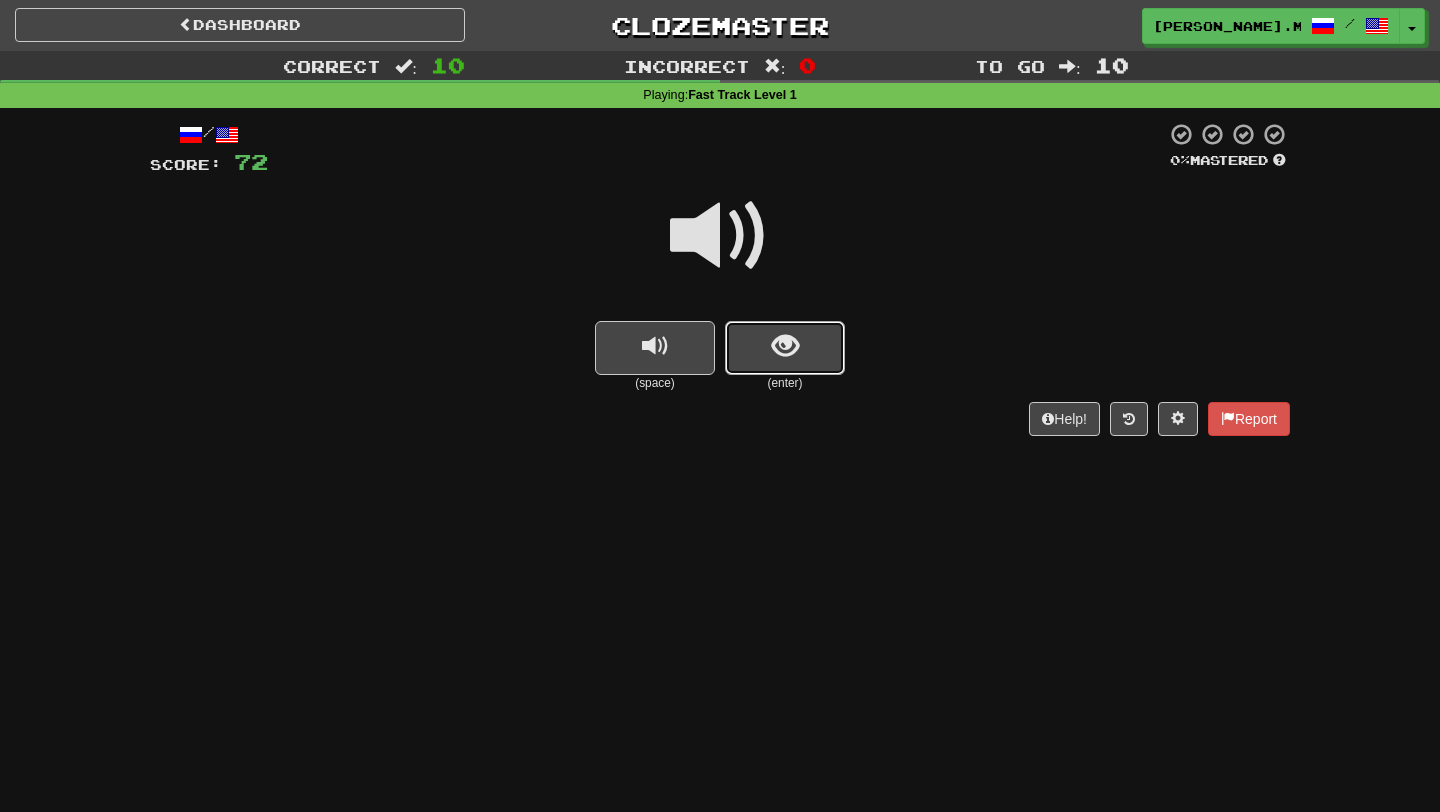 click at bounding box center (785, 348) 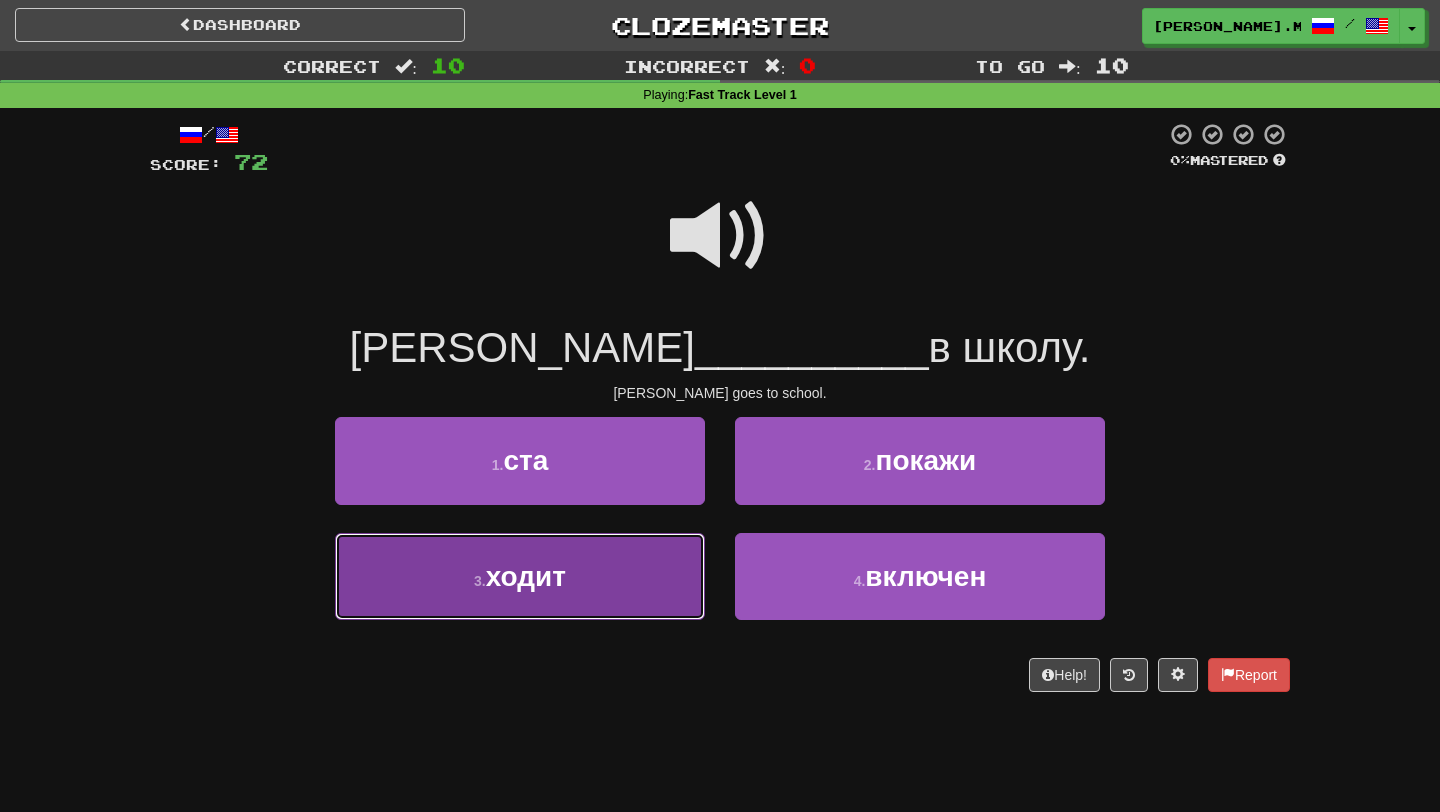 click on "3 .  ходит" at bounding box center [520, 576] 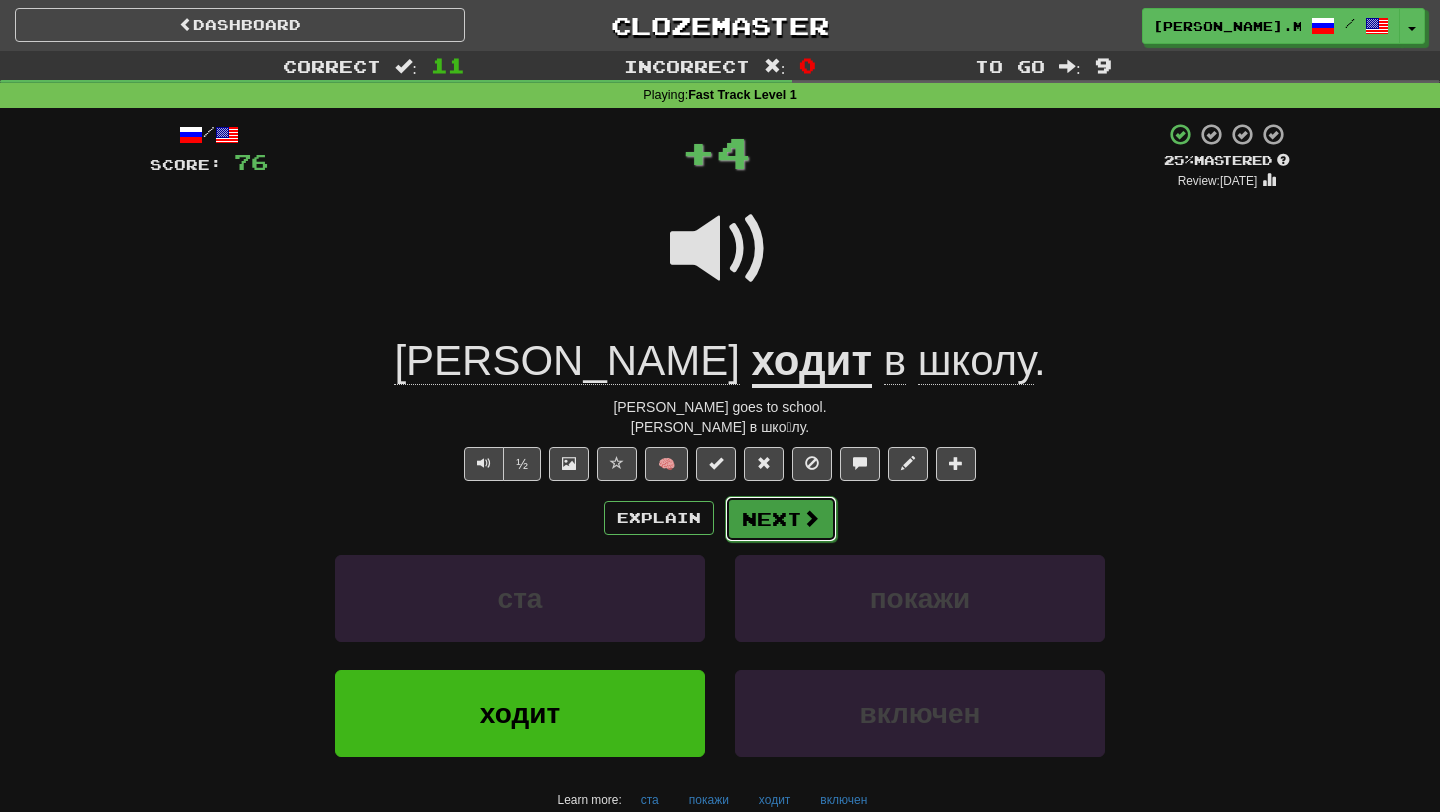 click on "Next" at bounding box center (781, 519) 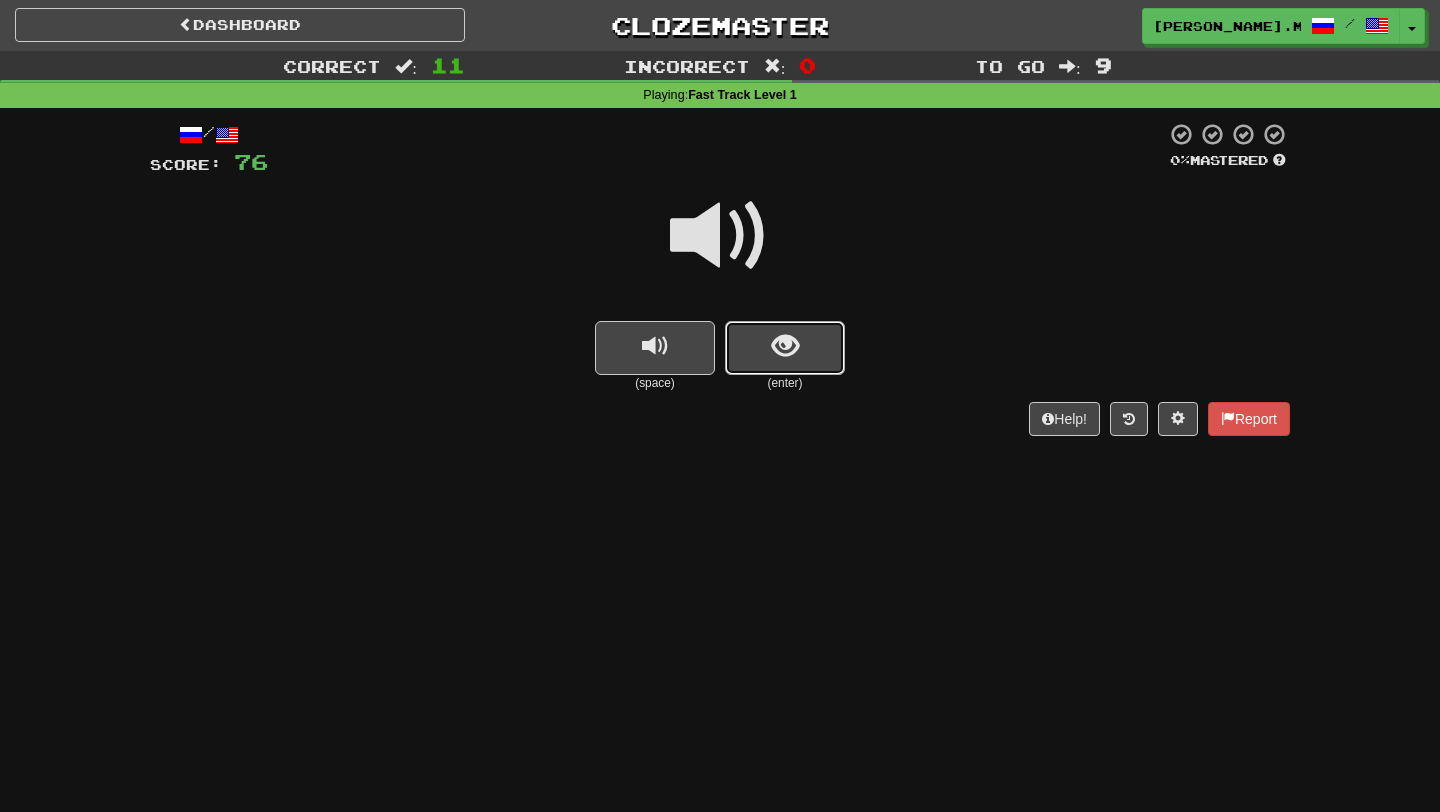 click at bounding box center [785, 348] 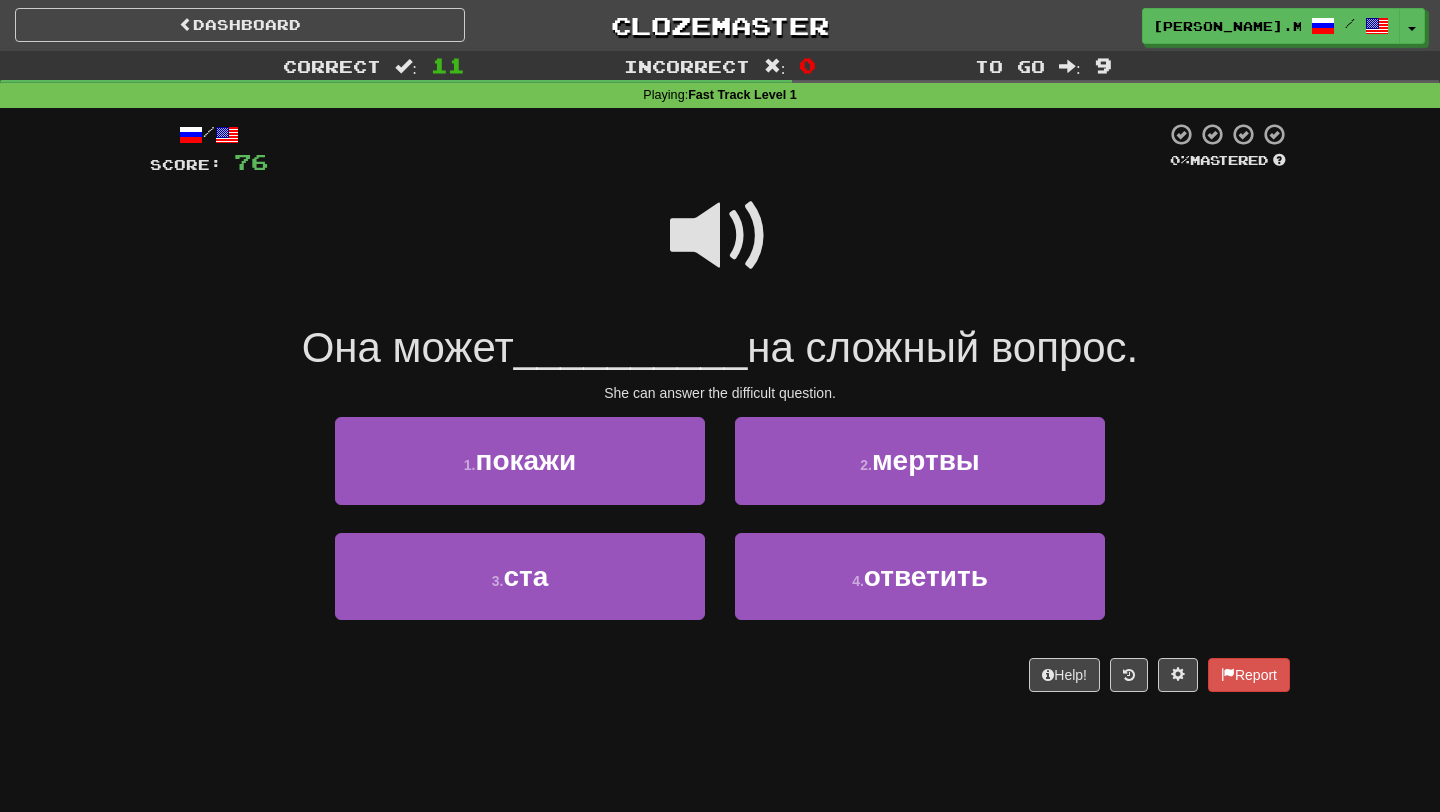 click at bounding box center [720, 236] 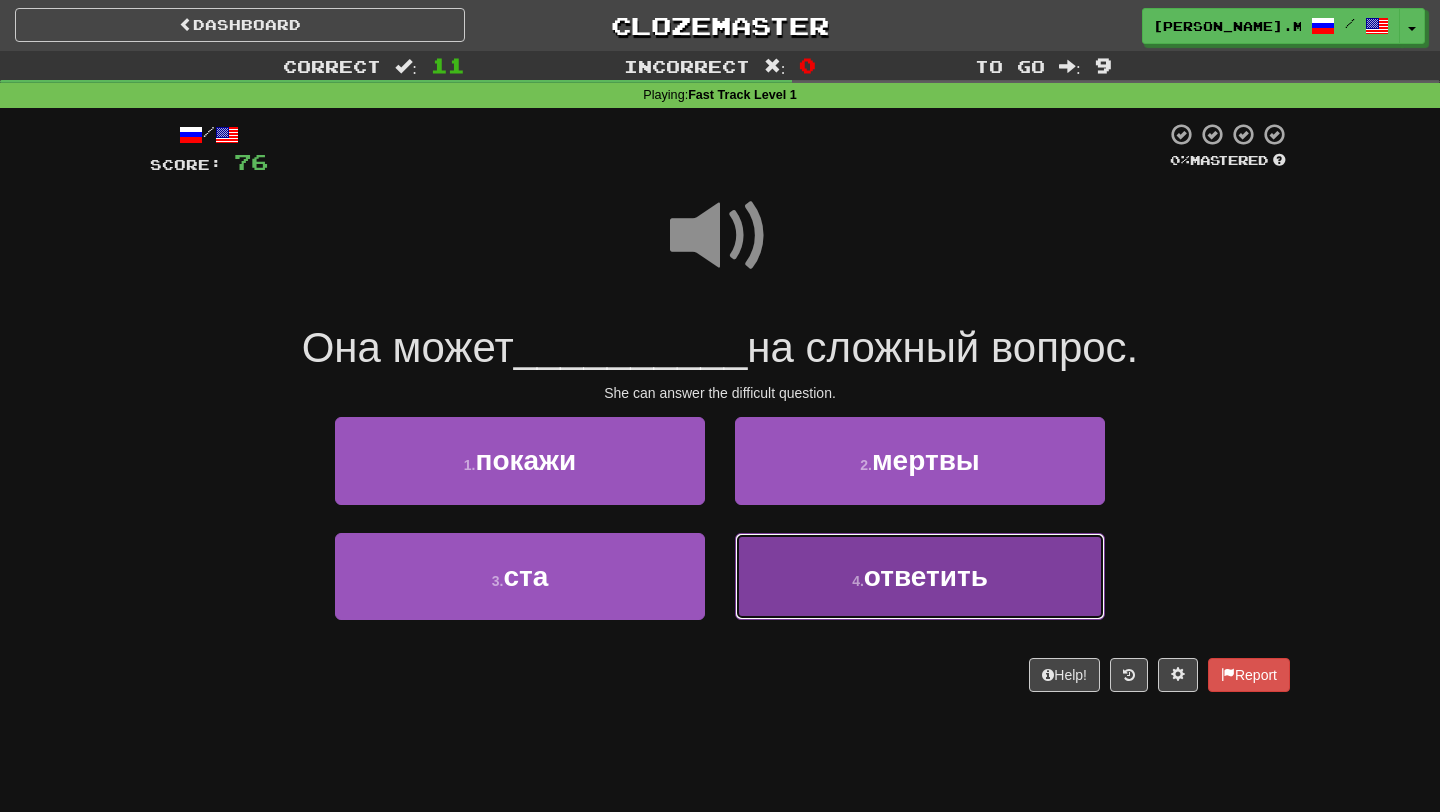 click on "4 .  ответить" at bounding box center (920, 576) 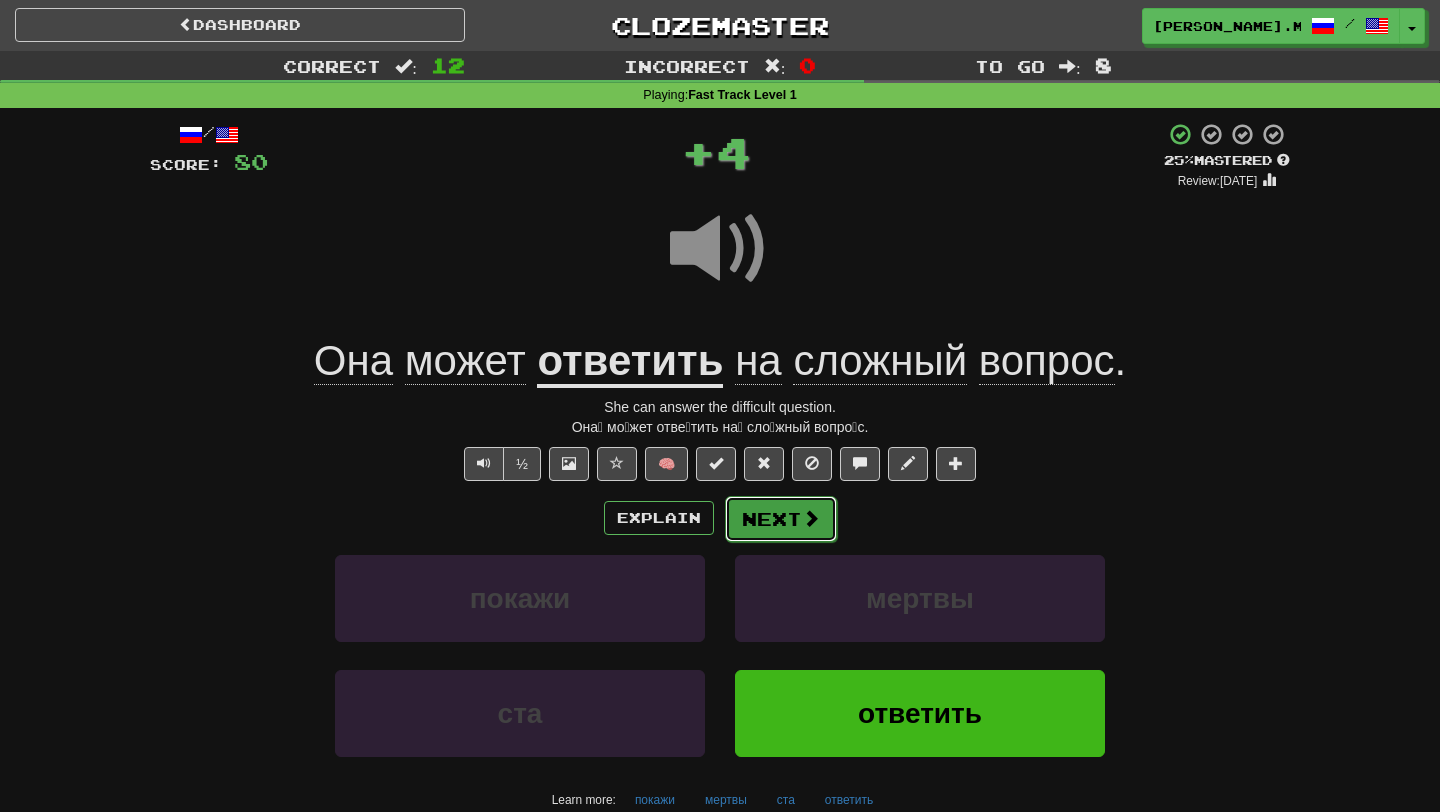 click on "Next" at bounding box center (781, 519) 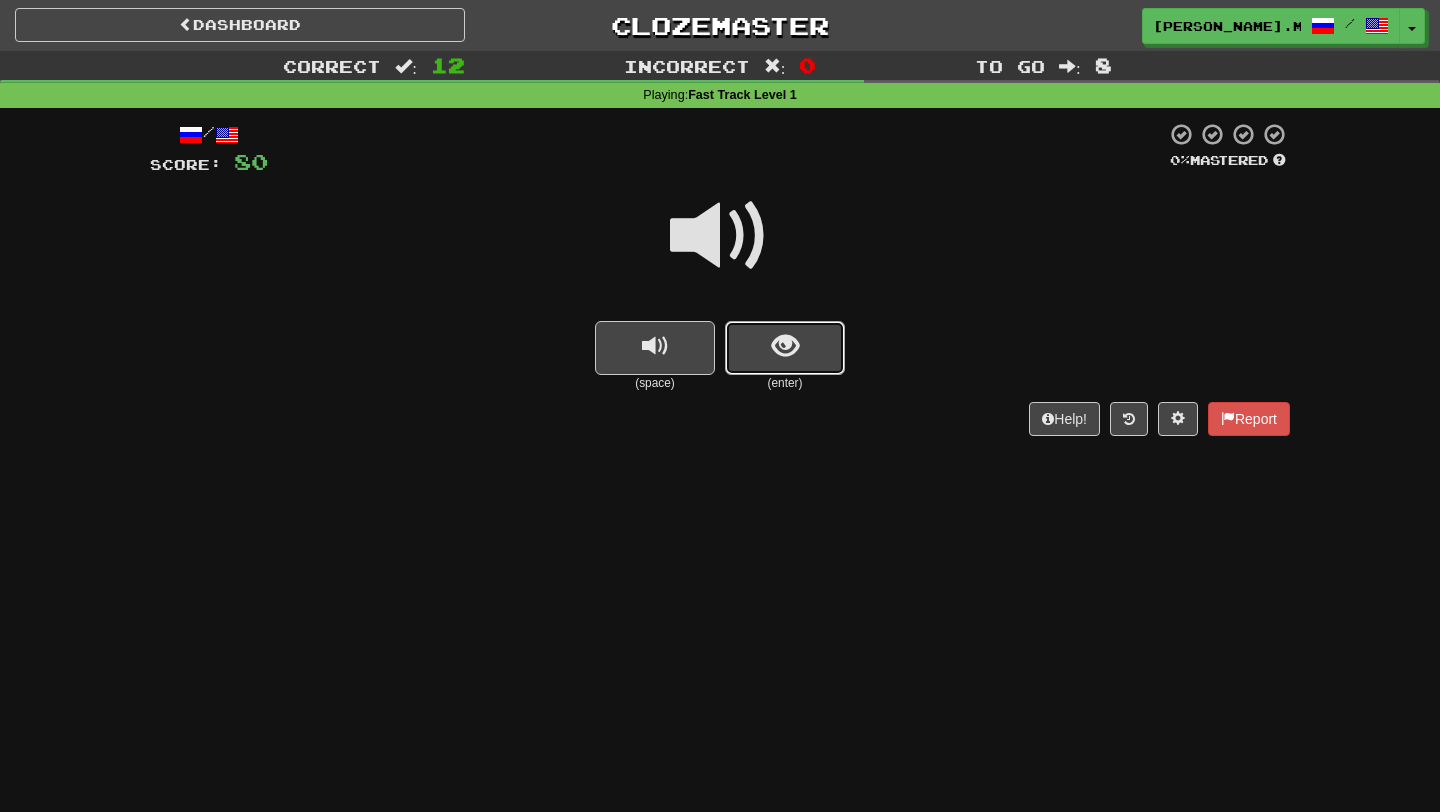 click at bounding box center (785, 348) 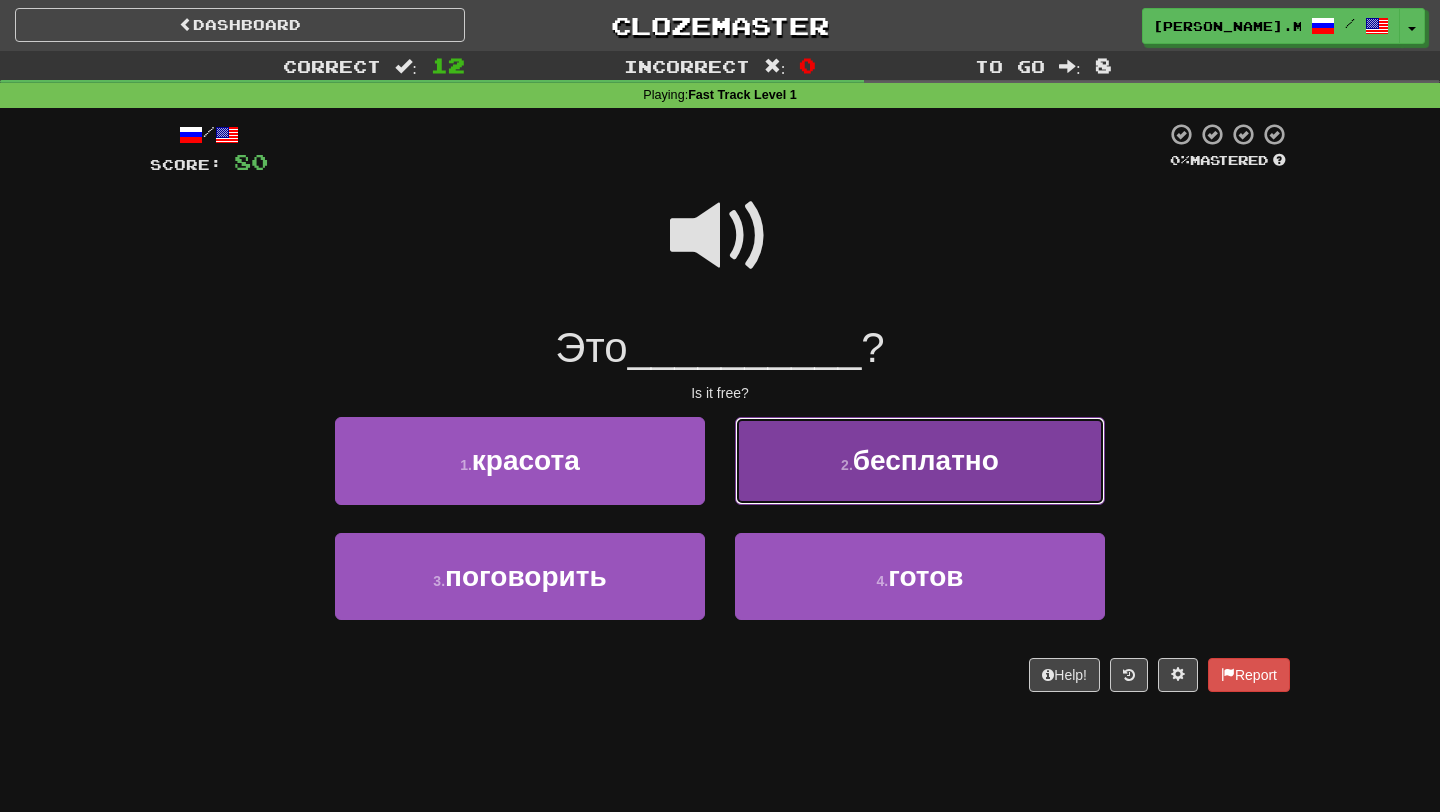 click on "2 .  бесплатно" at bounding box center [920, 460] 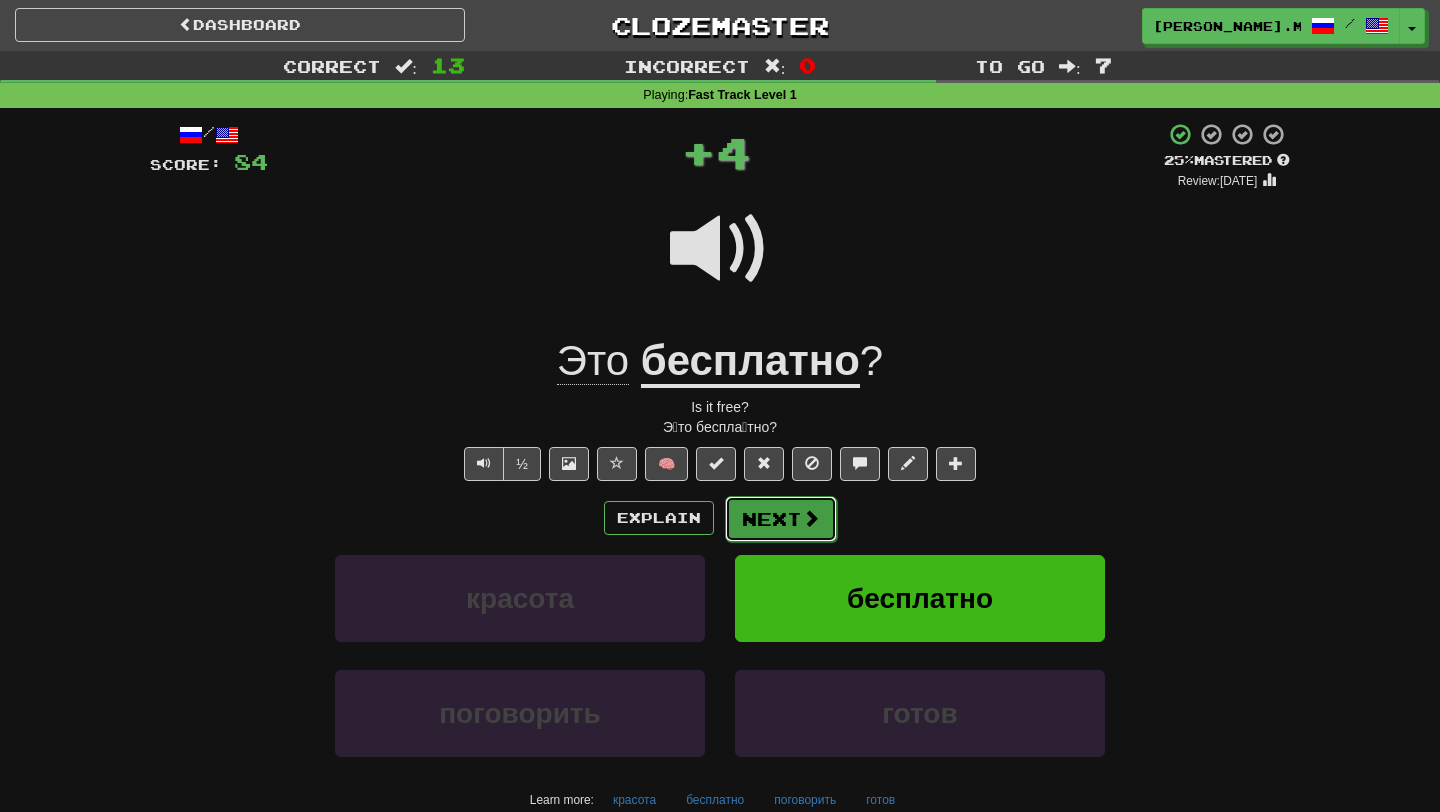 click on "Next" at bounding box center (781, 519) 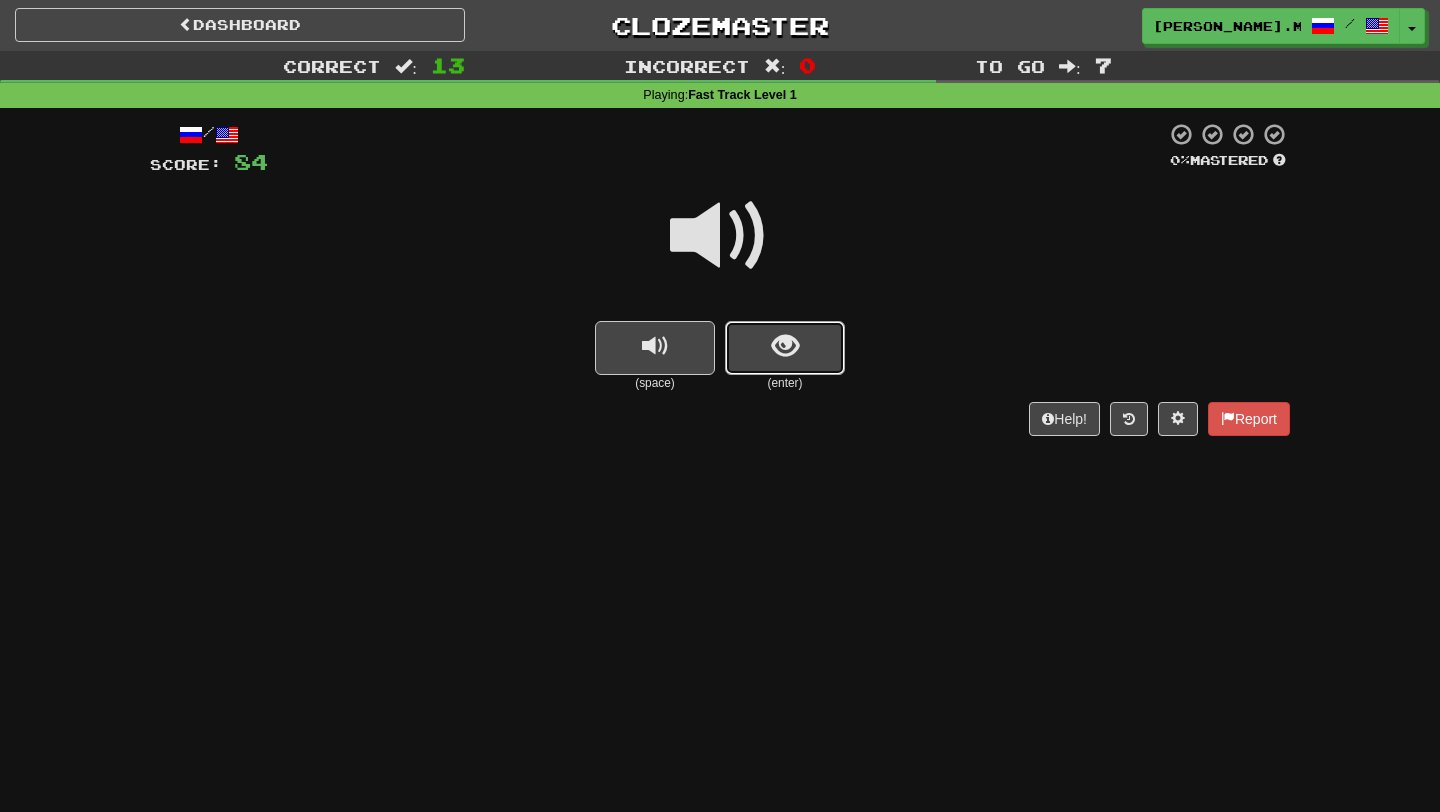 click at bounding box center (785, 348) 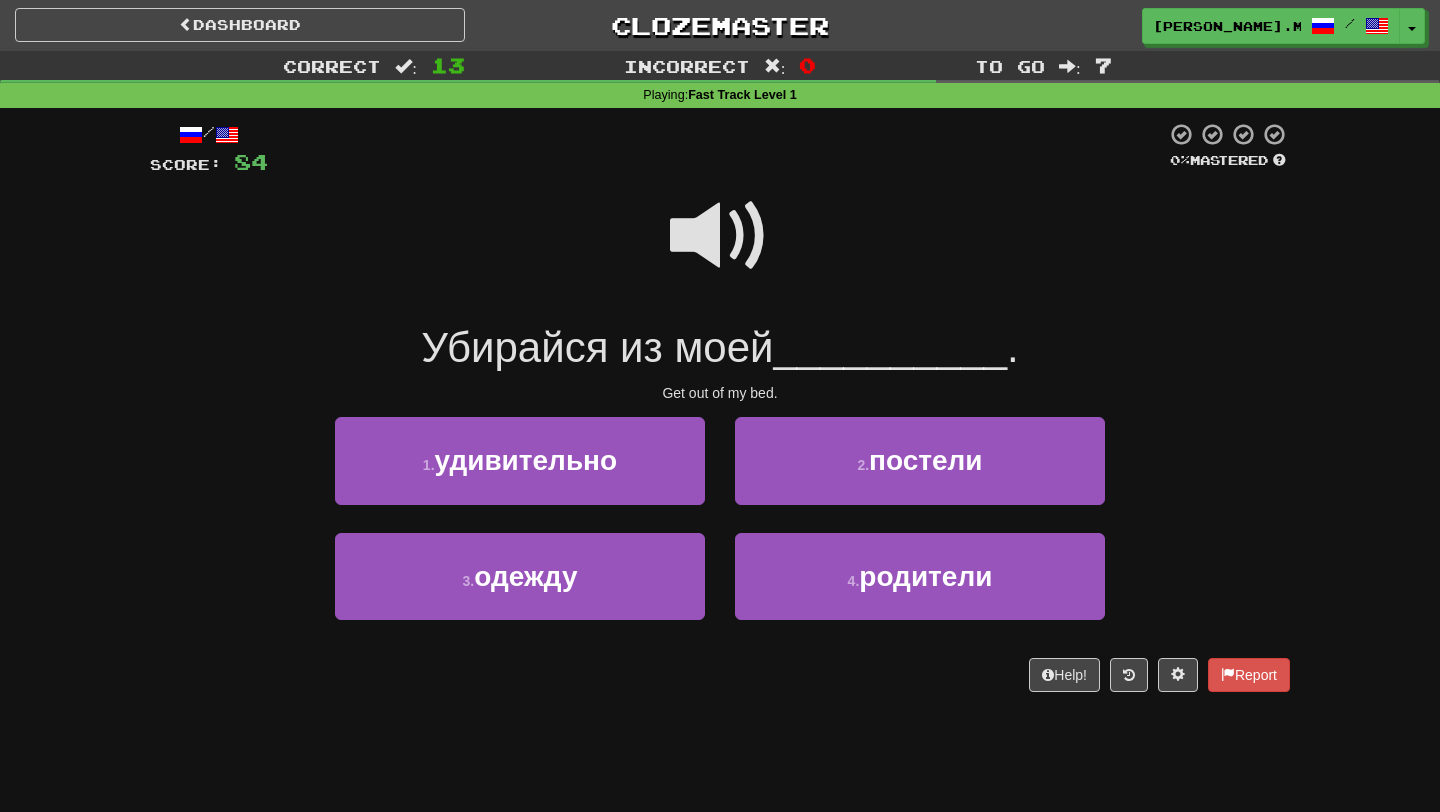 click at bounding box center [720, 236] 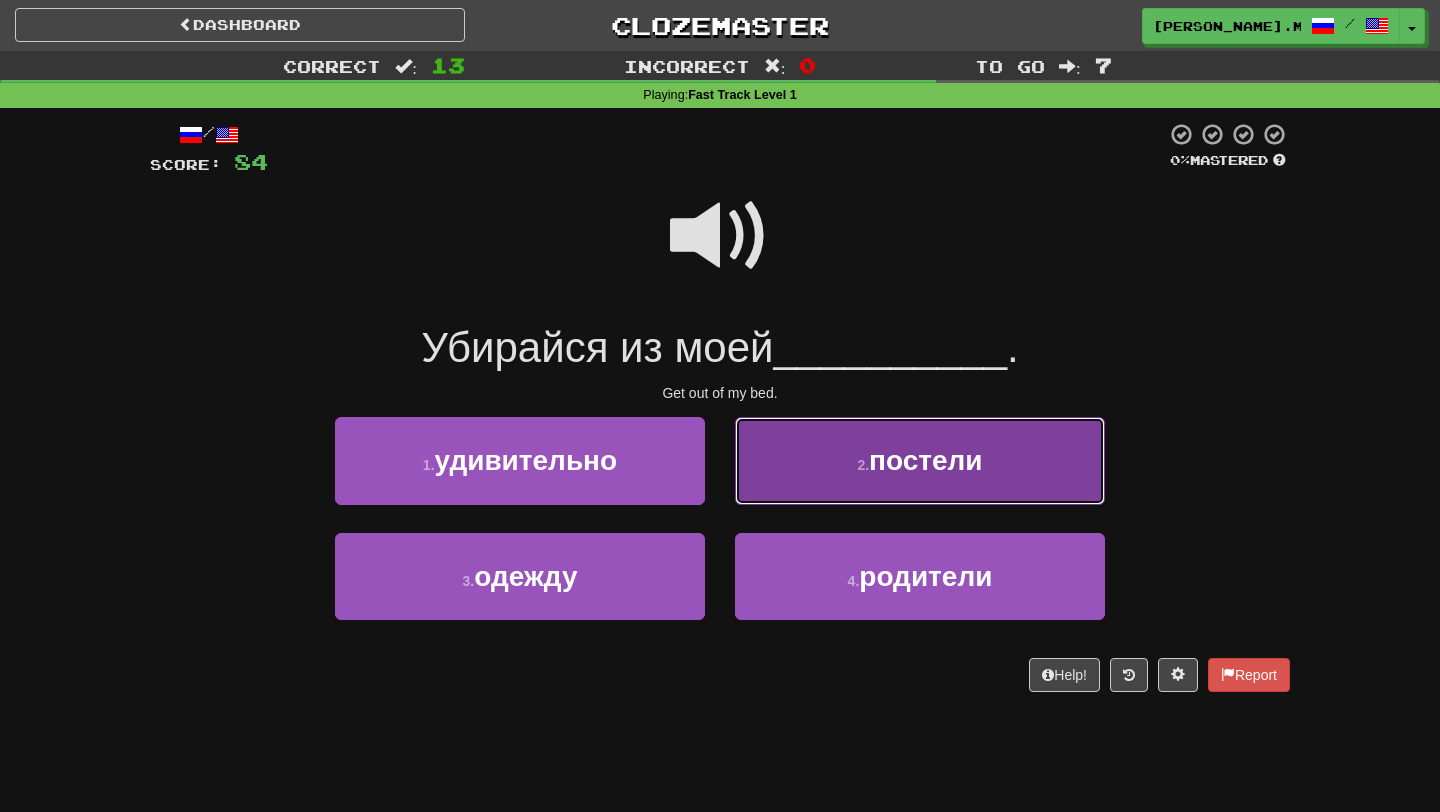 click on "2 .  постели" at bounding box center (920, 460) 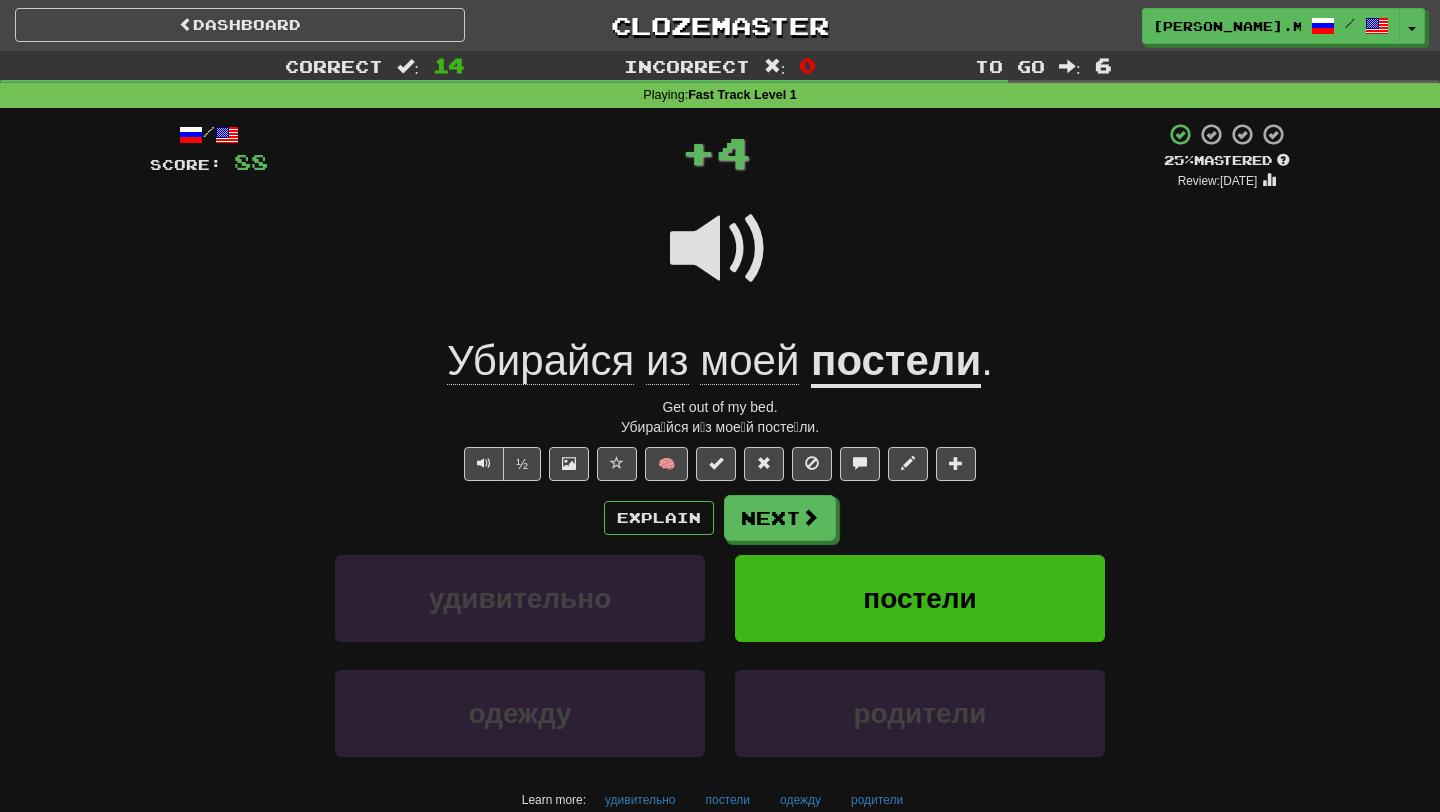 click on "постели" at bounding box center (896, 362) 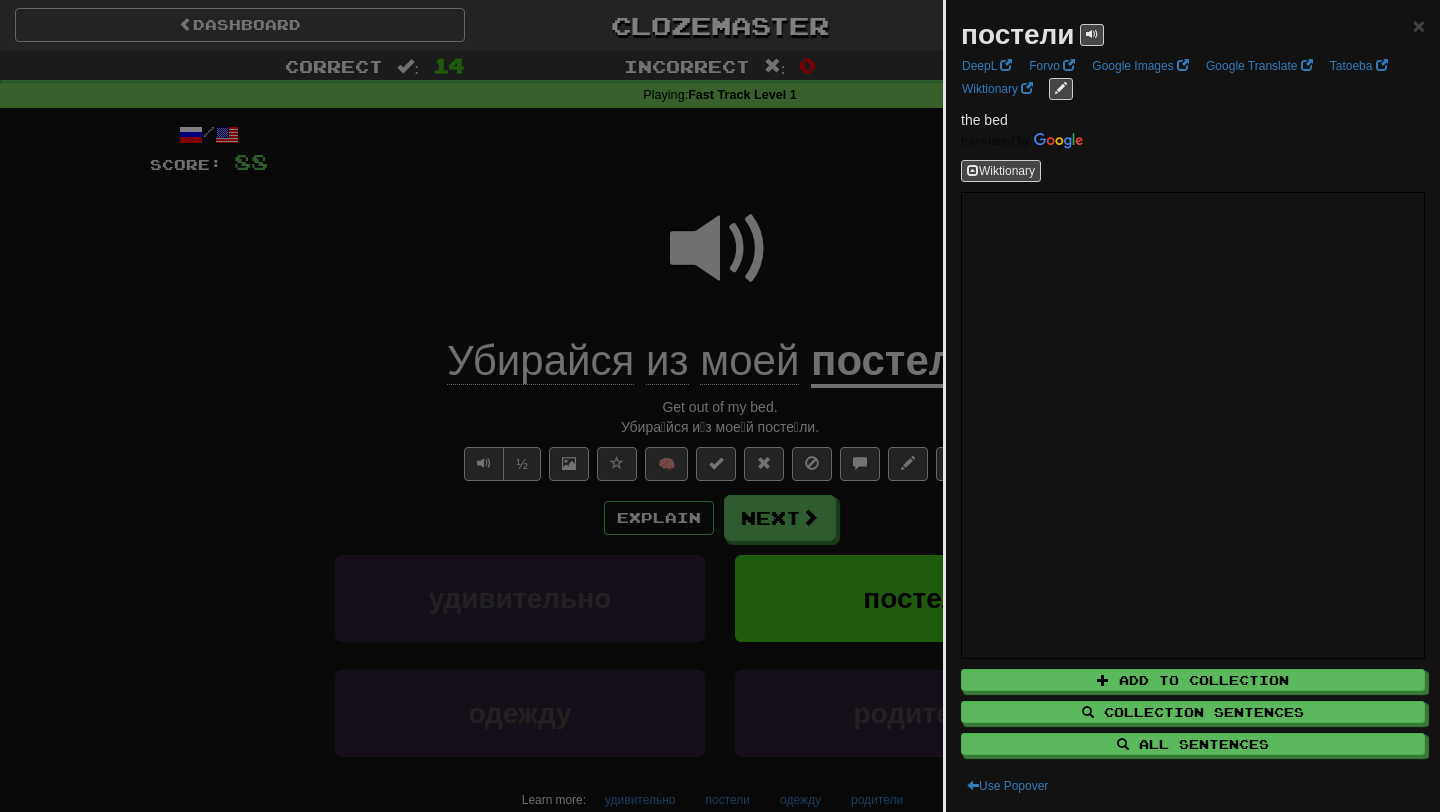 click at bounding box center (720, 406) 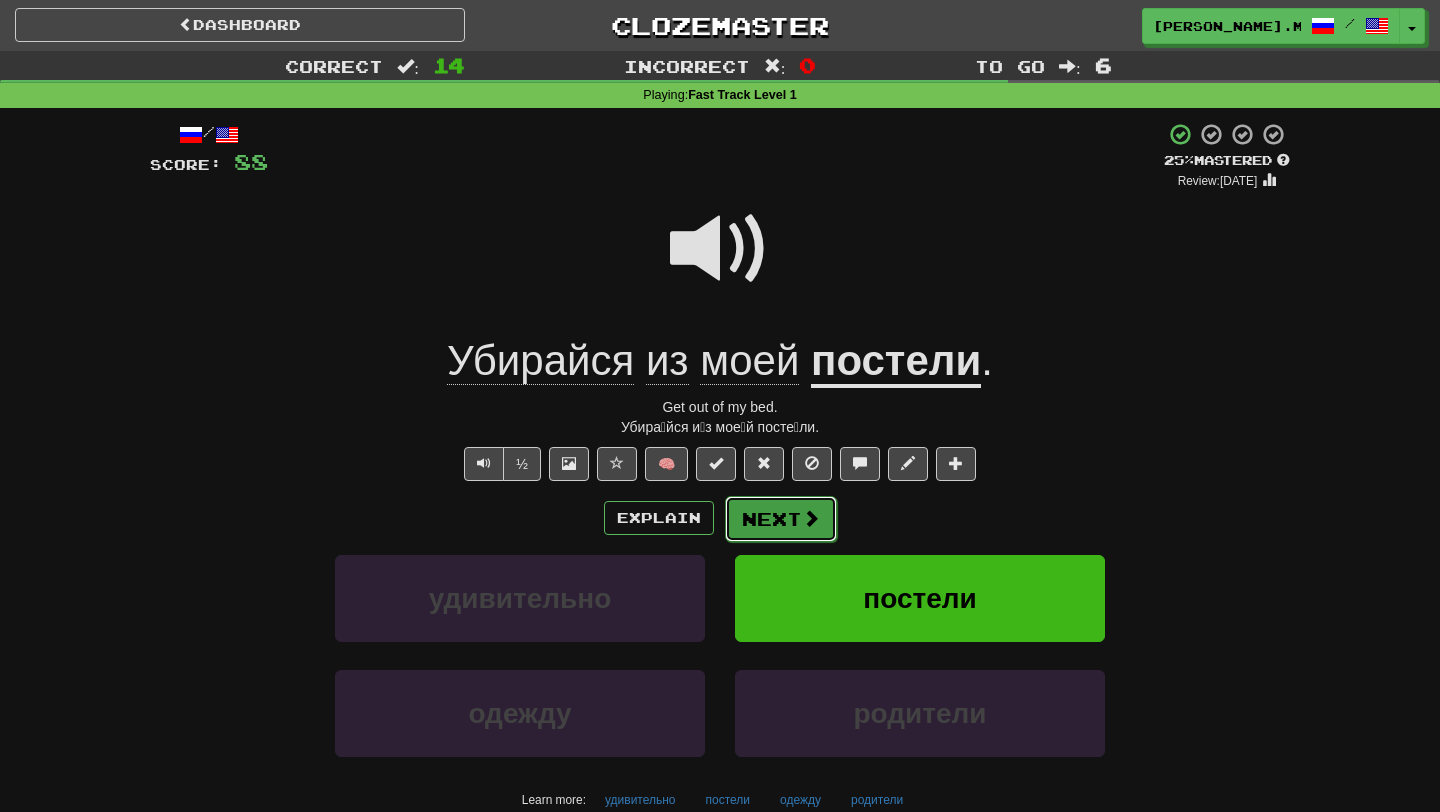 click on "Next" at bounding box center (781, 519) 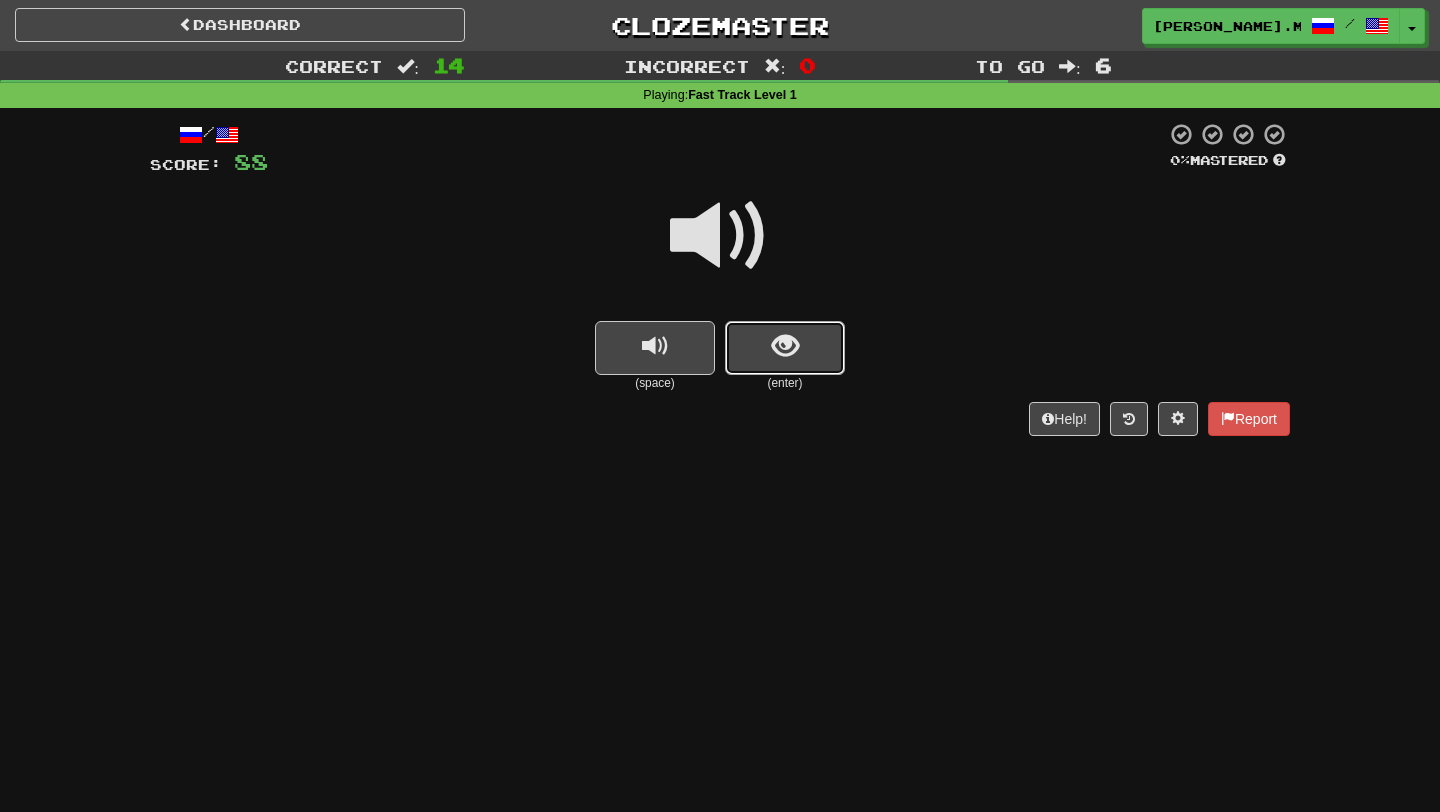 click at bounding box center [785, 346] 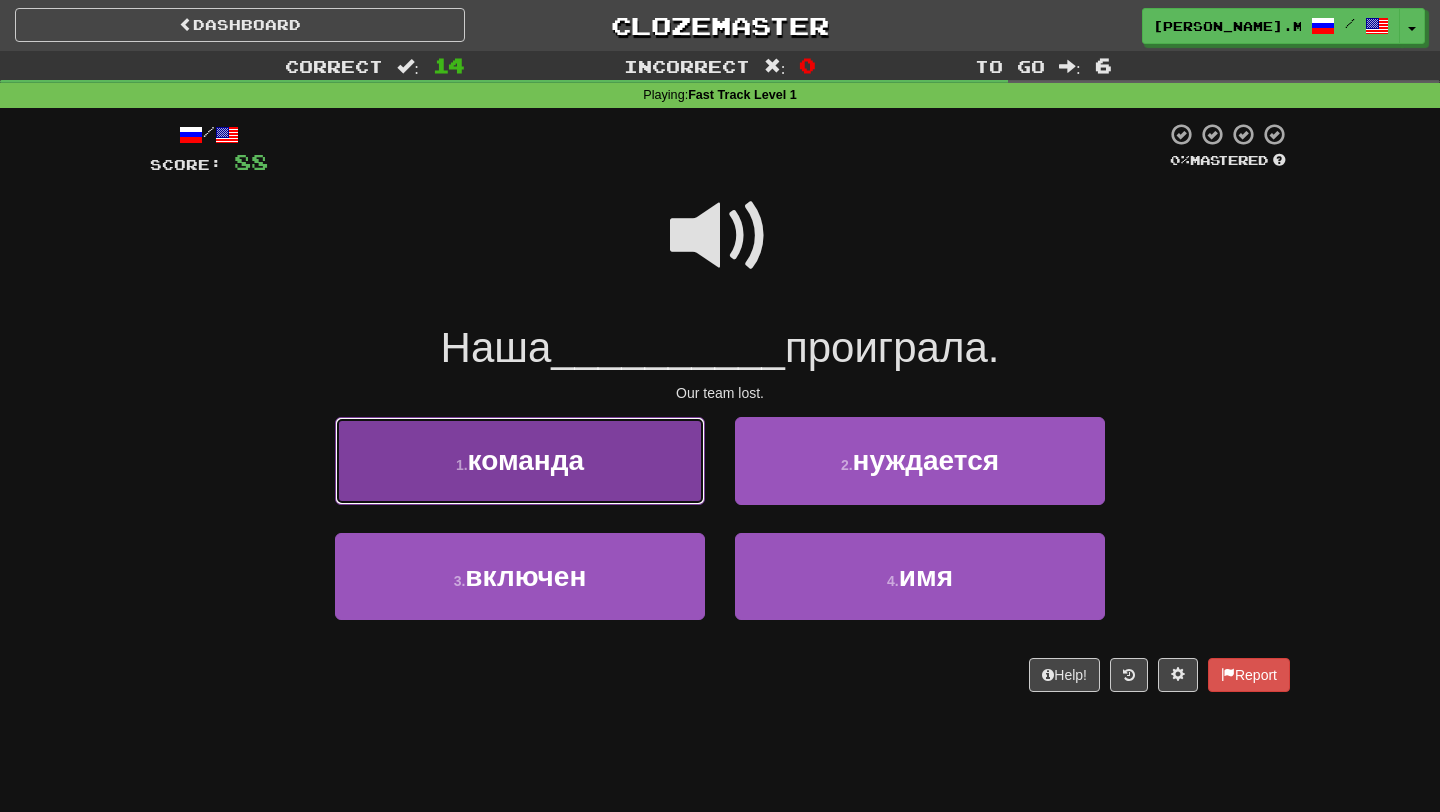 click on "1 .  команда" at bounding box center [520, 460] 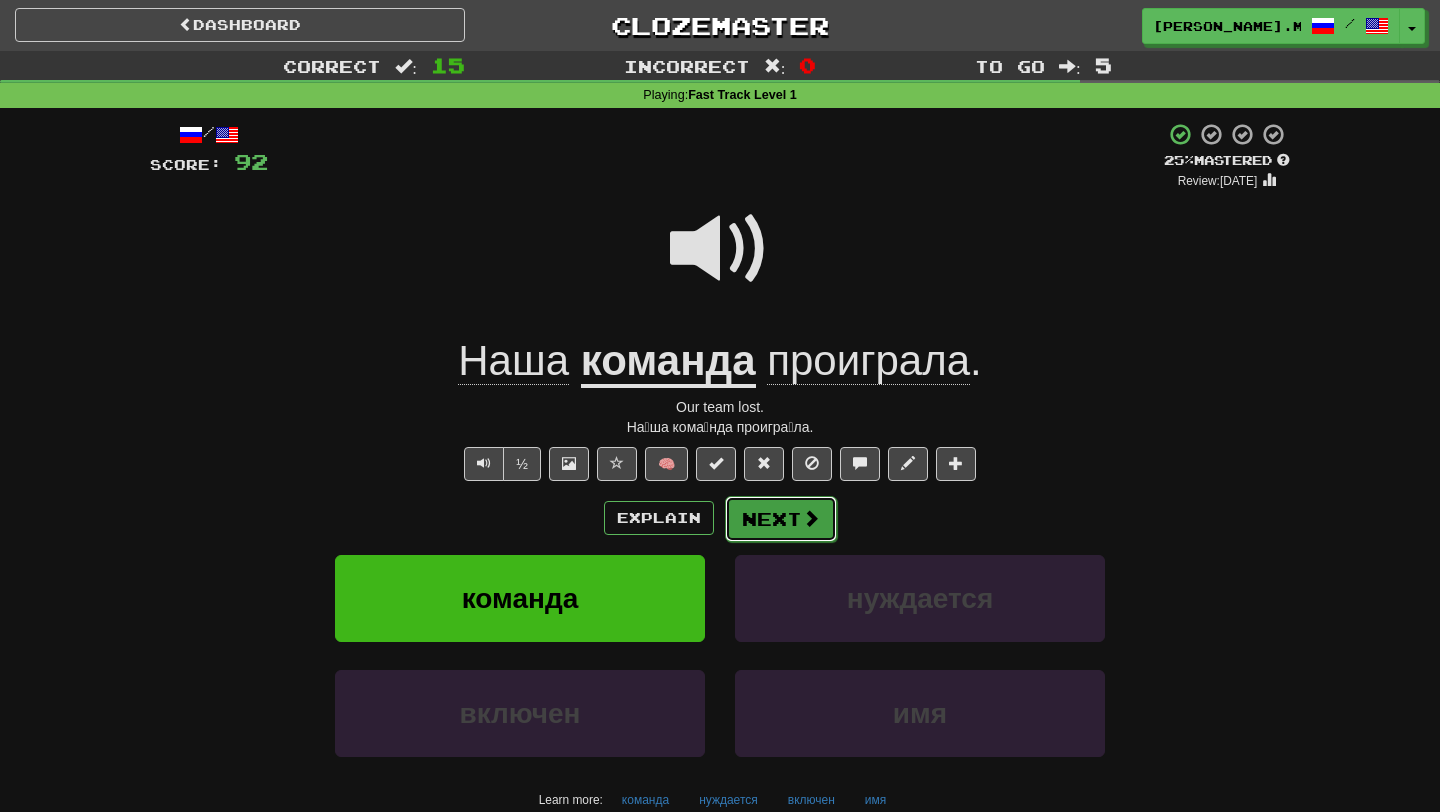 click at bounding box center [811, 518] 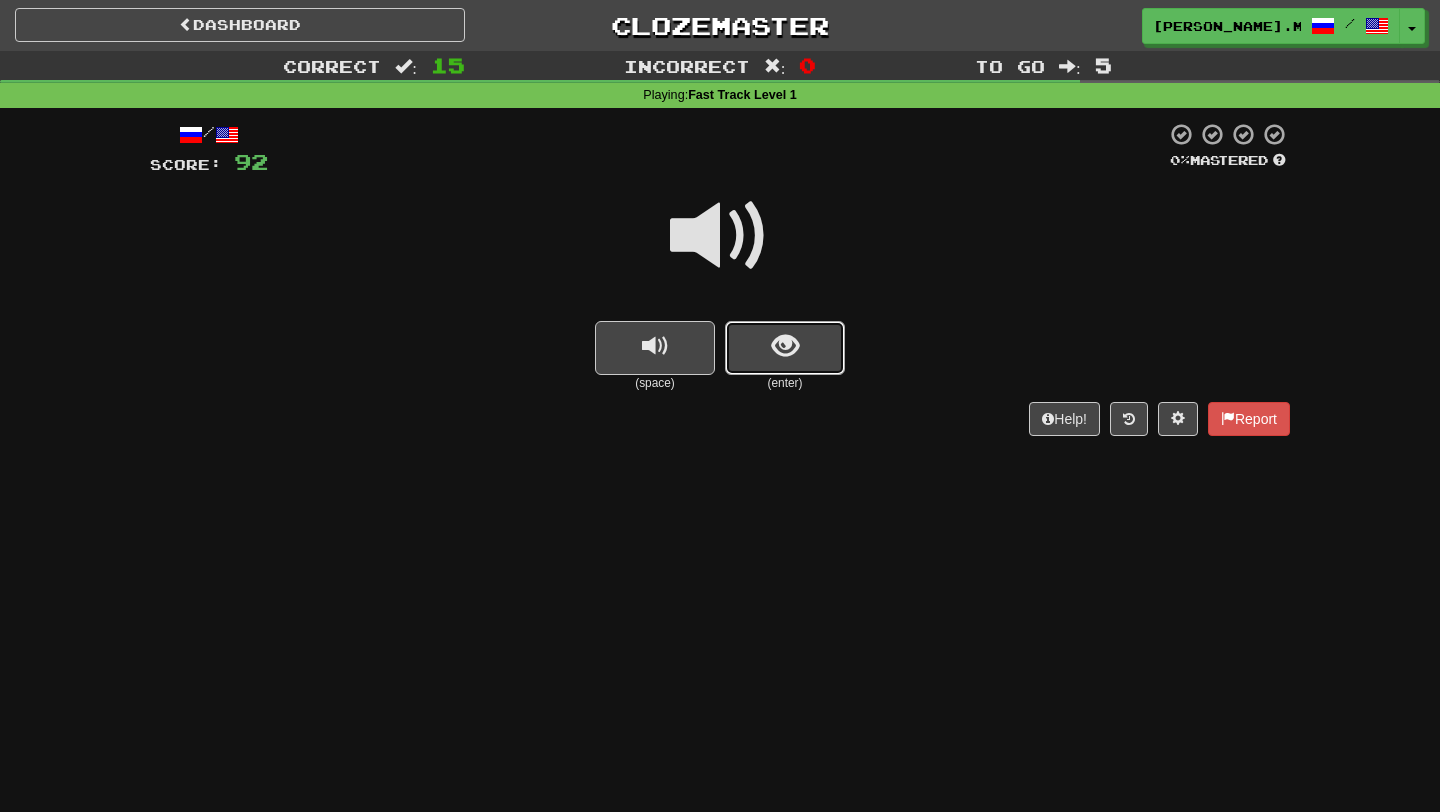 click at bounding box center (785, 346) 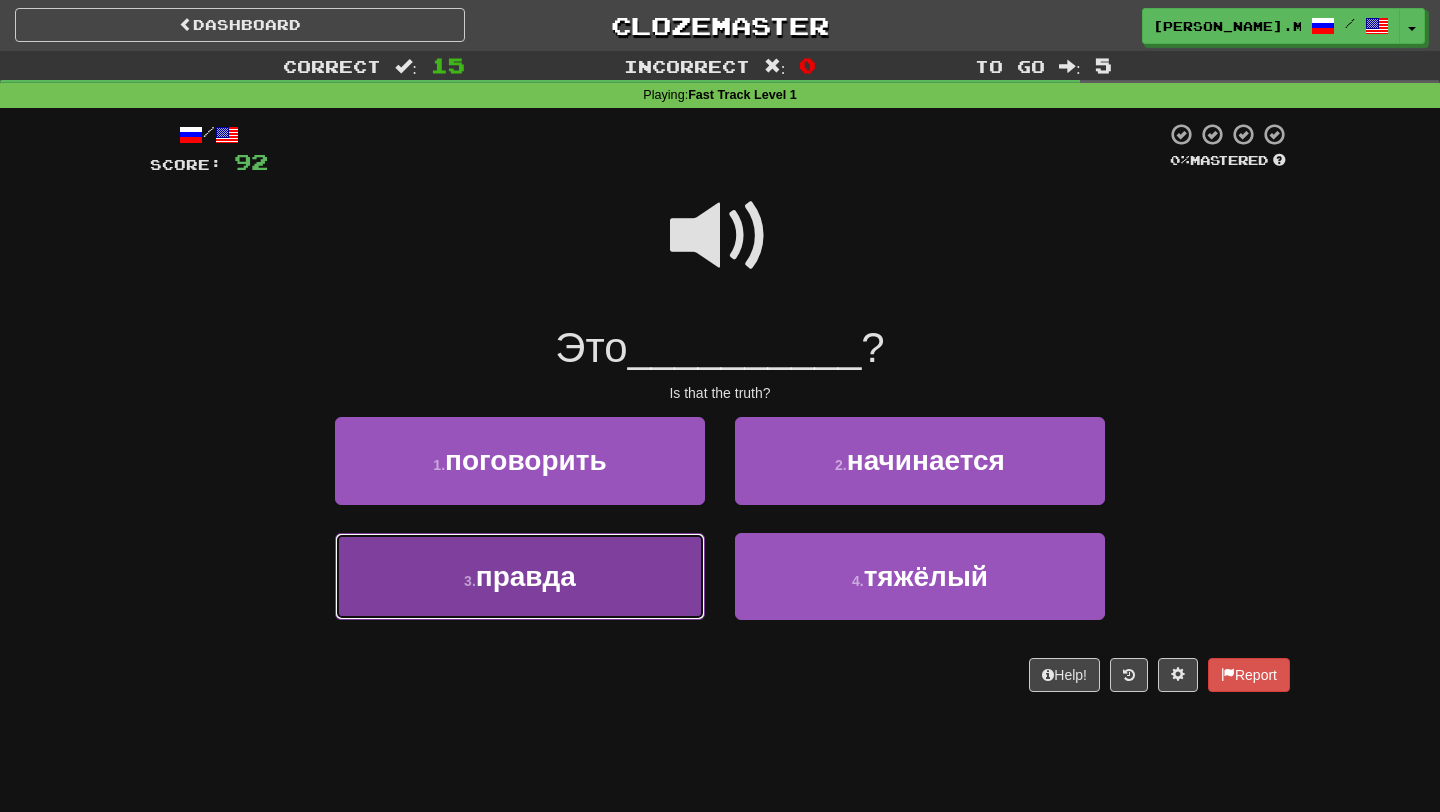 click on "правда" at bounding box center (526, 576) 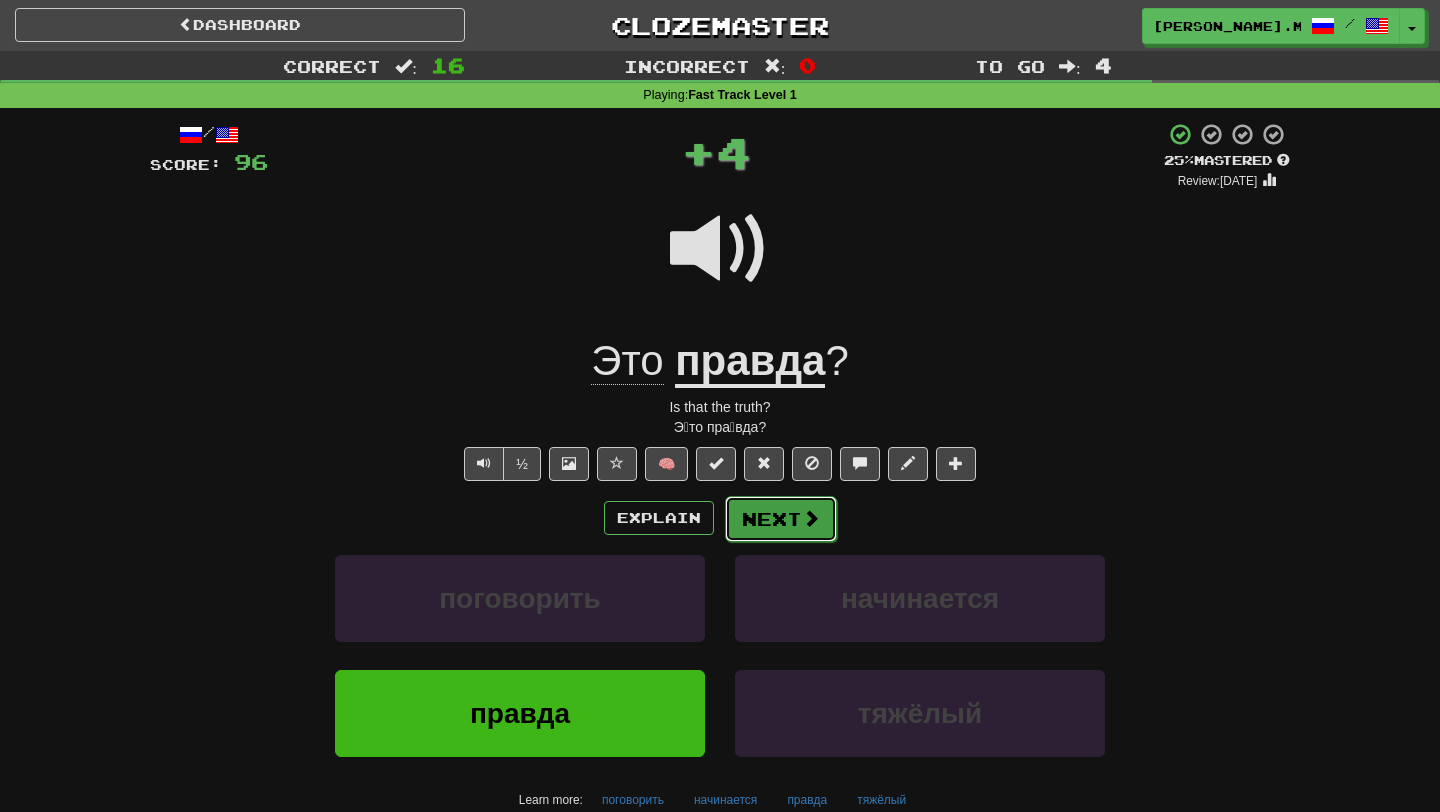 click on "Next" at bounding box center (781, 519) 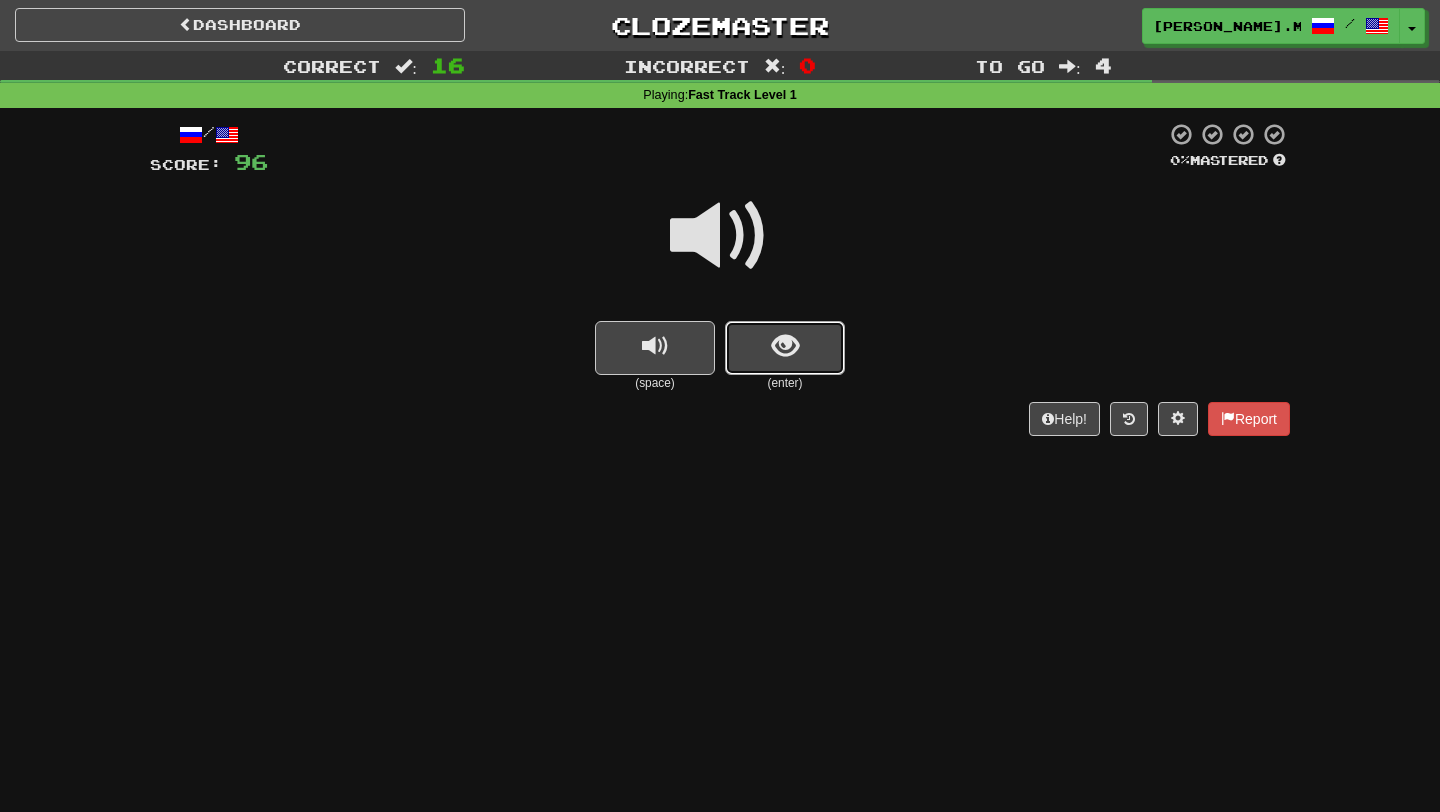 click at bounding box center (785, 348) 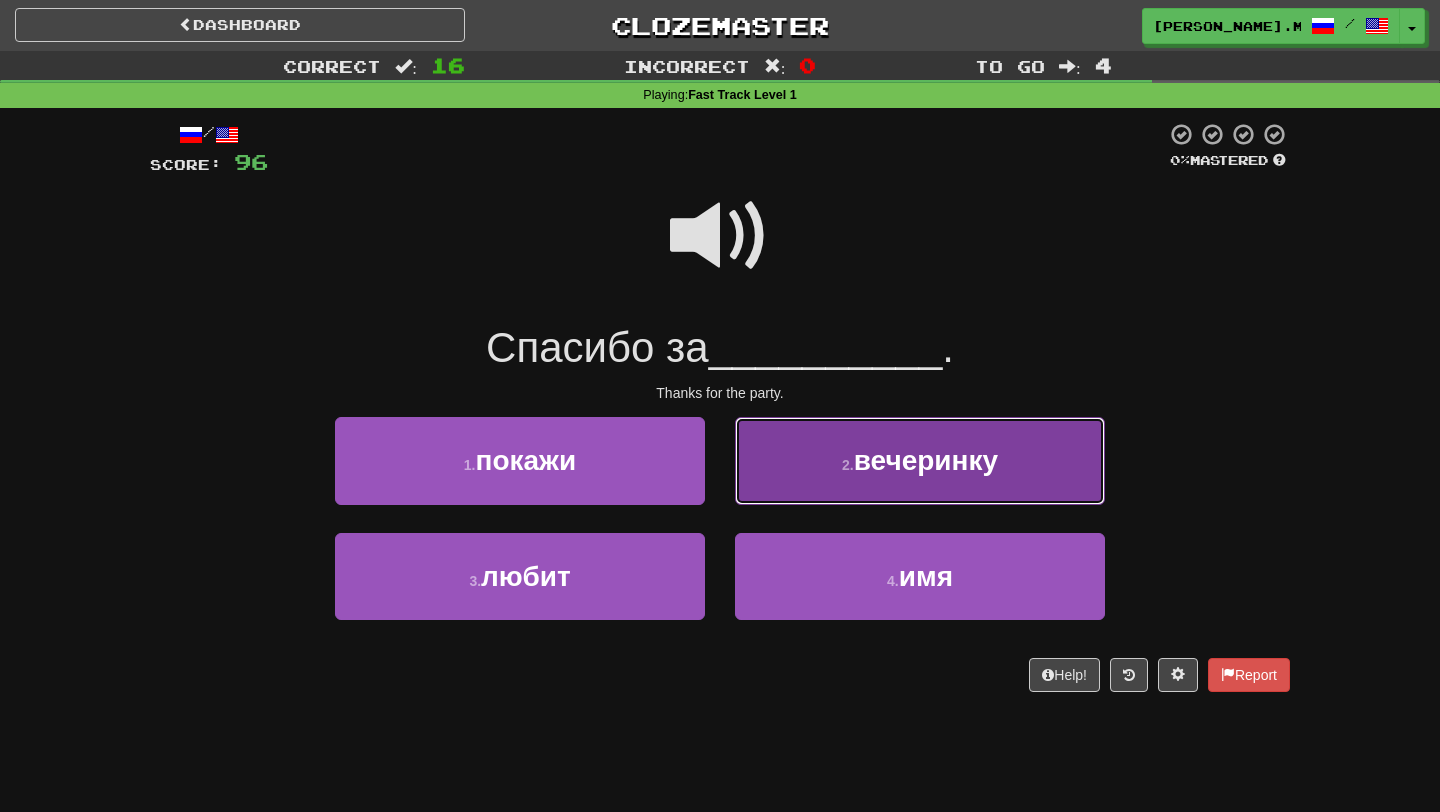 click on "2 .  вечеринку" at bounding box center [920, 460] 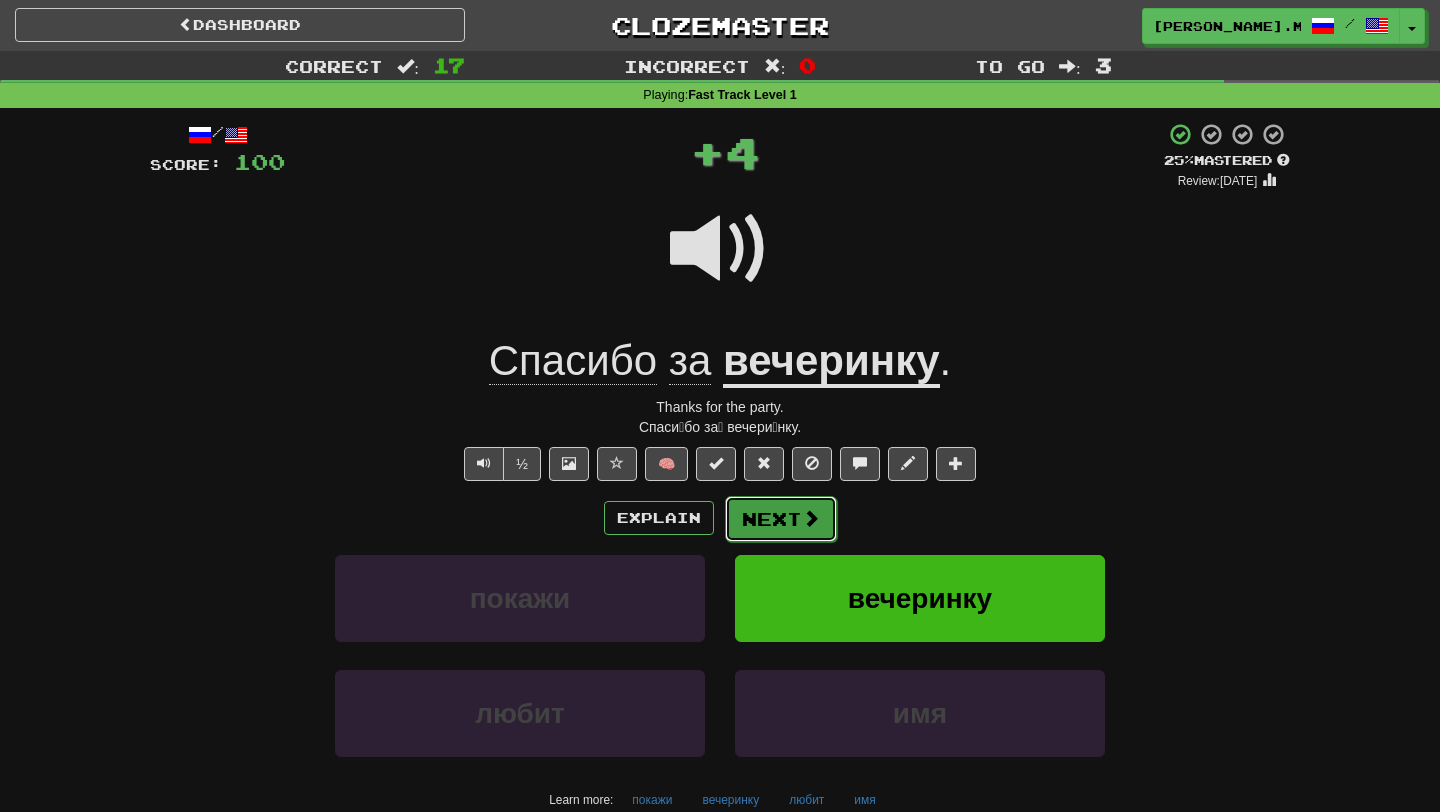 click on "Next" at bounding box center [781, 519] 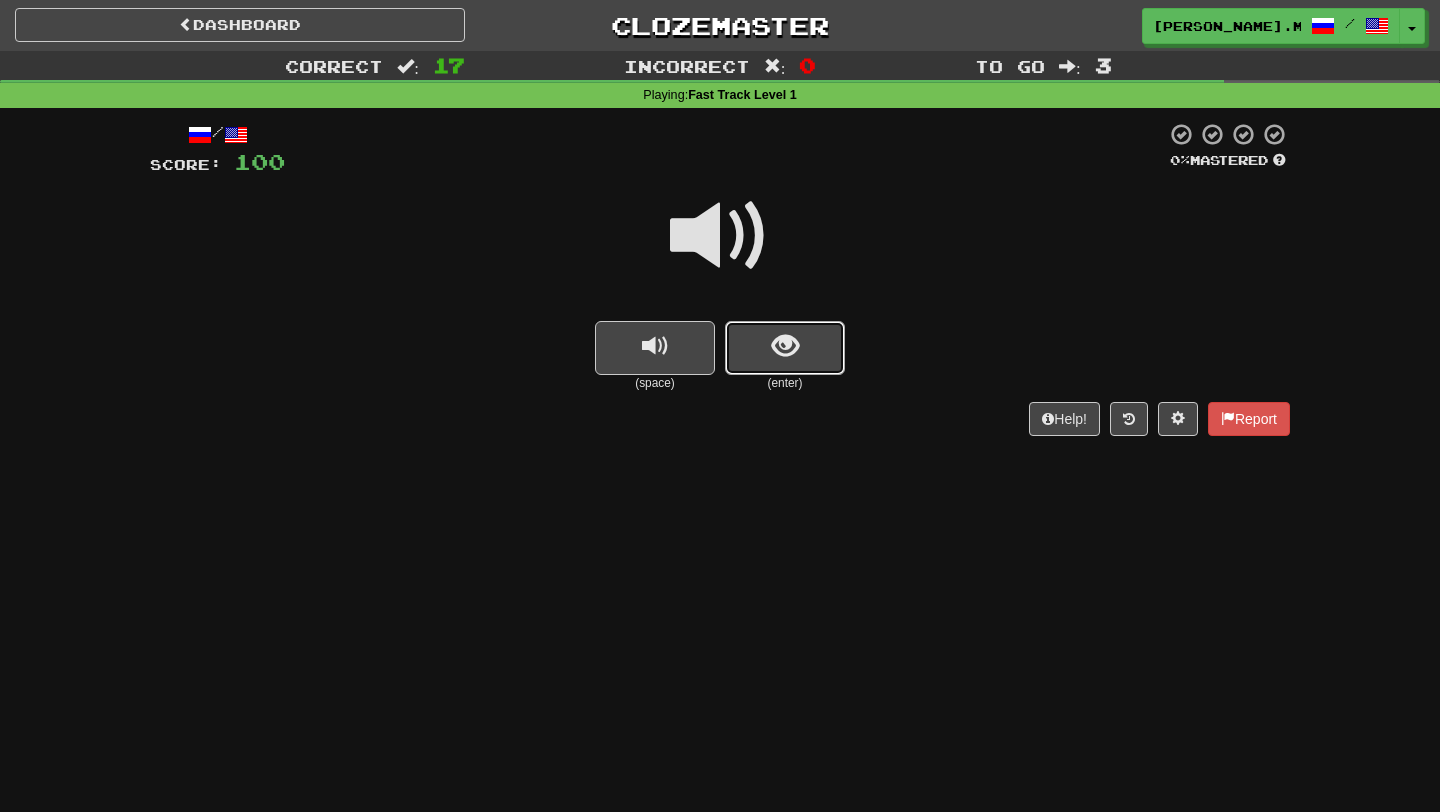 click at bounding box center (785, 348) 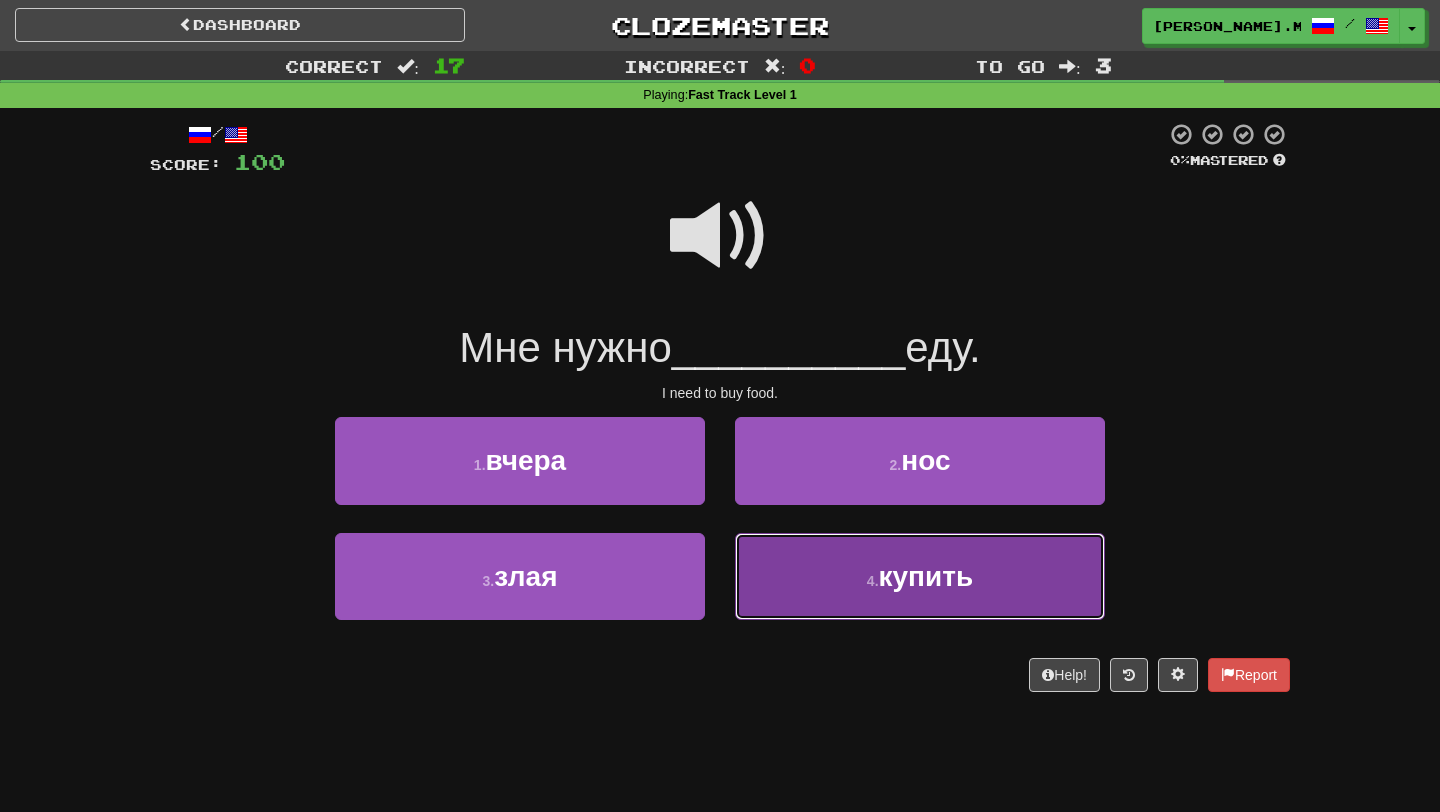 click on "4 .  купить" at bounding box center [920, 576] 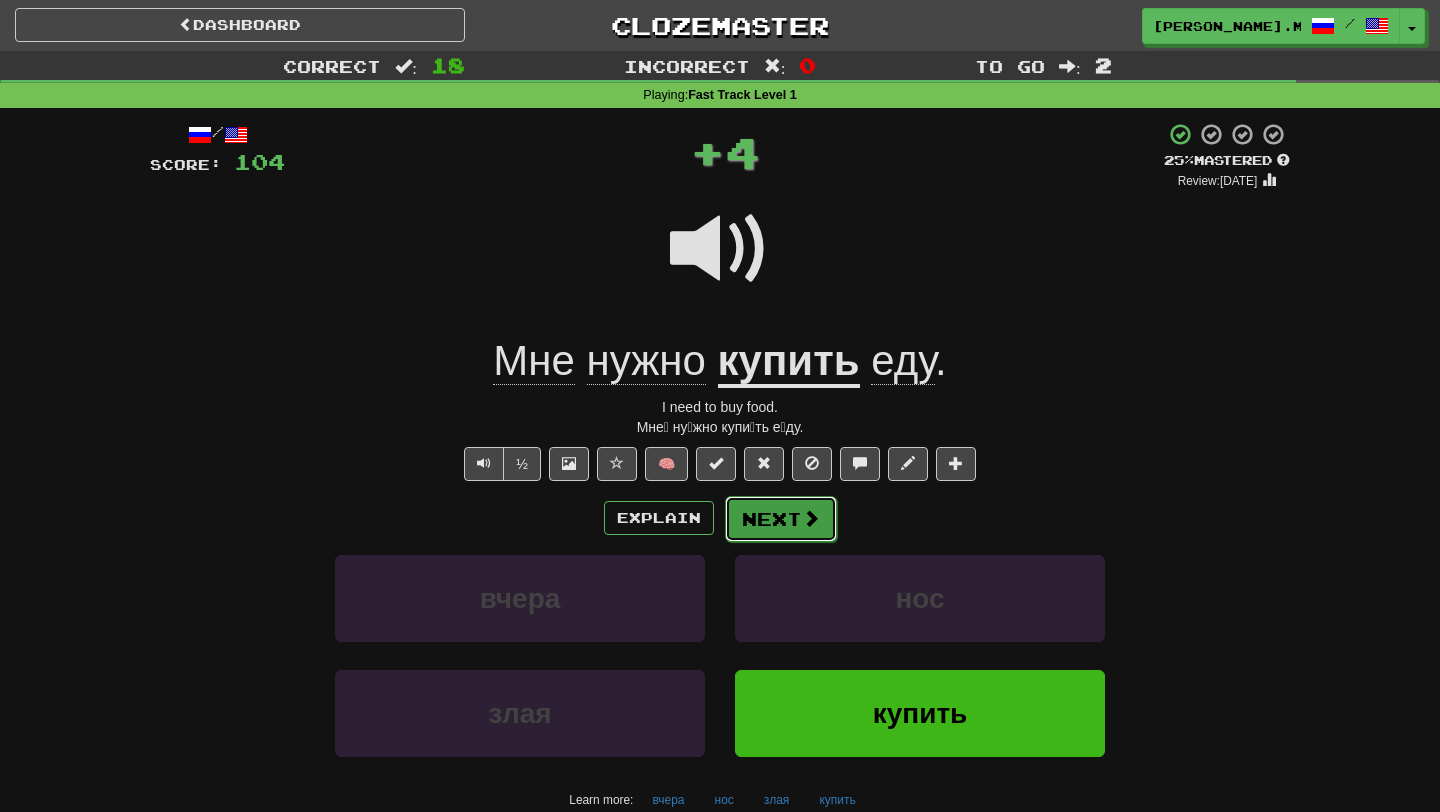 click at bounding box center (811, 518) 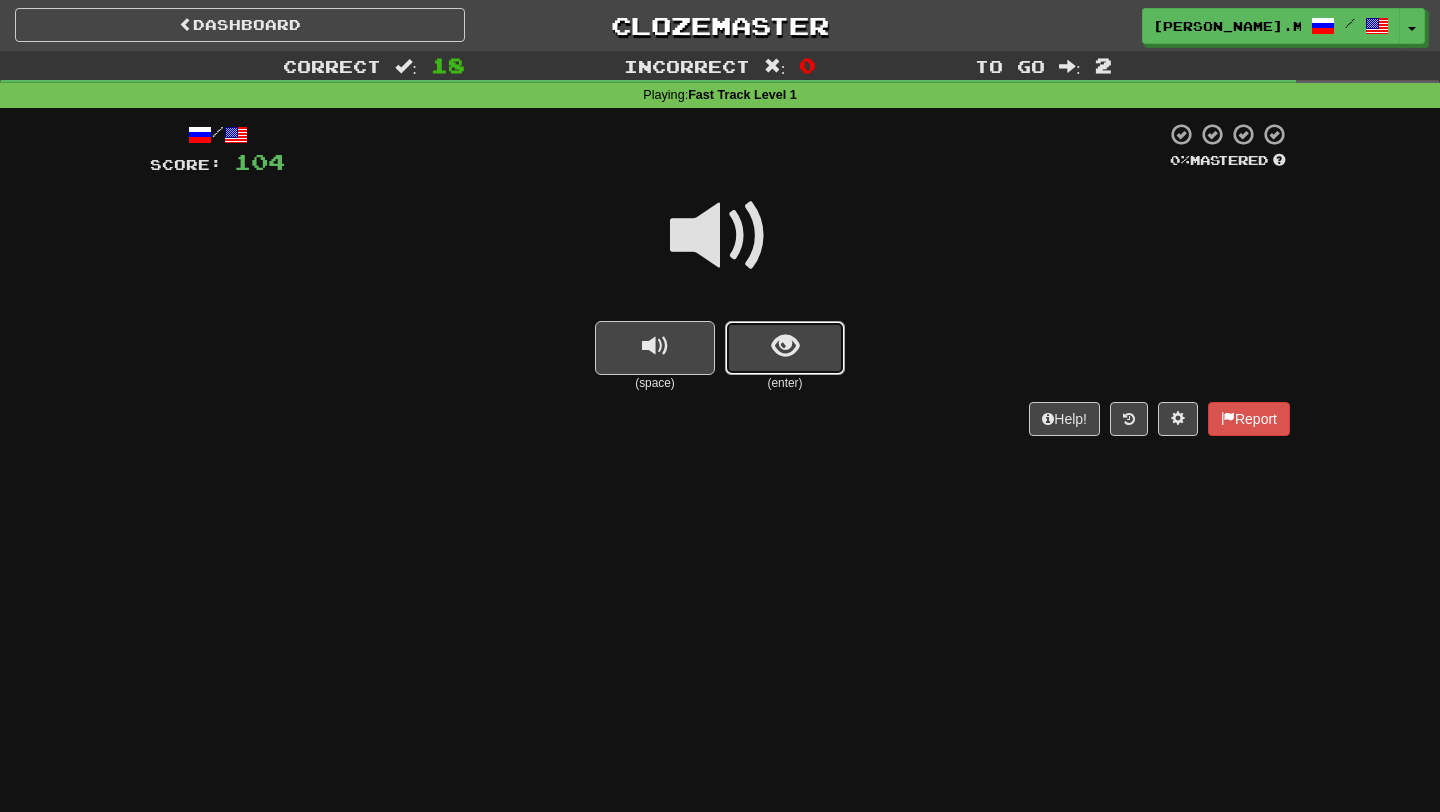 click at bounding box center (785, 348) 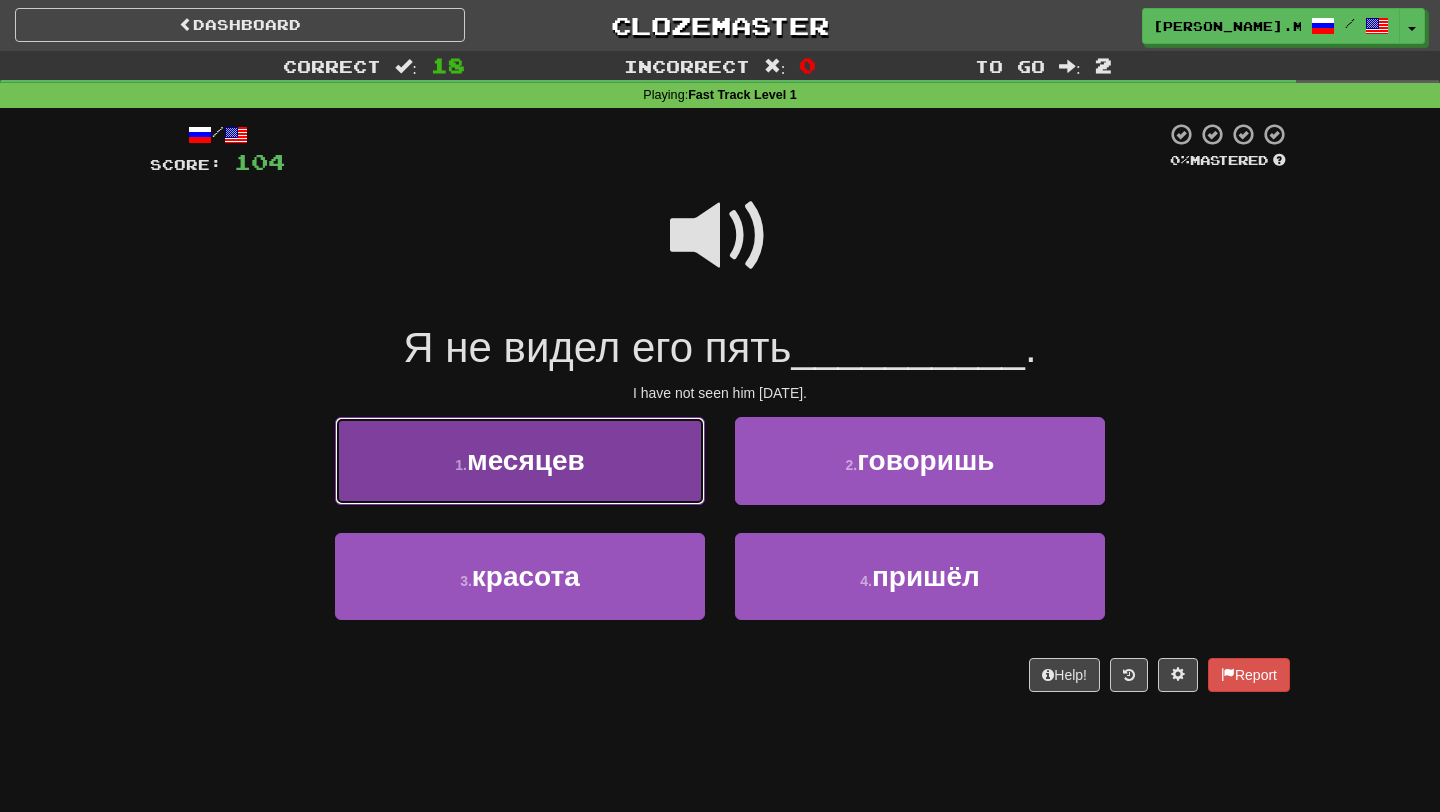 click on "1 .  месяцев" at bounding box center [520, 460] 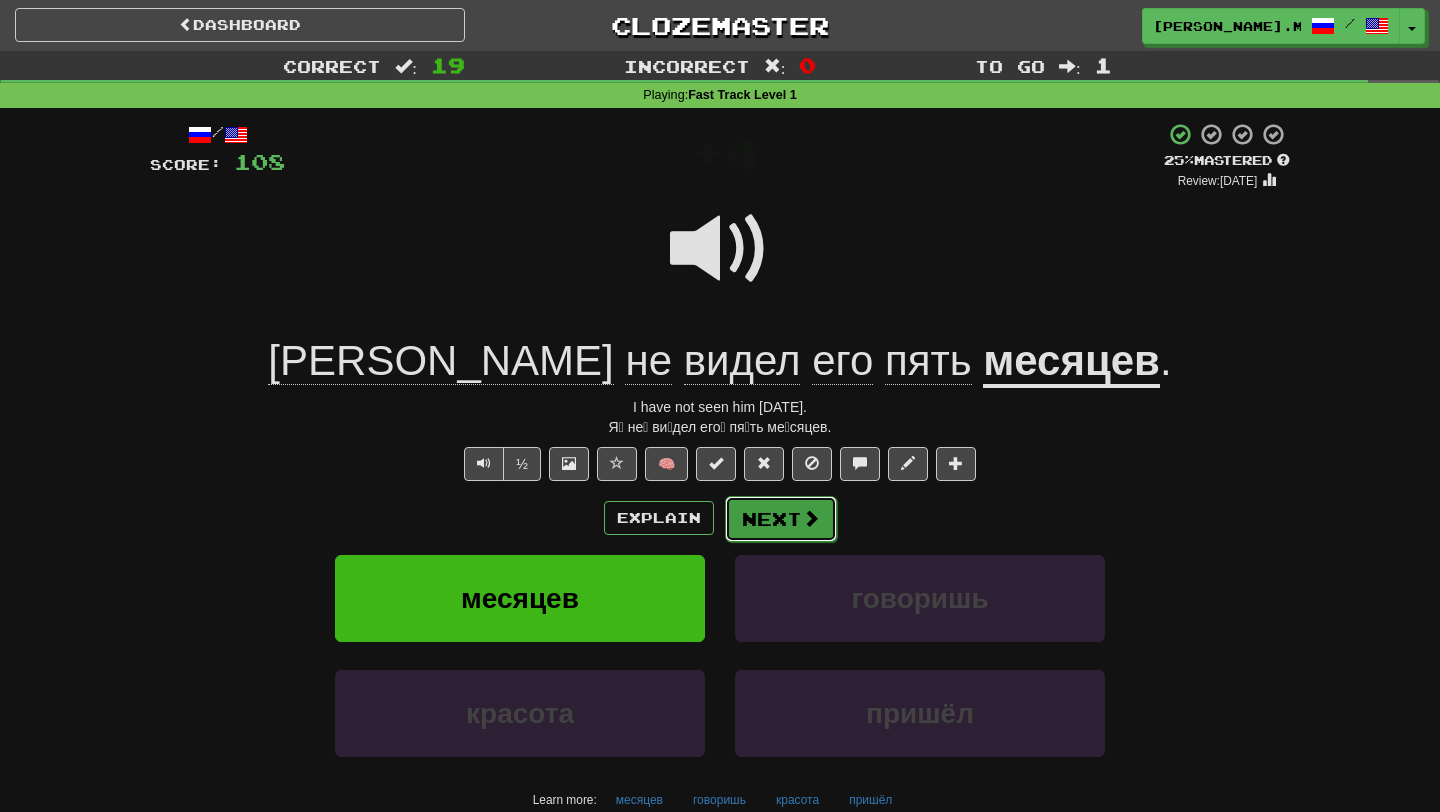 click on "Next" at bounding box center [781, 519] 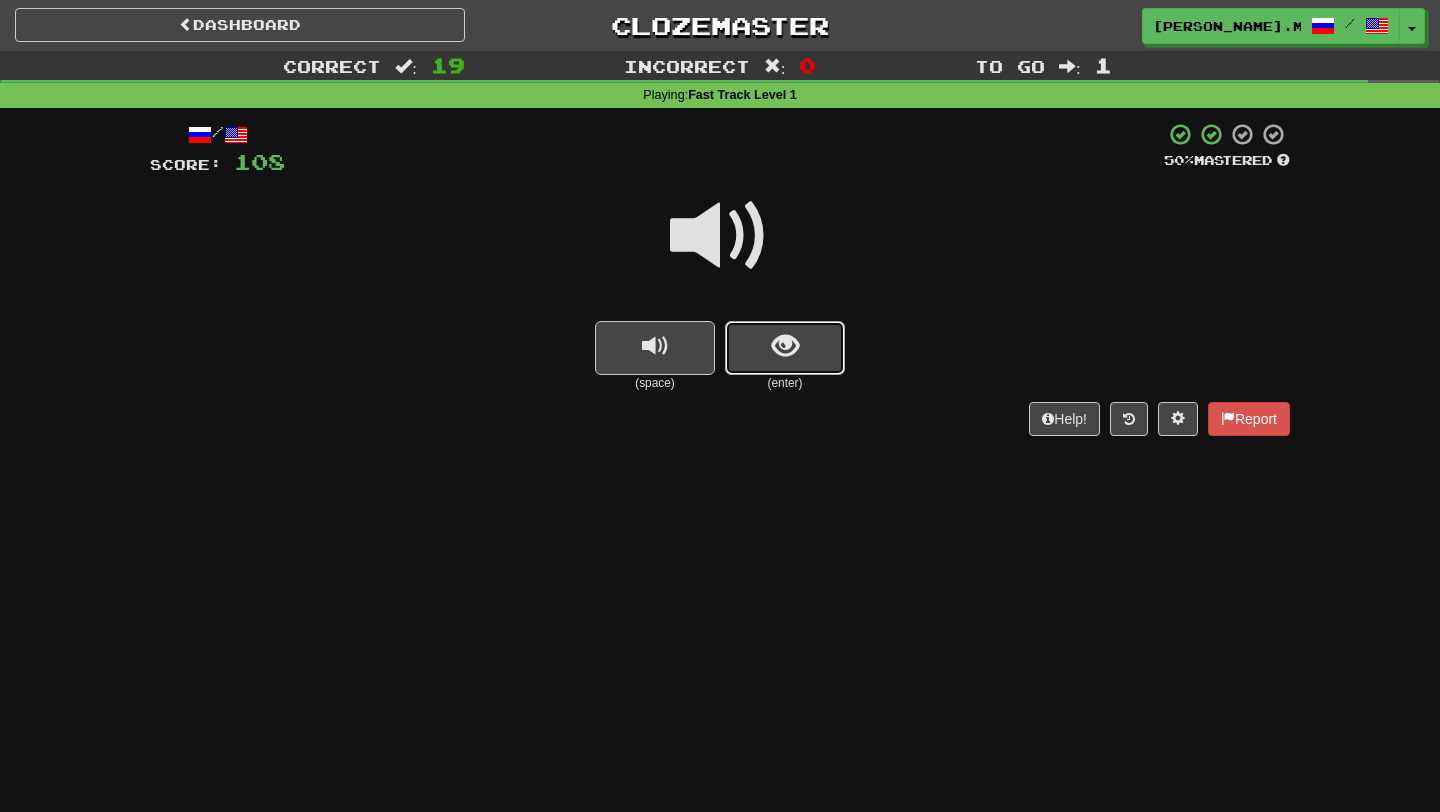 click at bounding box center (785, 346) 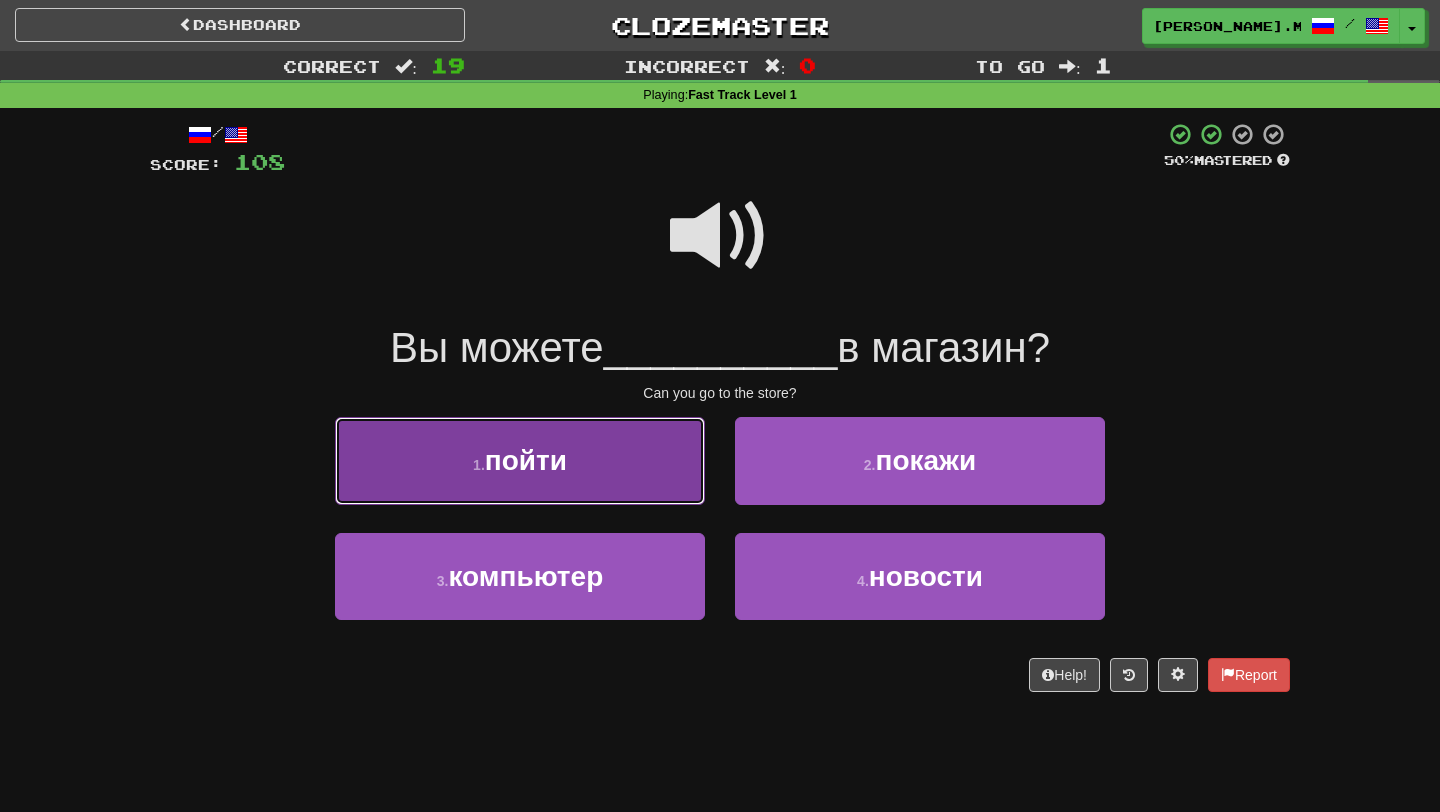 click on "1 .  пойти" at bounding box center [520, 460] 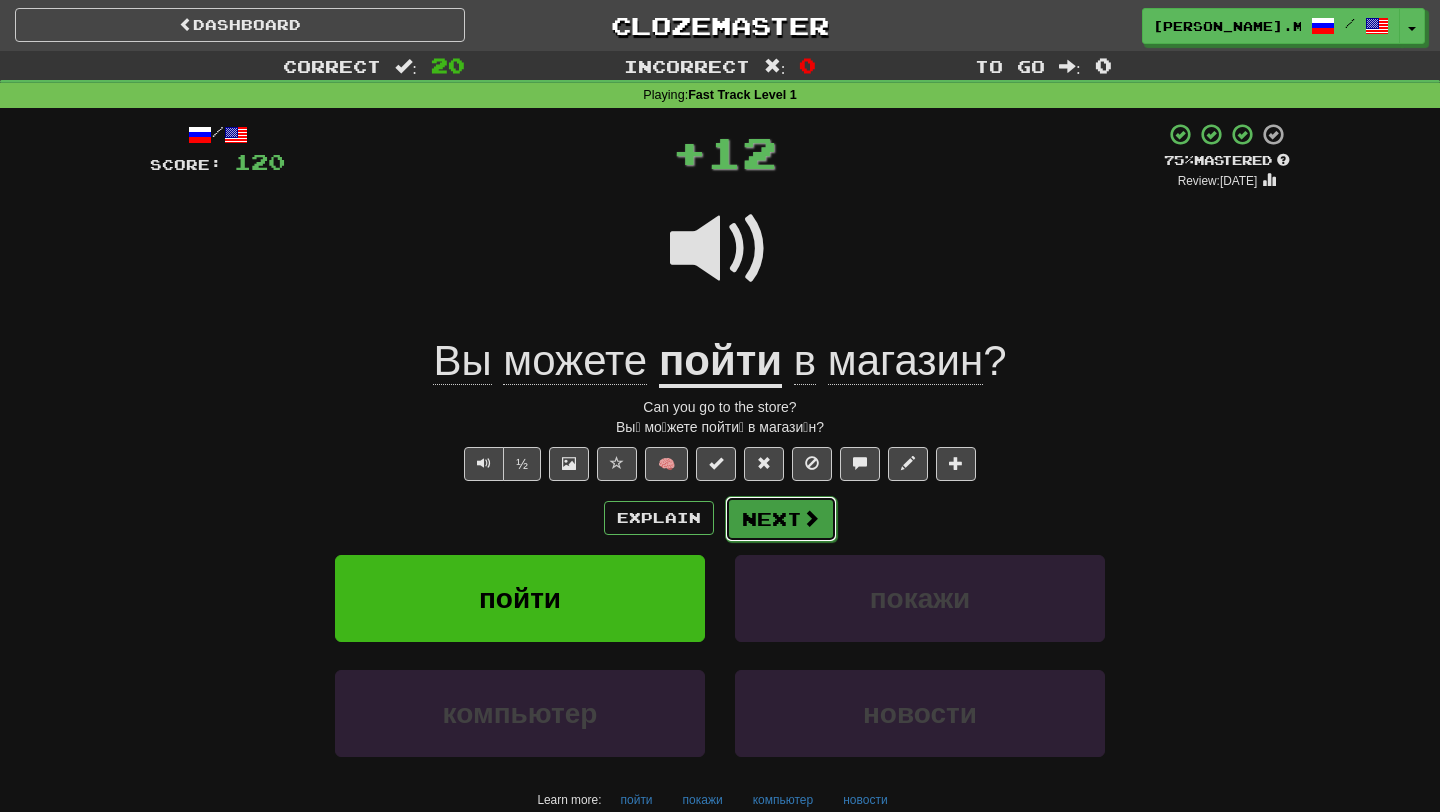 click on "Next" at bounding box center (781, 519) 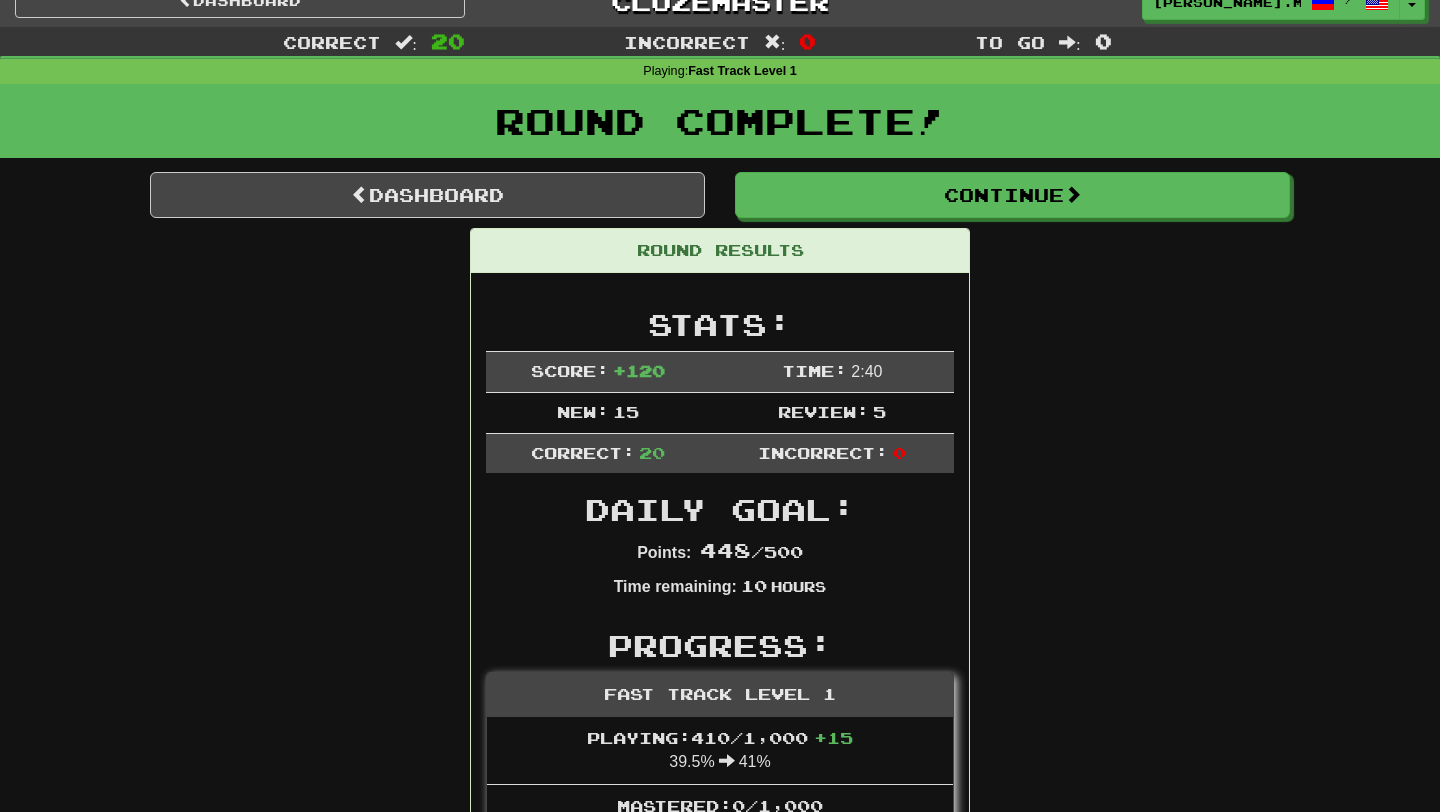 scroll, scrollTop: 0, scrollLeft: 0, axis: both 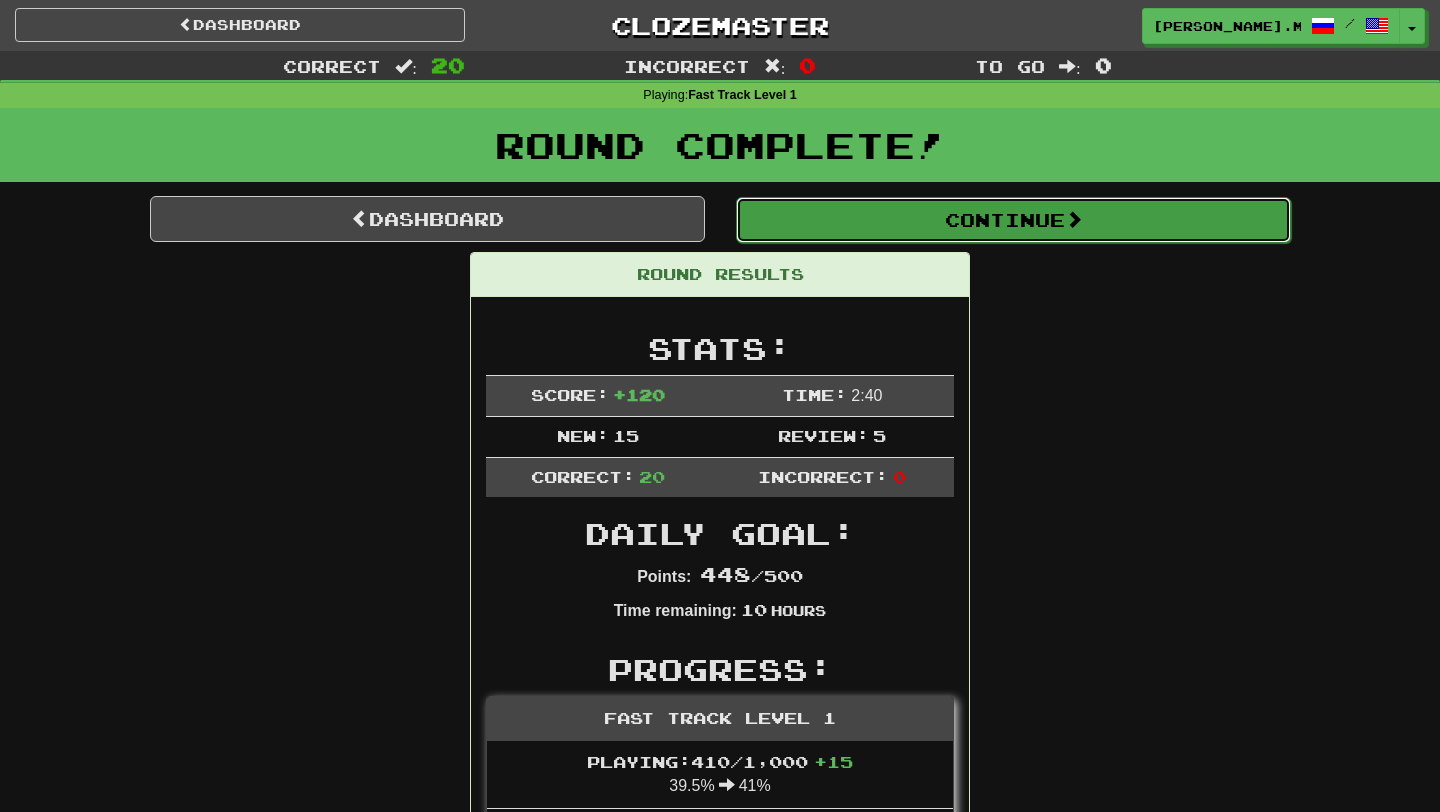 click on "Continue" at bounding box center (1013, 220) 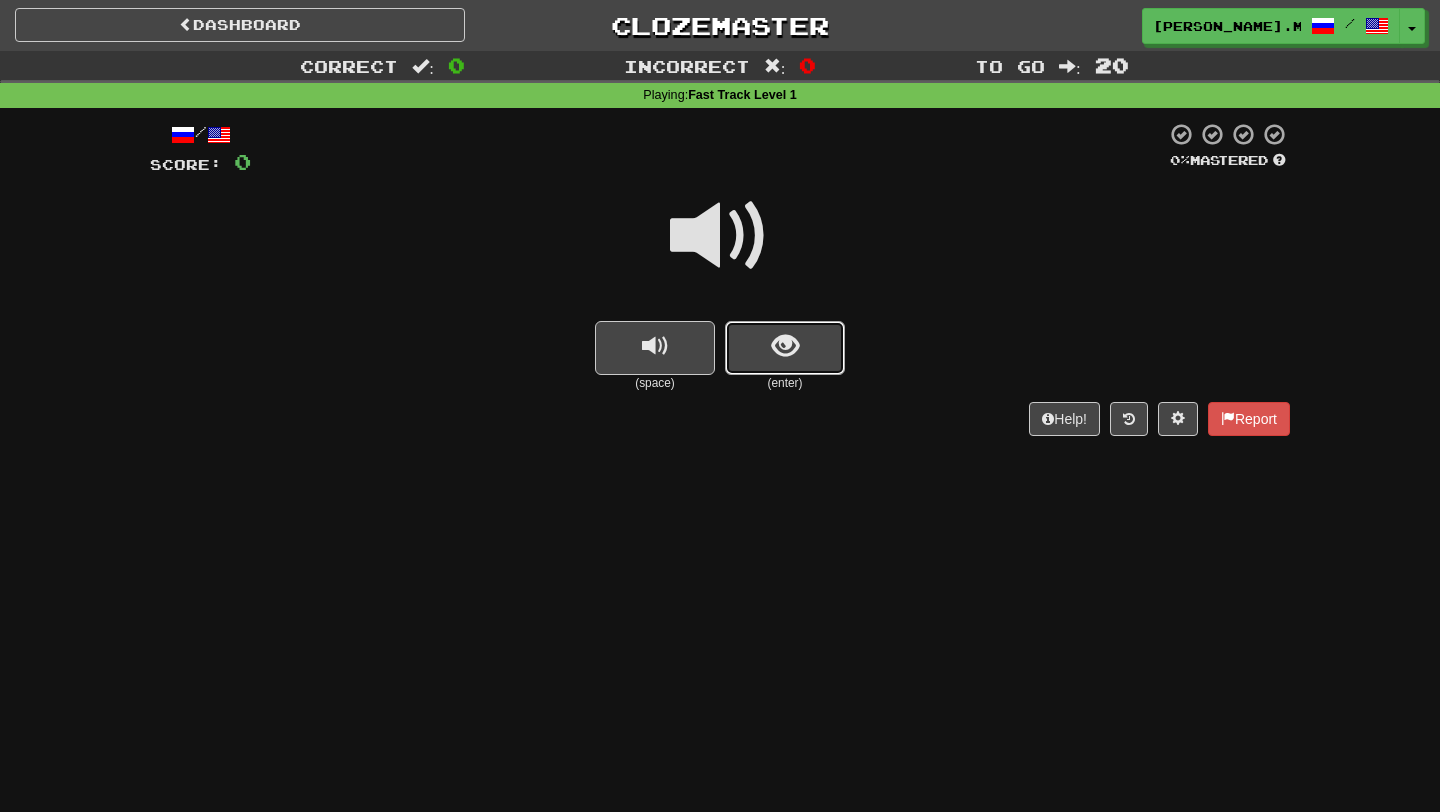 click at bounding box center [785, 346] 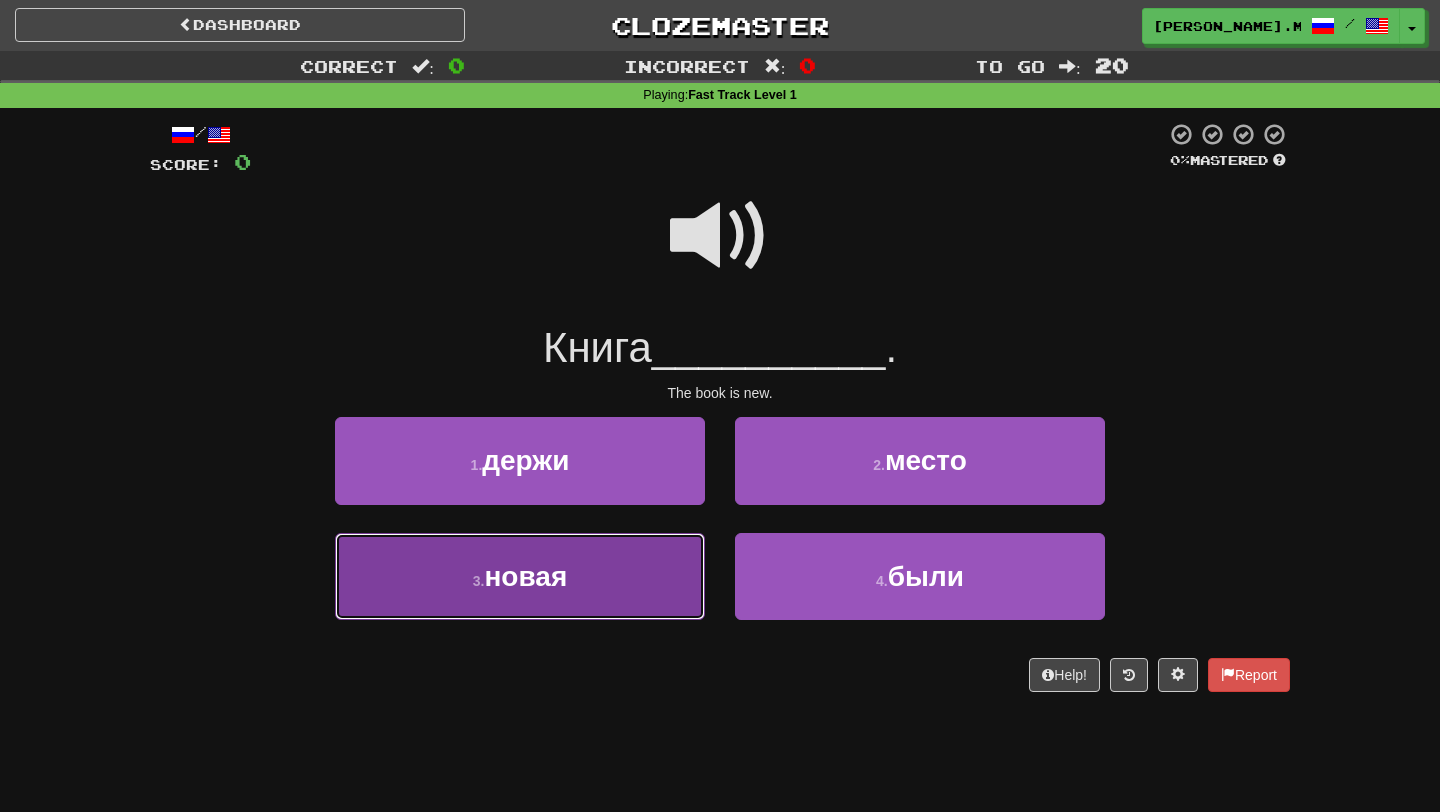 click on "3 .  новая" at bounding box center [520, 576] 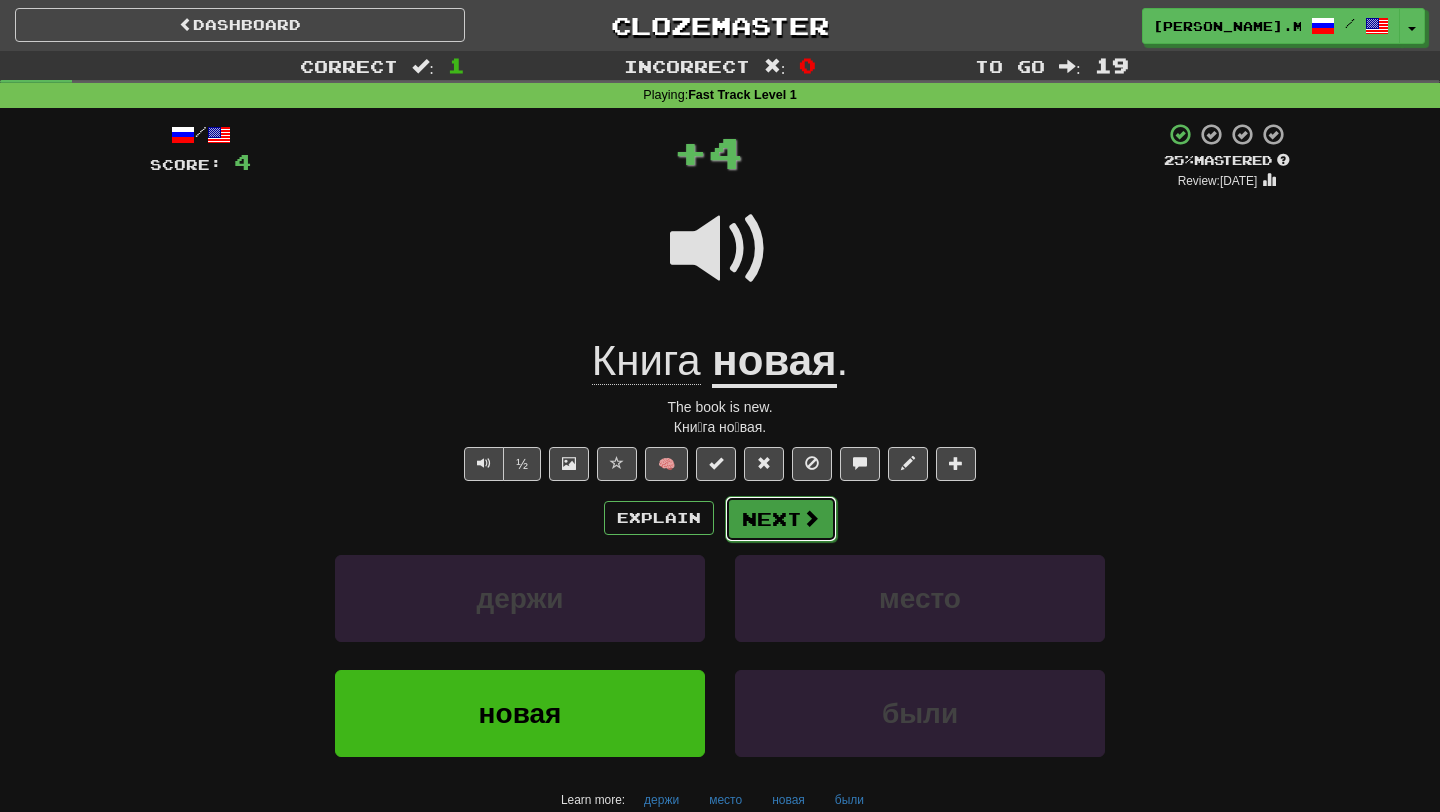click on "Next" at bounding box center (781, 519) 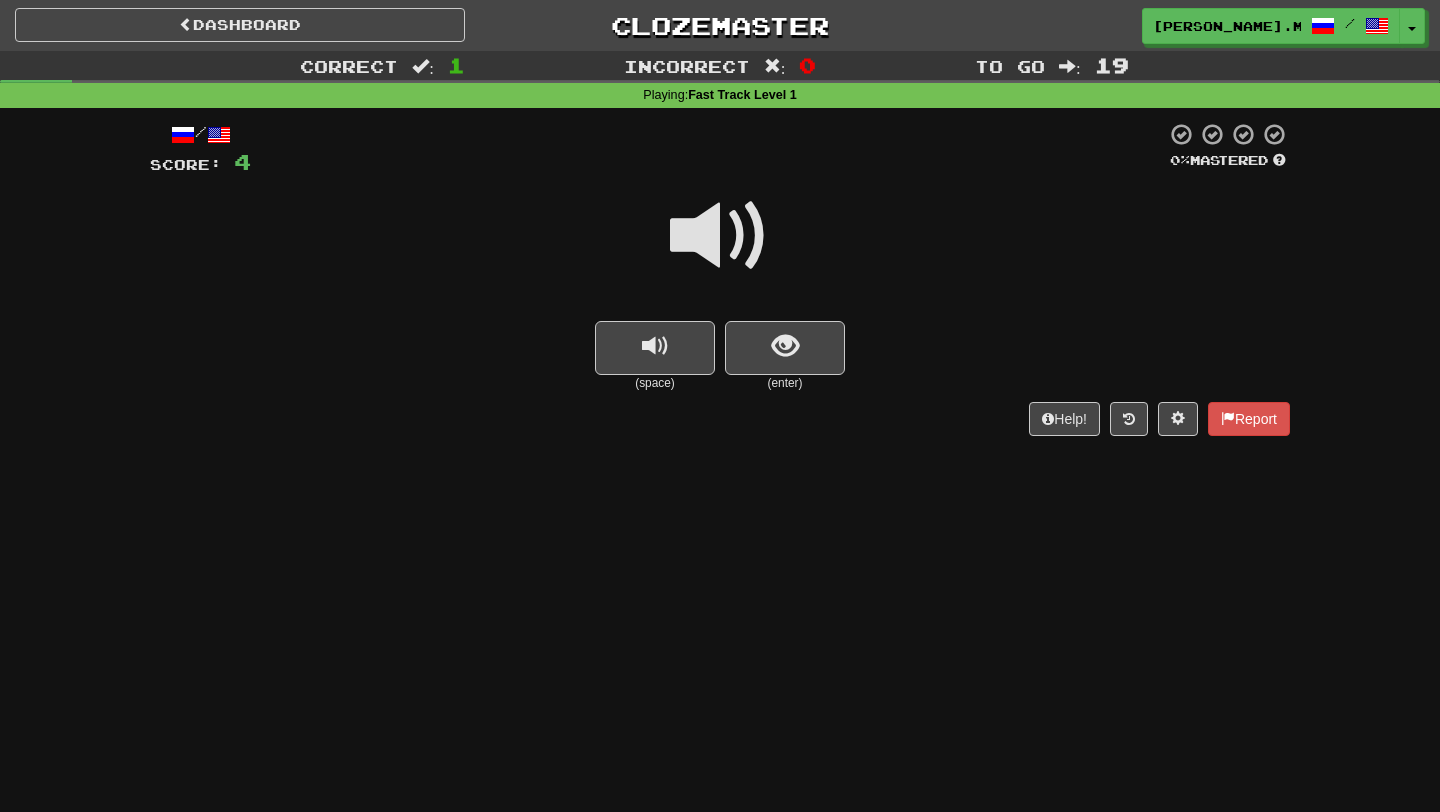 click at bounding box center [720, 249] 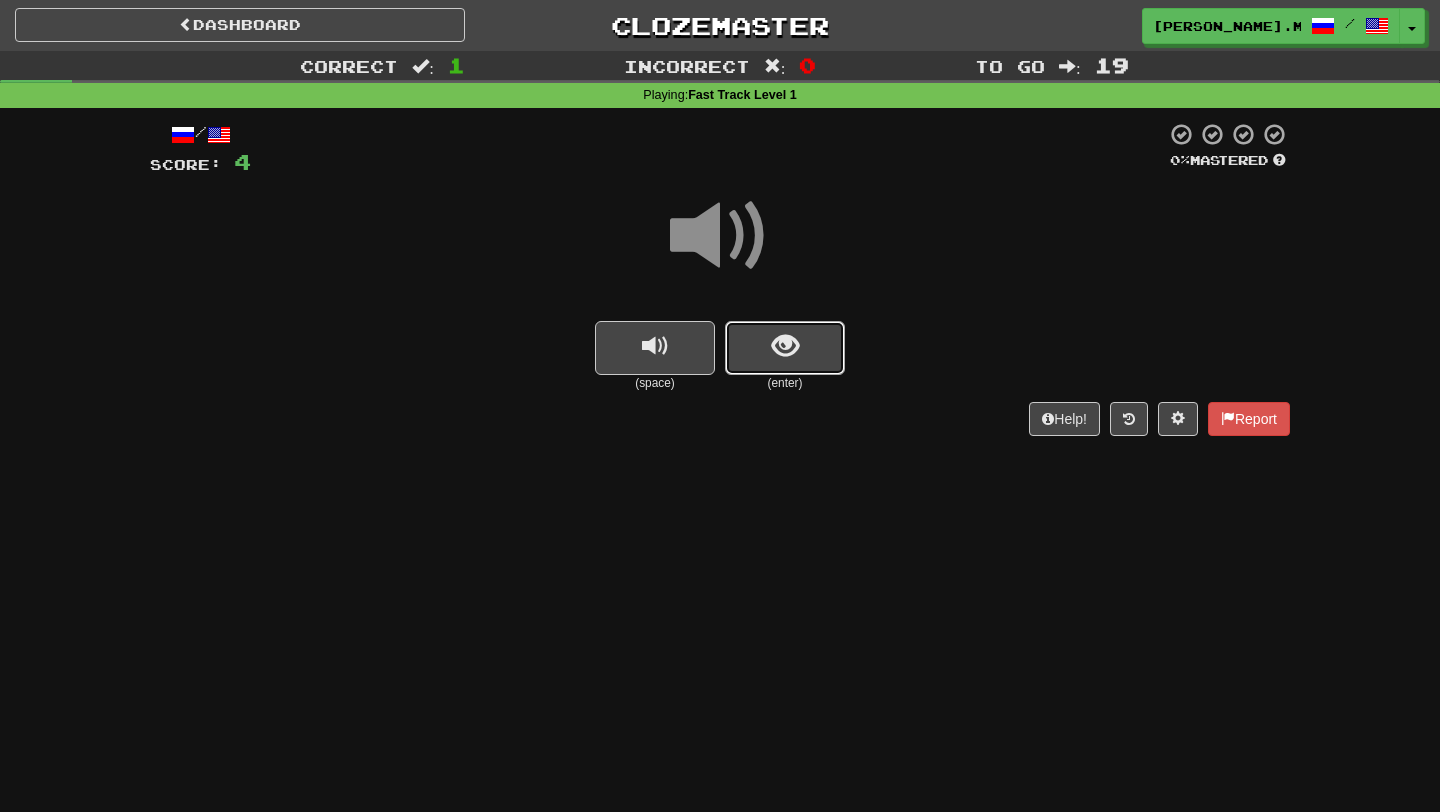 click at bounding box center (785, 346) 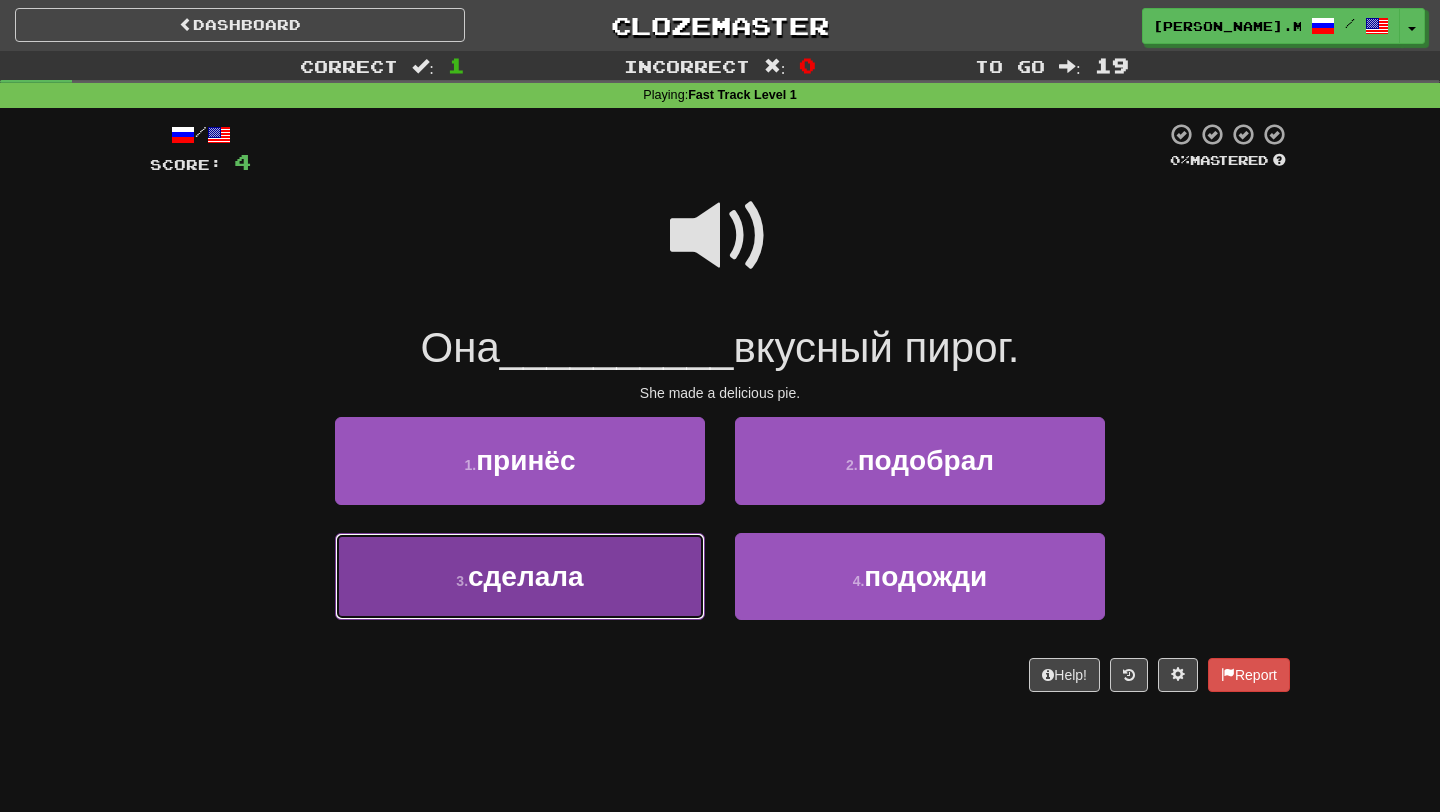 click on "3 .  сделала" at bounding box center (520, 576) 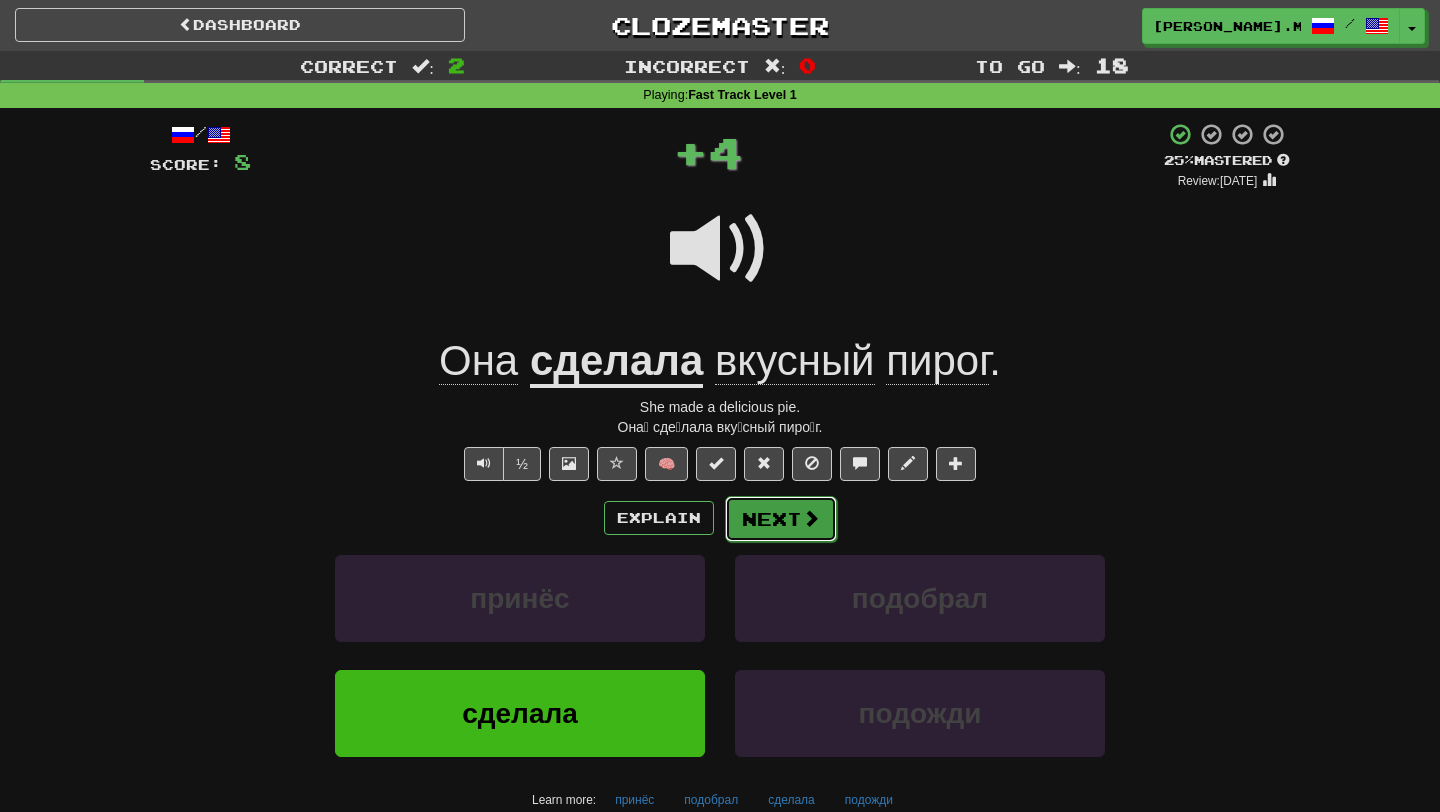 click on "Next" at bounding box center (781, 519) 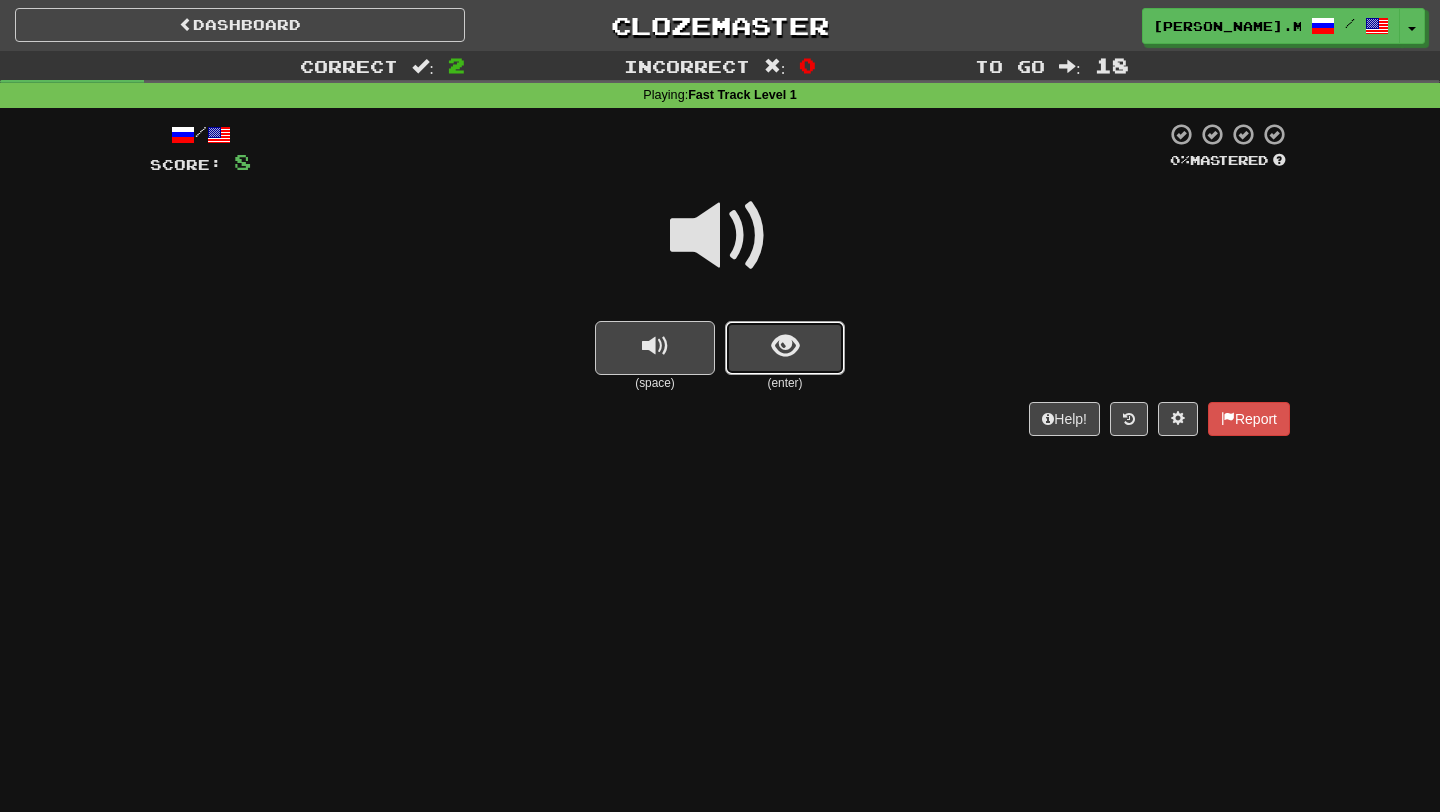 click at bounding box center (785, 348) 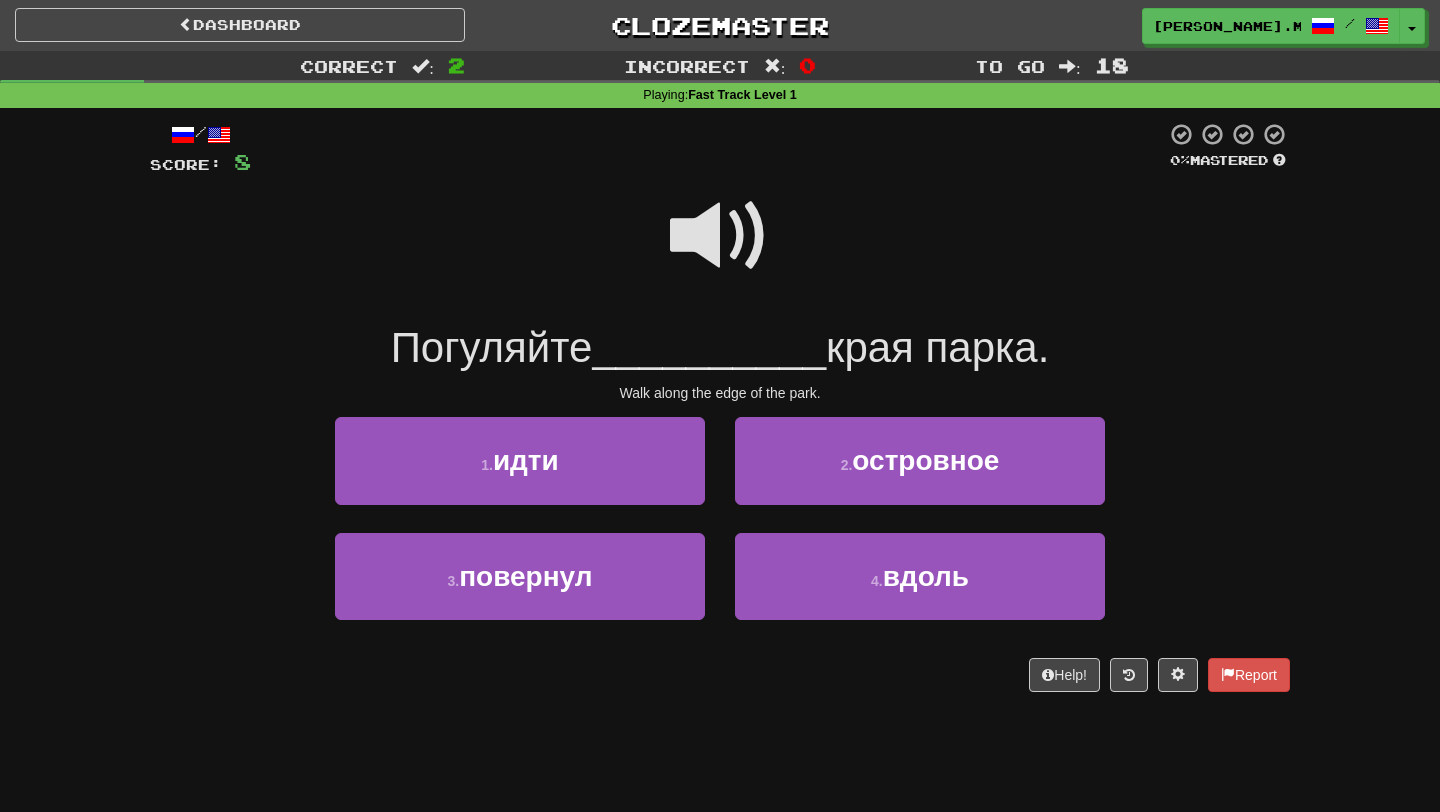 click at bounding box center [720, 236] 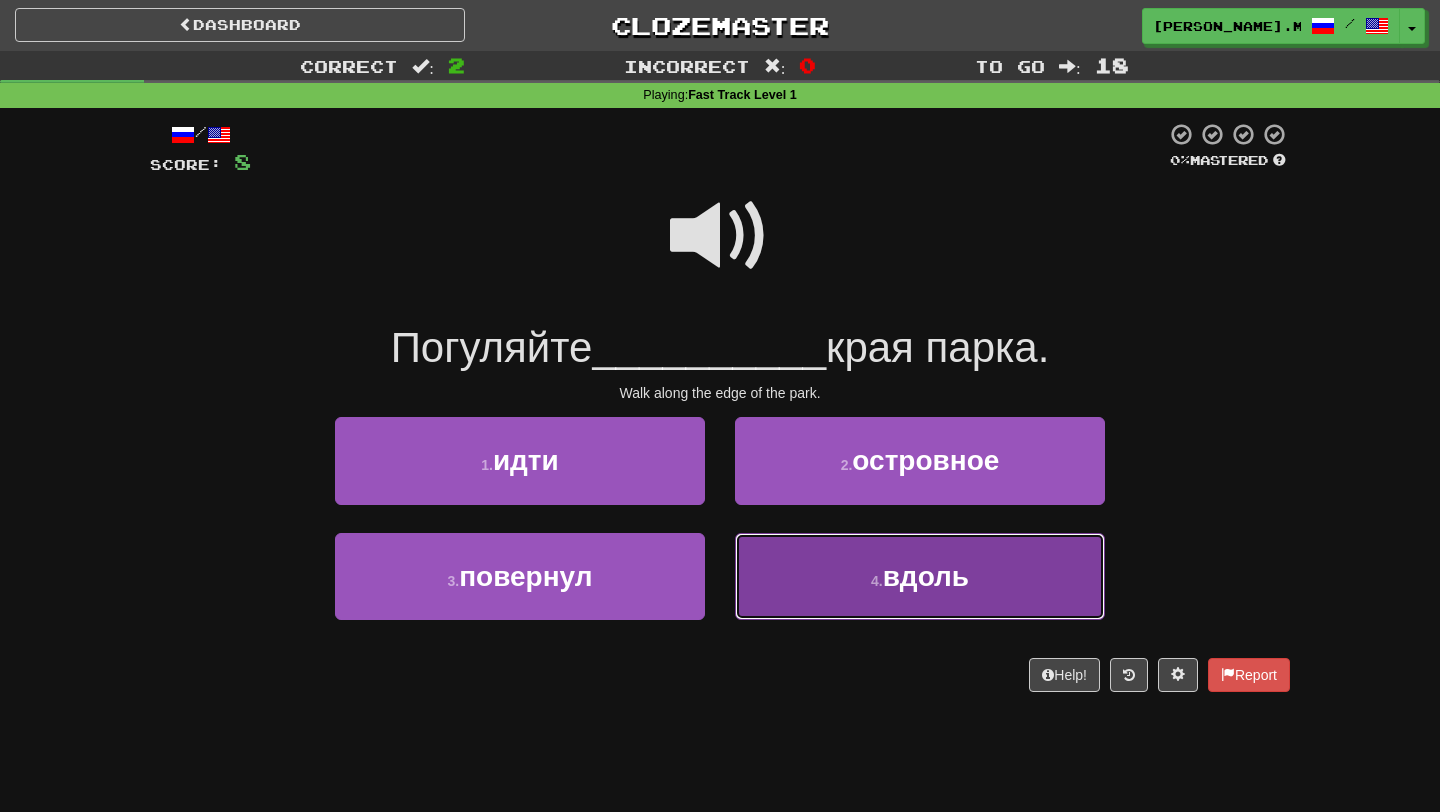 click on "4 .  вдоль" at bounding box center (920, 576) 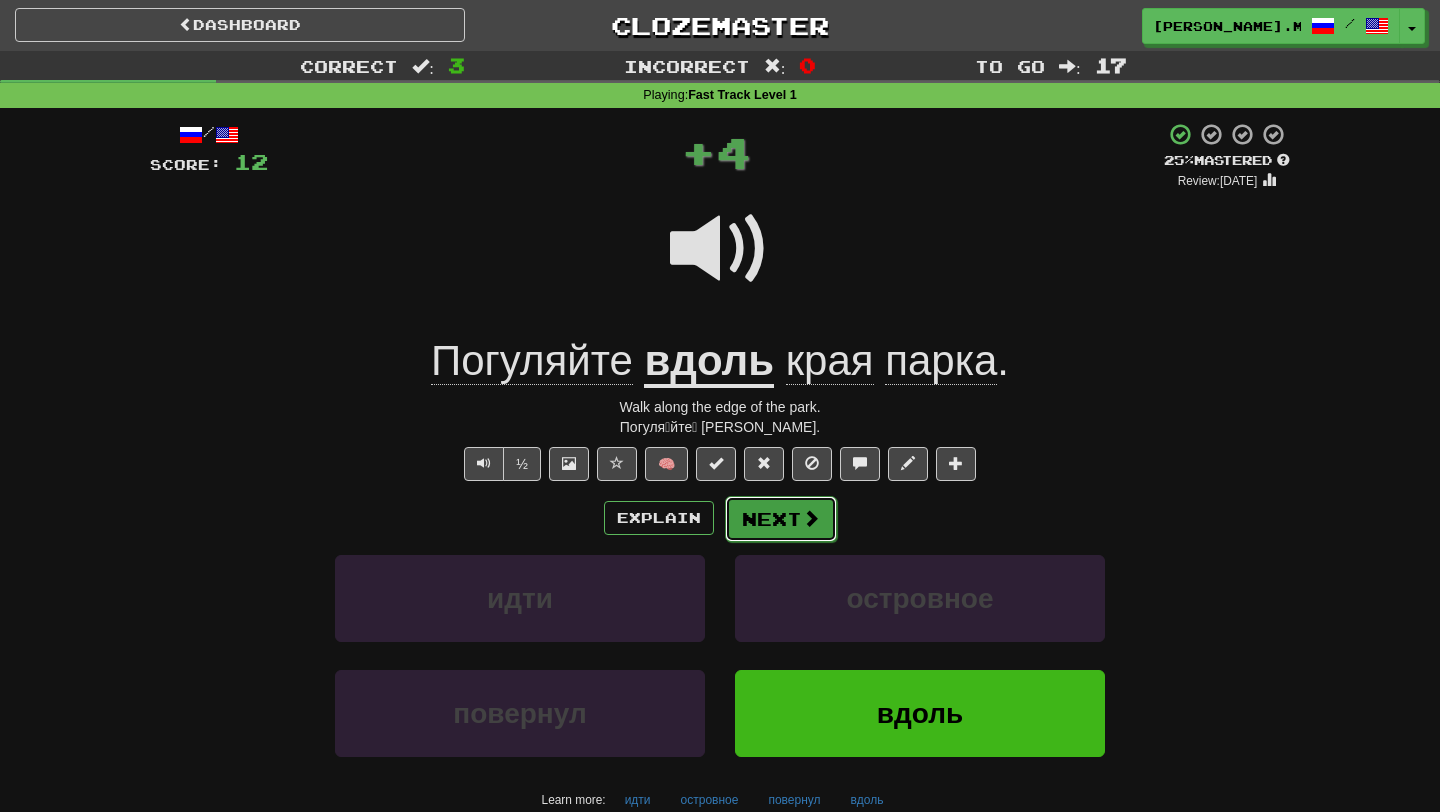 click at bounding box center [811, 518] 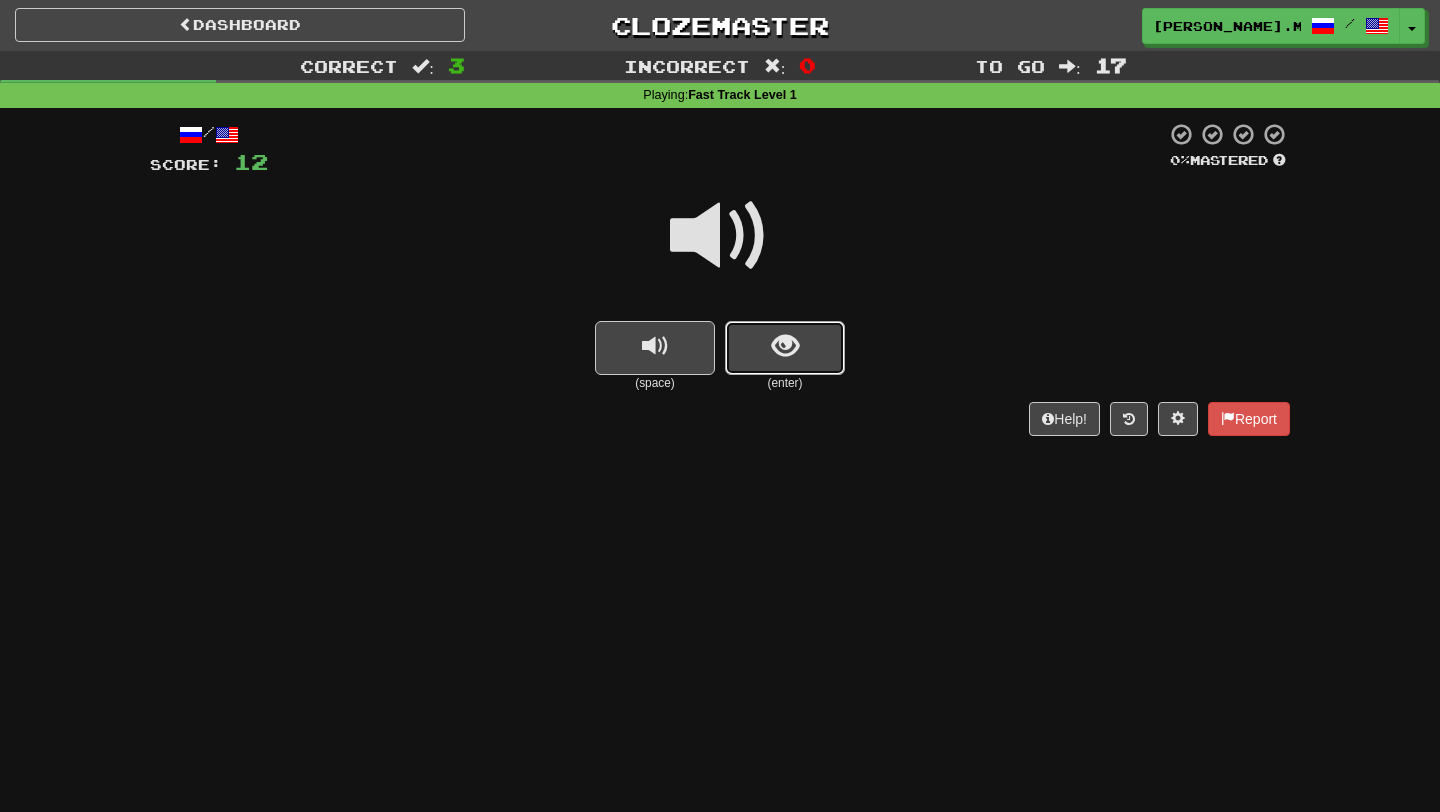 click at bounding box center (785, 348) 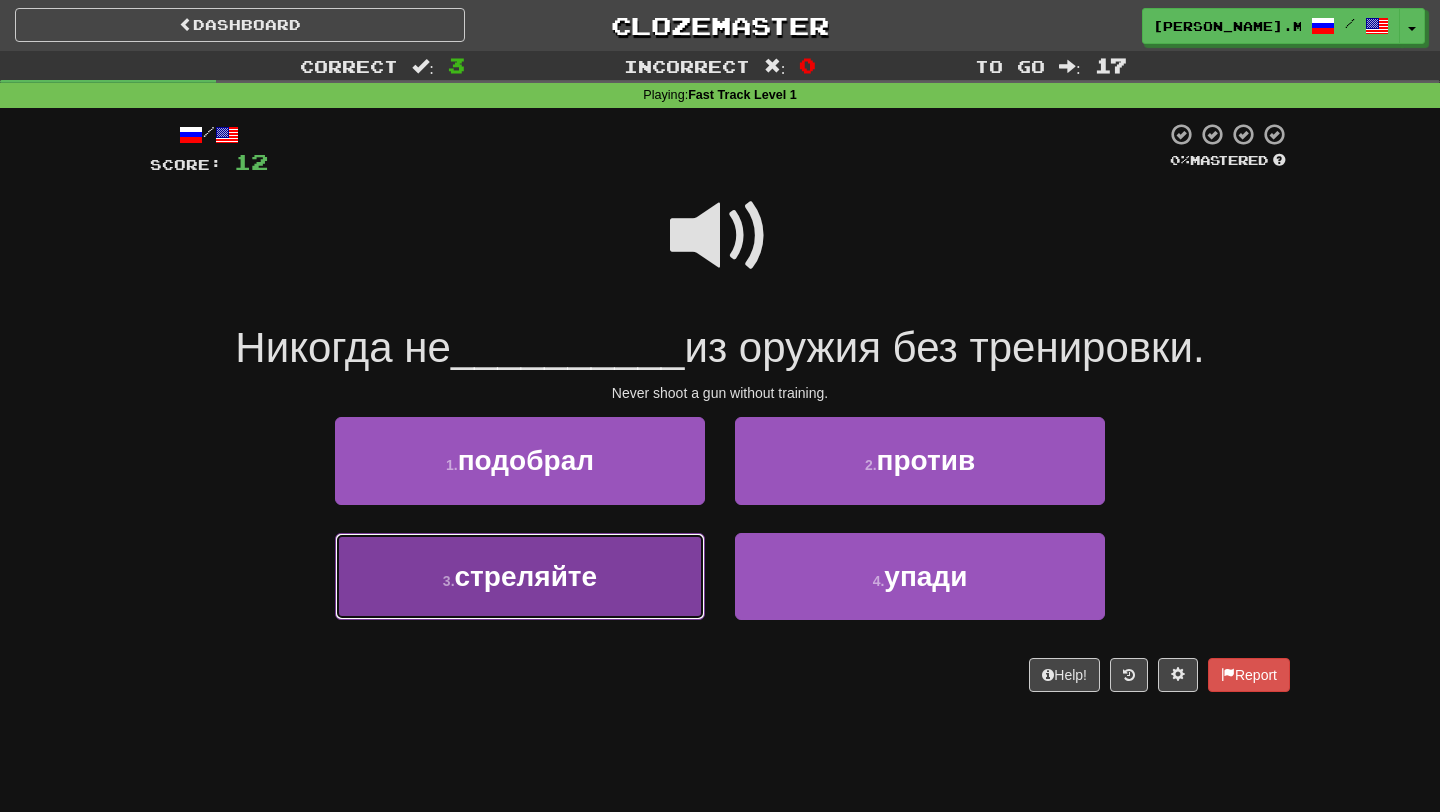click on "3 .  стреляйте" at bounding box center [520, 576] 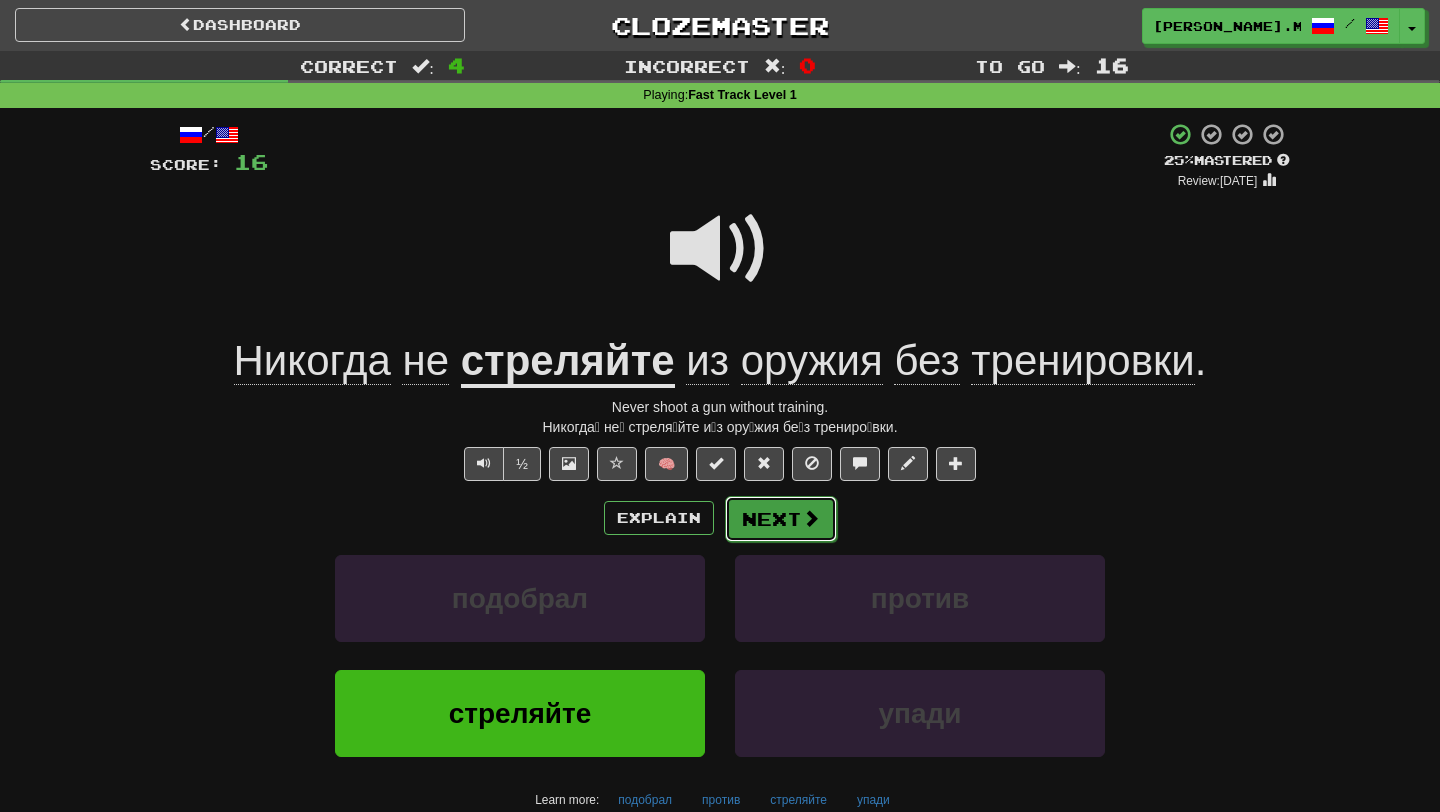 click on "Next" at bounding box center (781, 519) 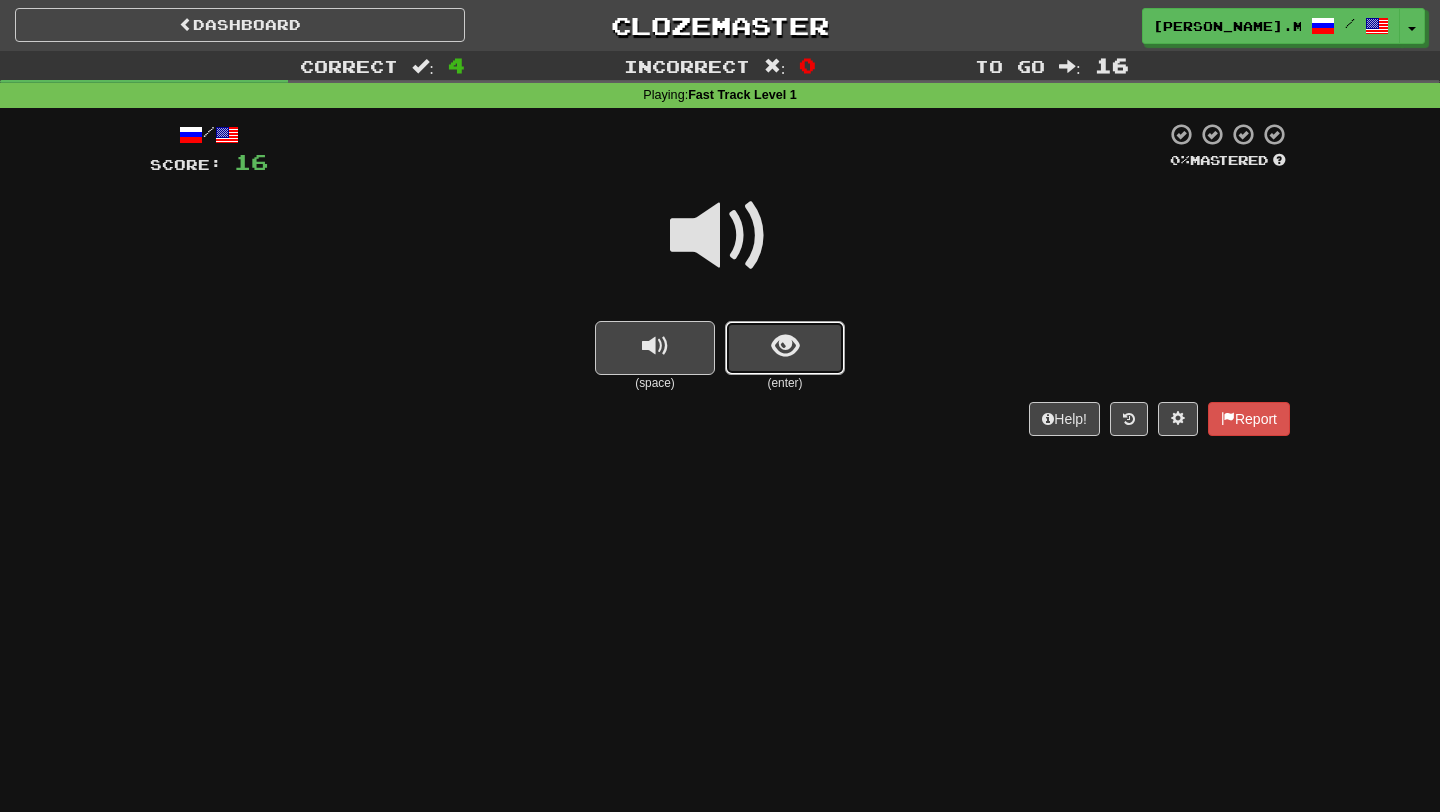 click at bounding box center [785, 348] 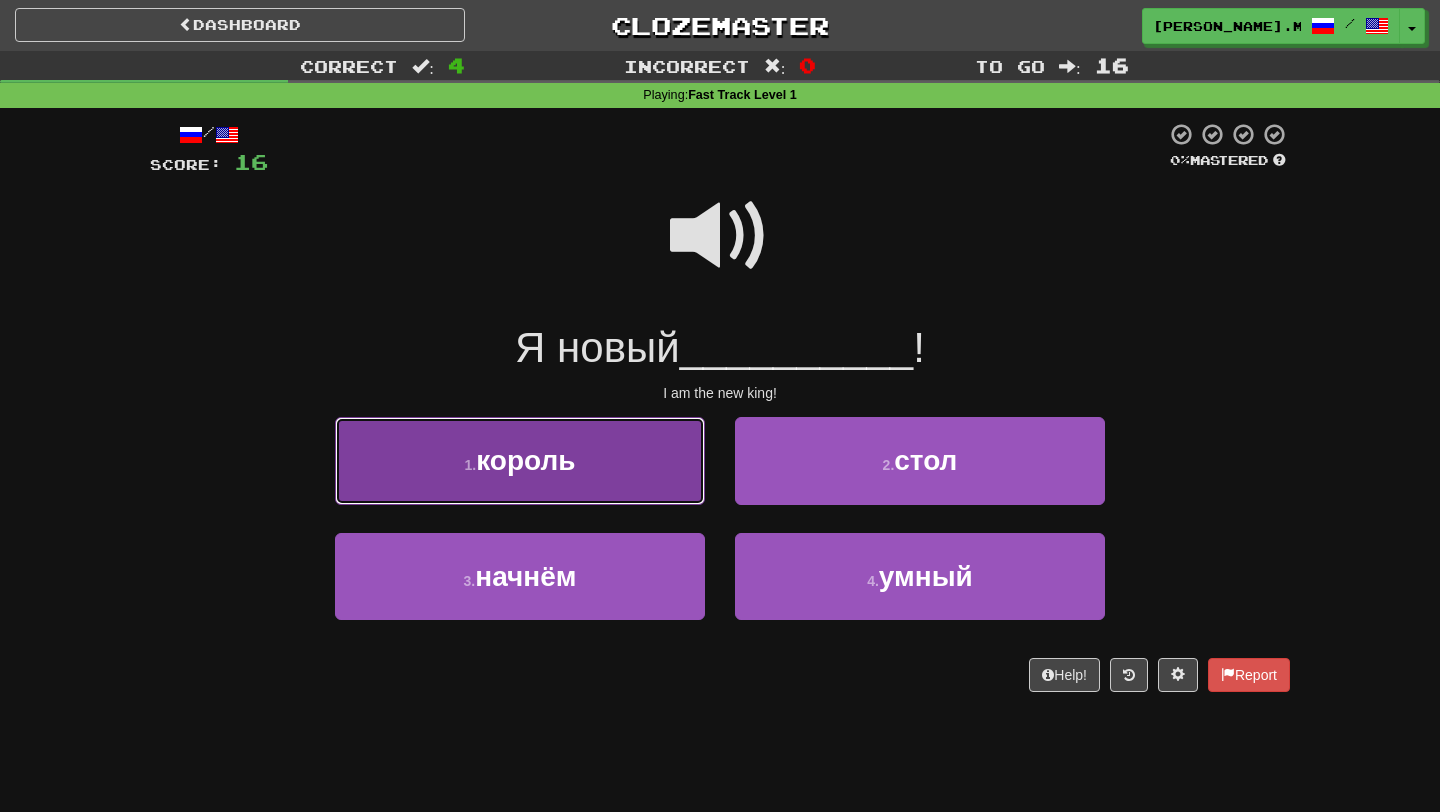 click on "1 .  король" at bounding box center (520, 460) 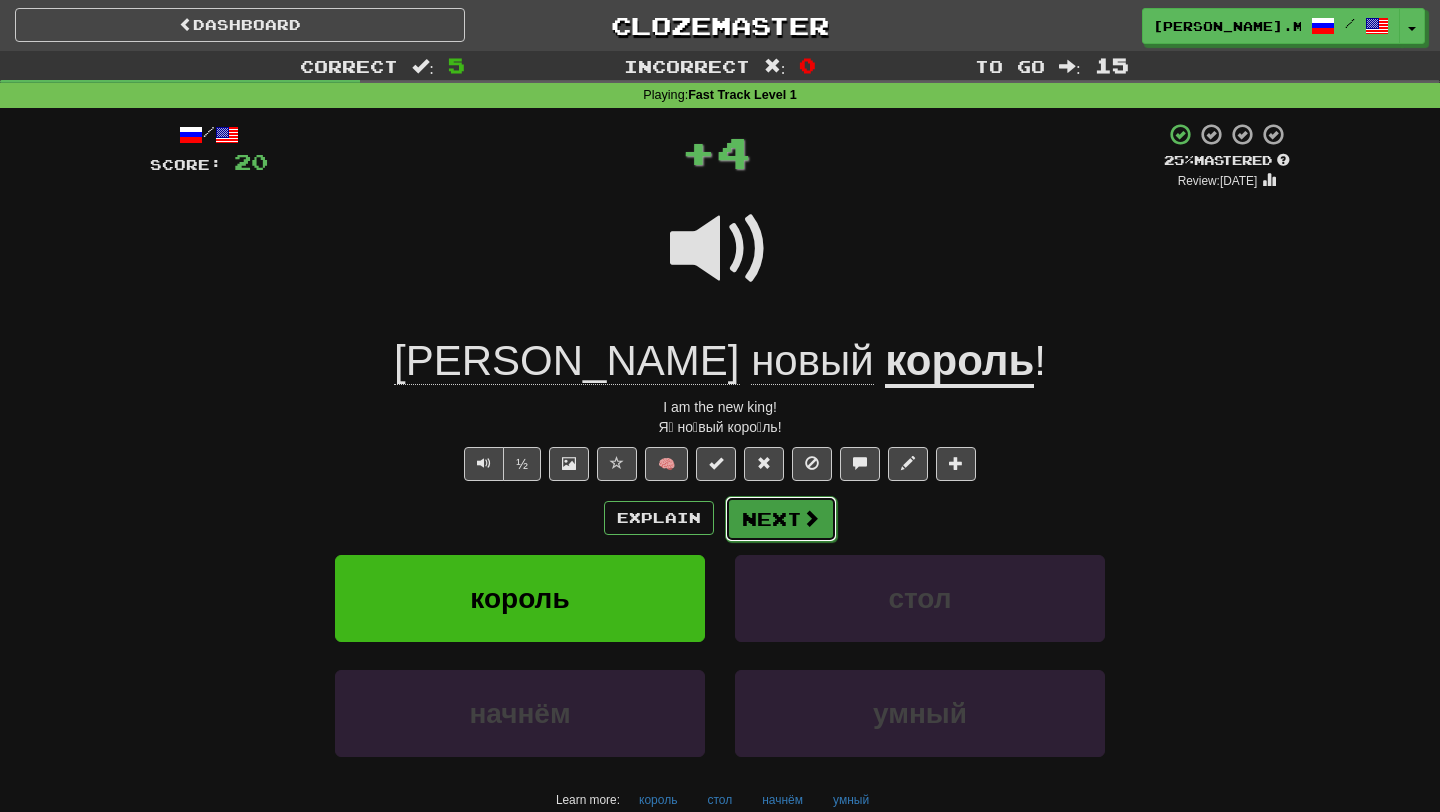 click on "Next" at bounding box center [781, 519] 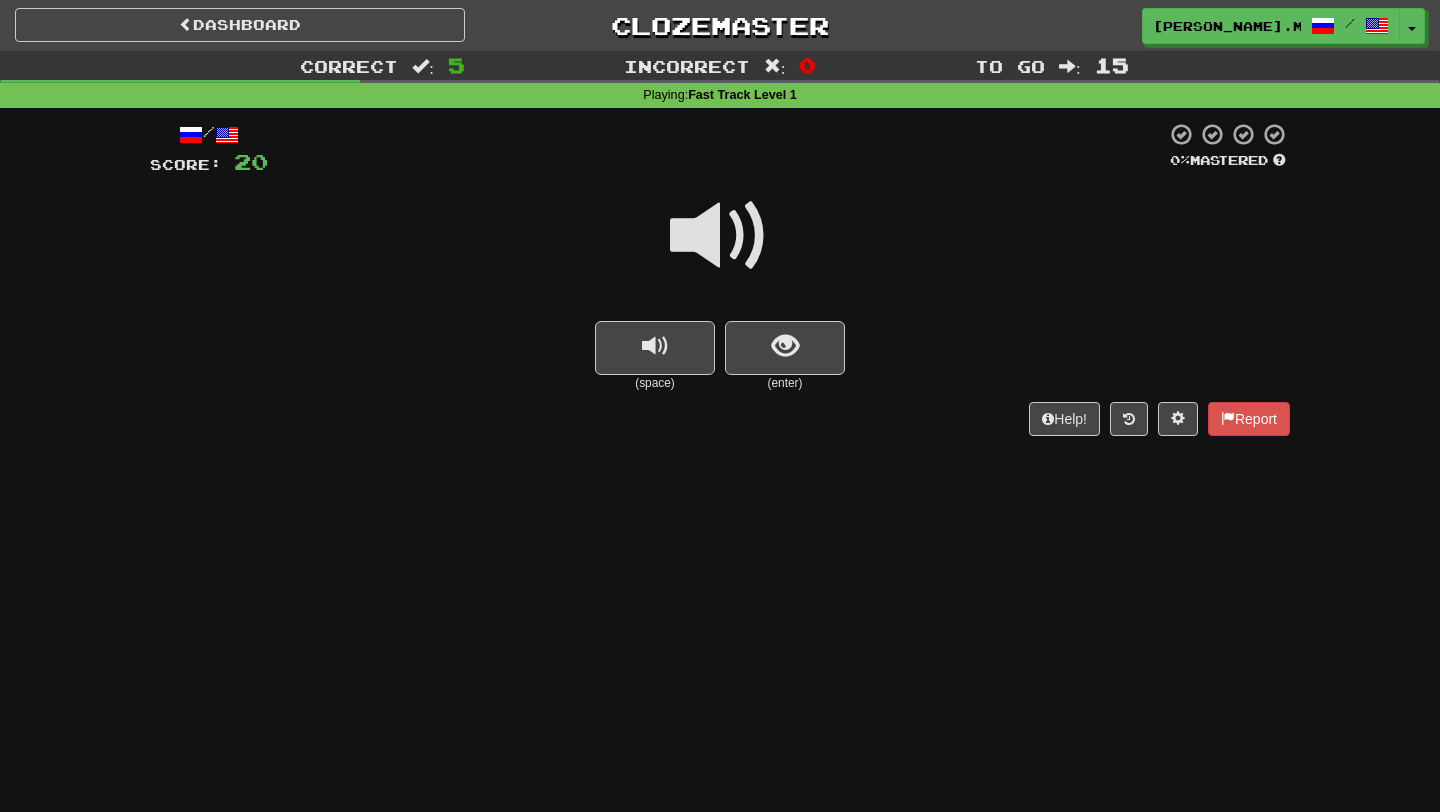 click on "(enter)" at bounding box center [785, 383] 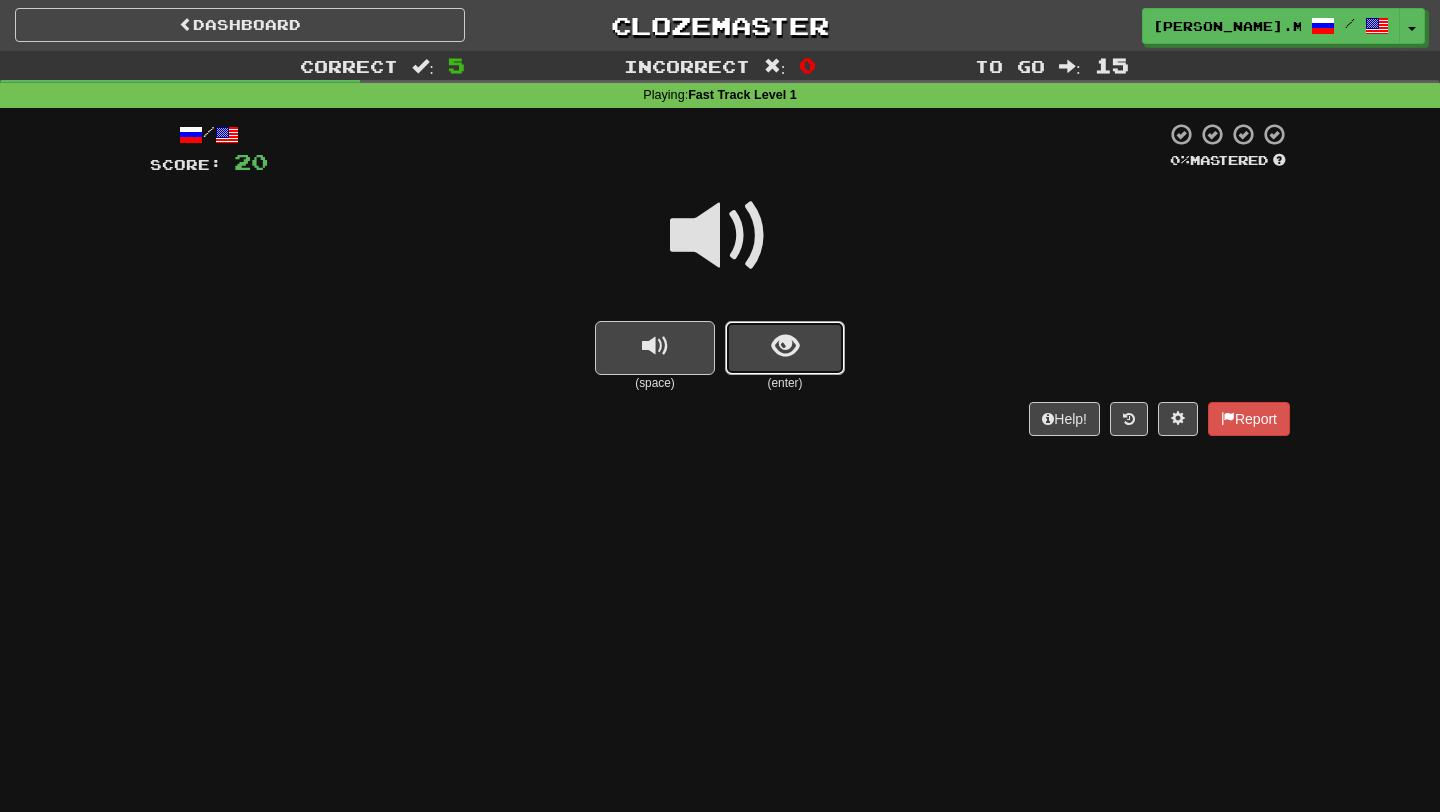 click at bounding box center [785, 346] 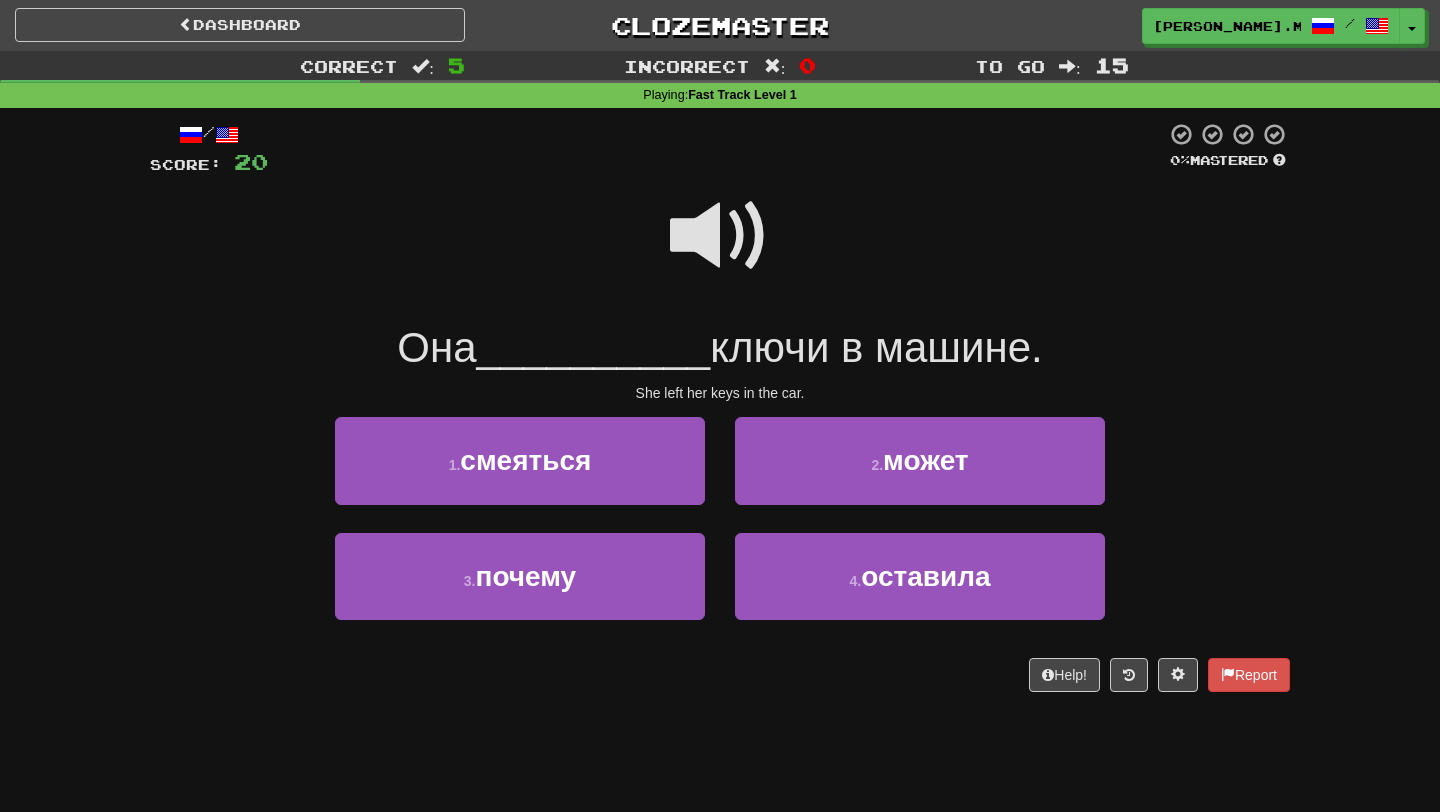 click at bounding box center [720, 236] 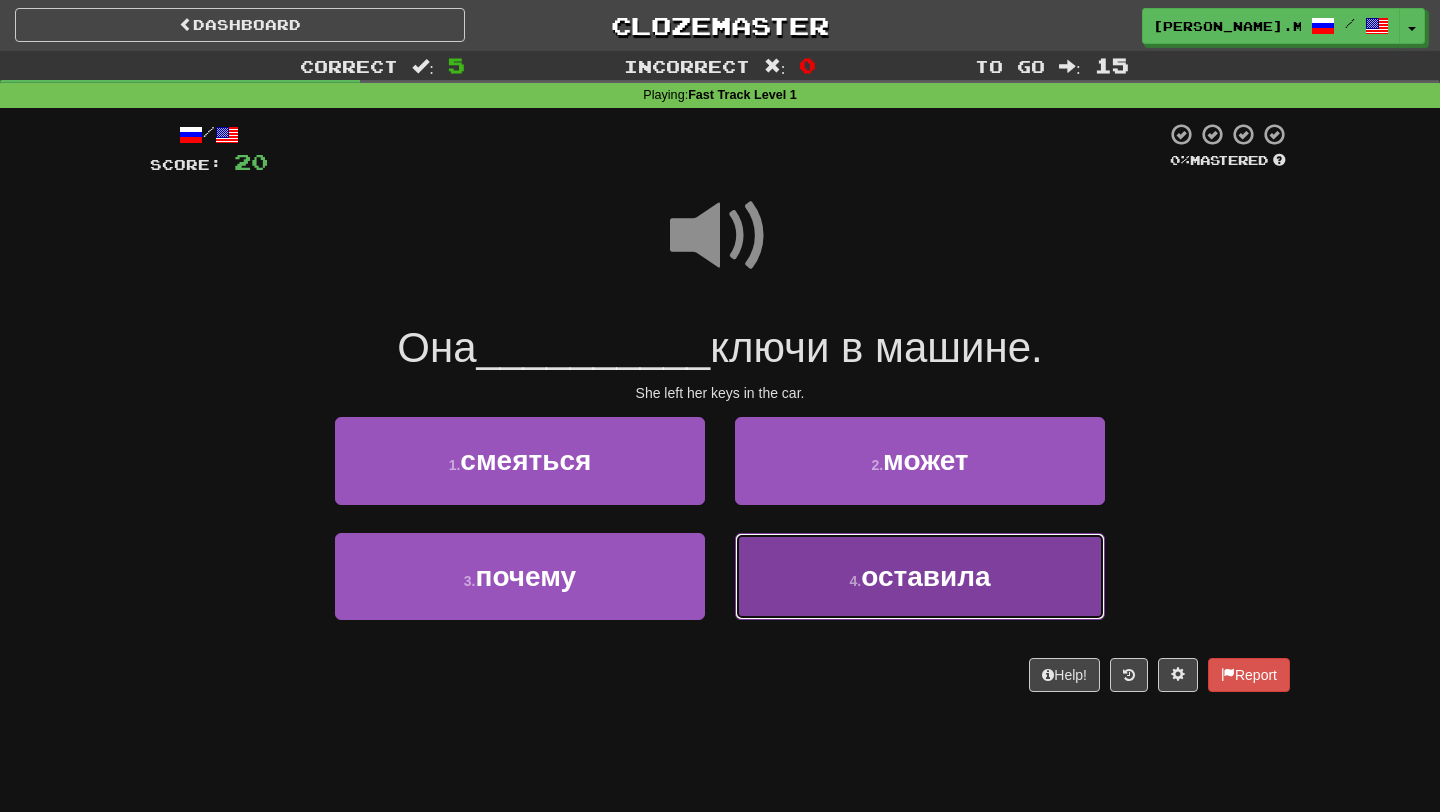 click on "оставила" at bounding box center [925, 576] 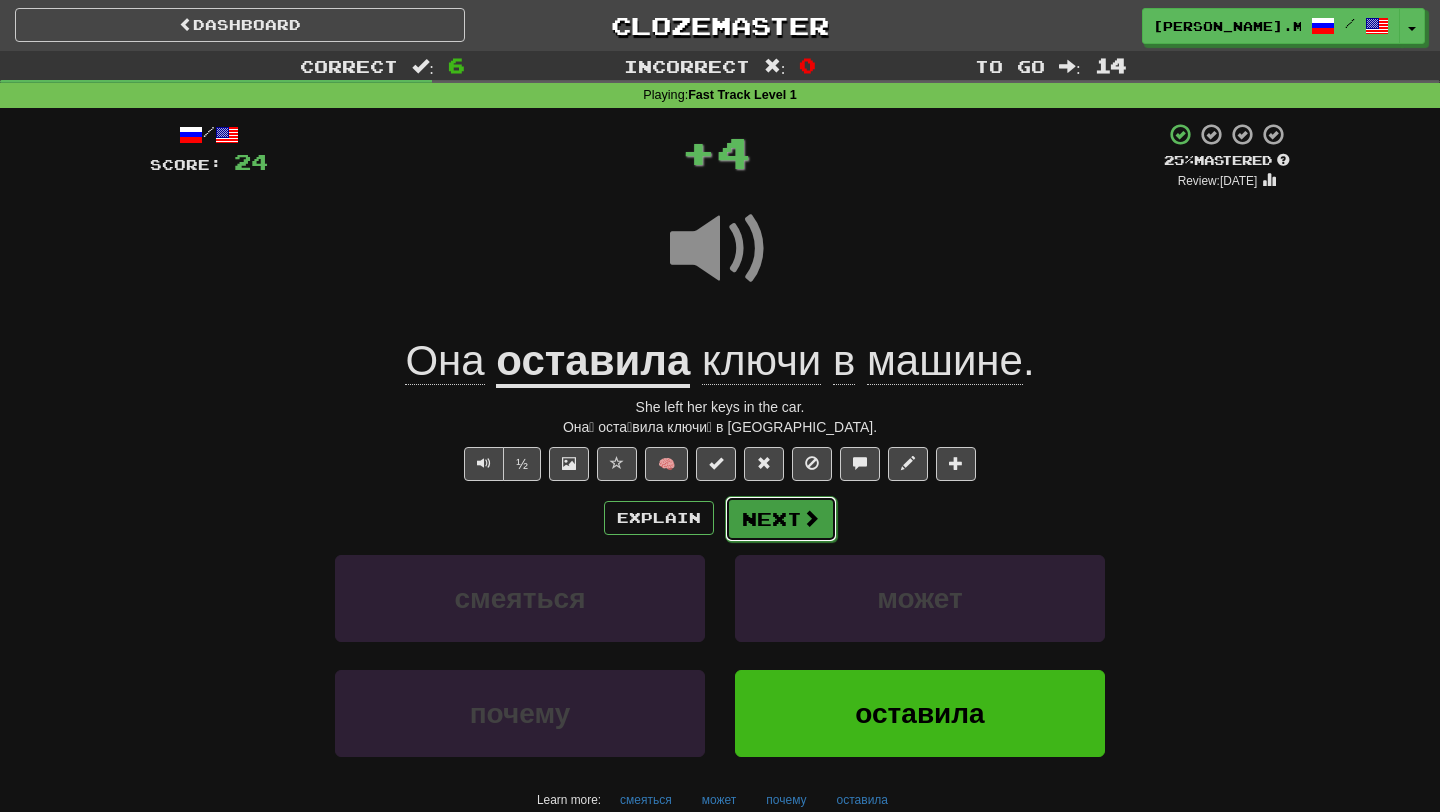 click on "Next" at bounding box center (781, 519) 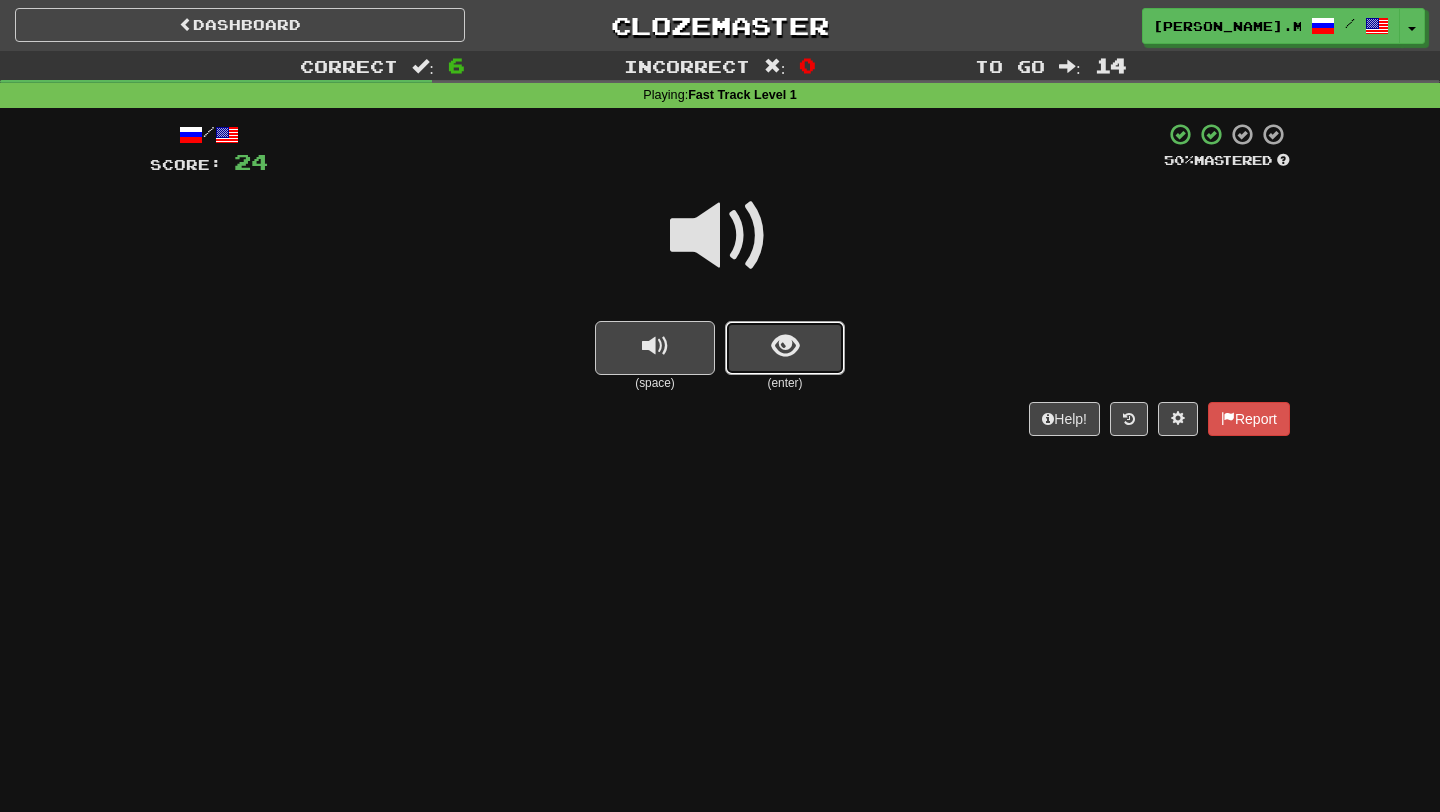 click at bounding box center [785, 346] 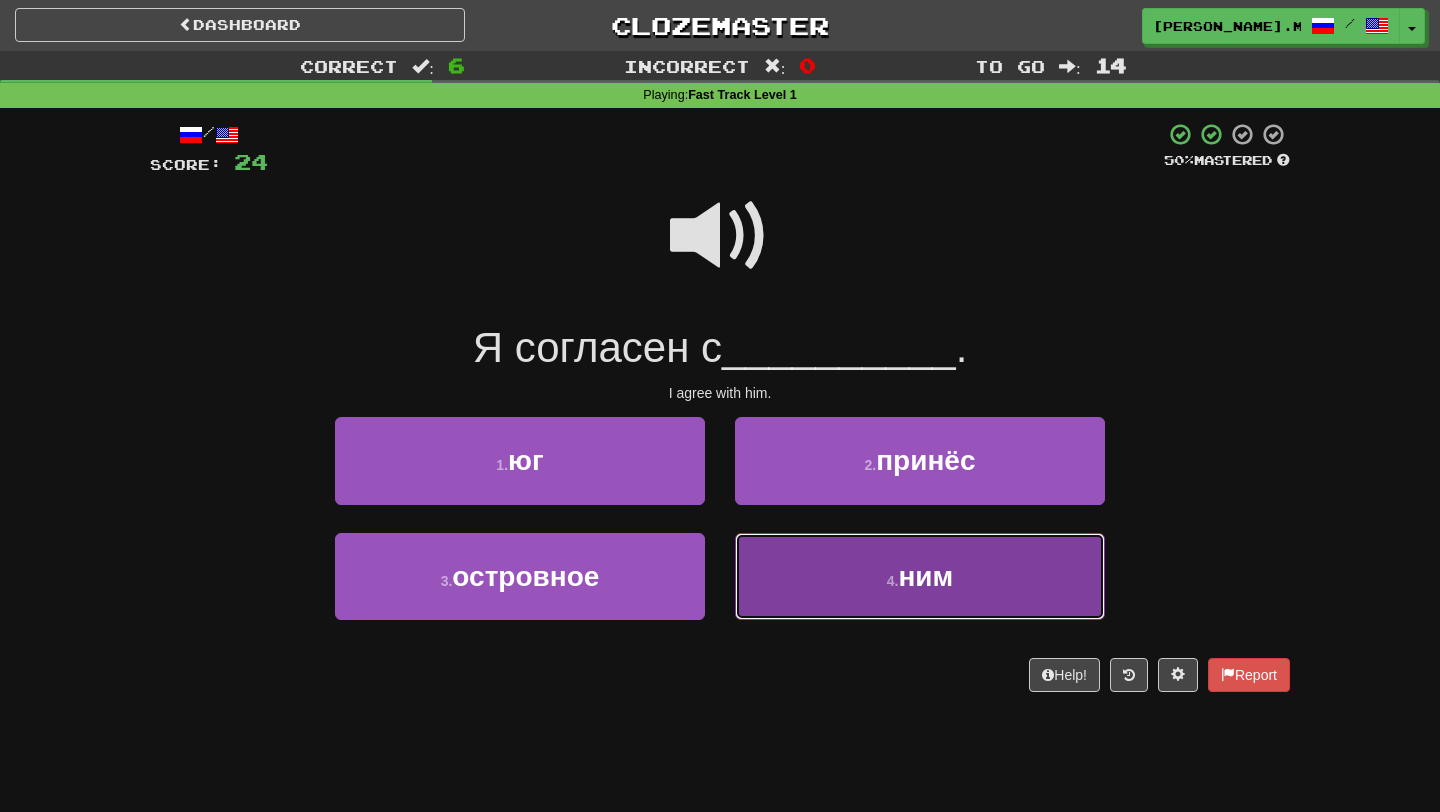 click on "4 .  ним" at bounding box center (920, 576) 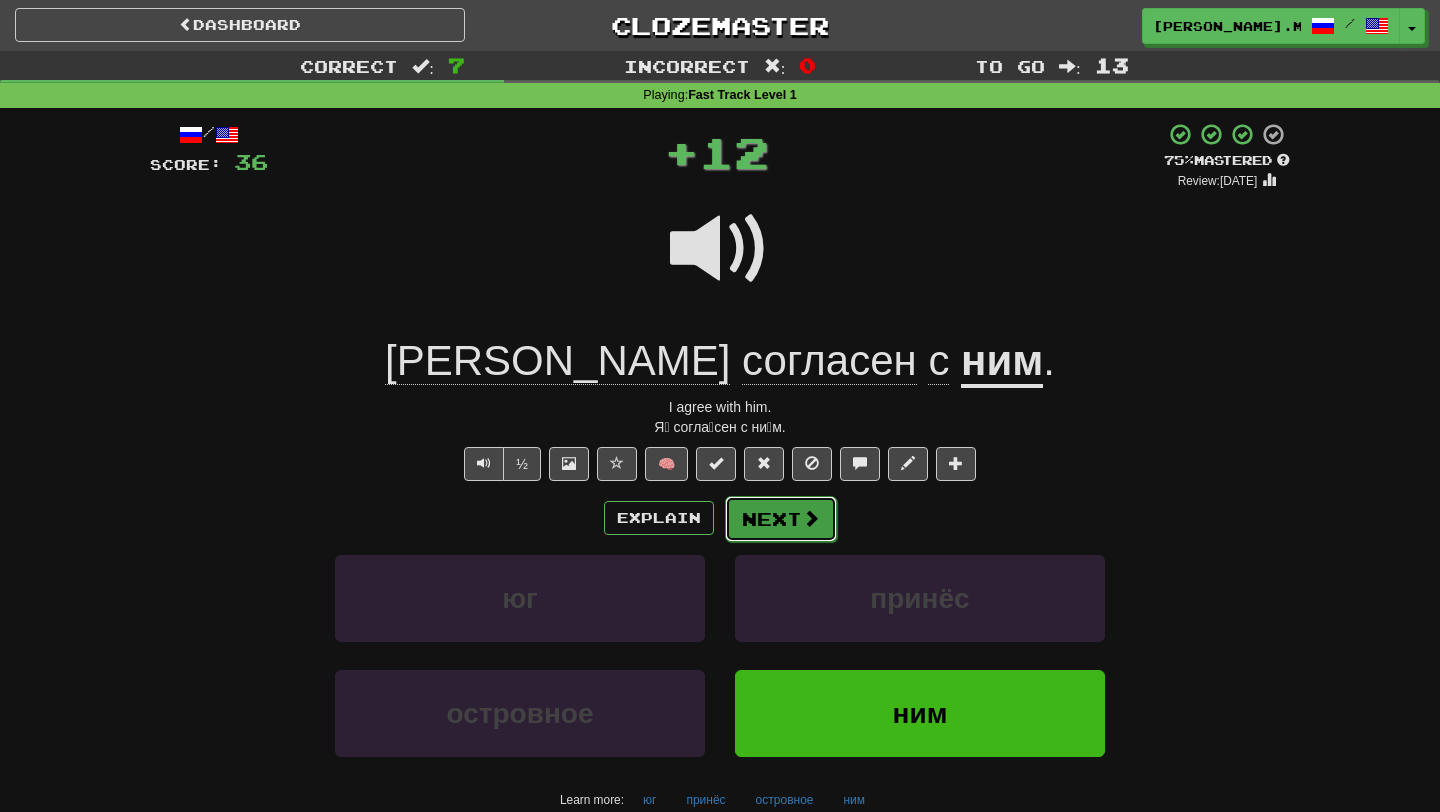 click at bounding box center [811, 518] 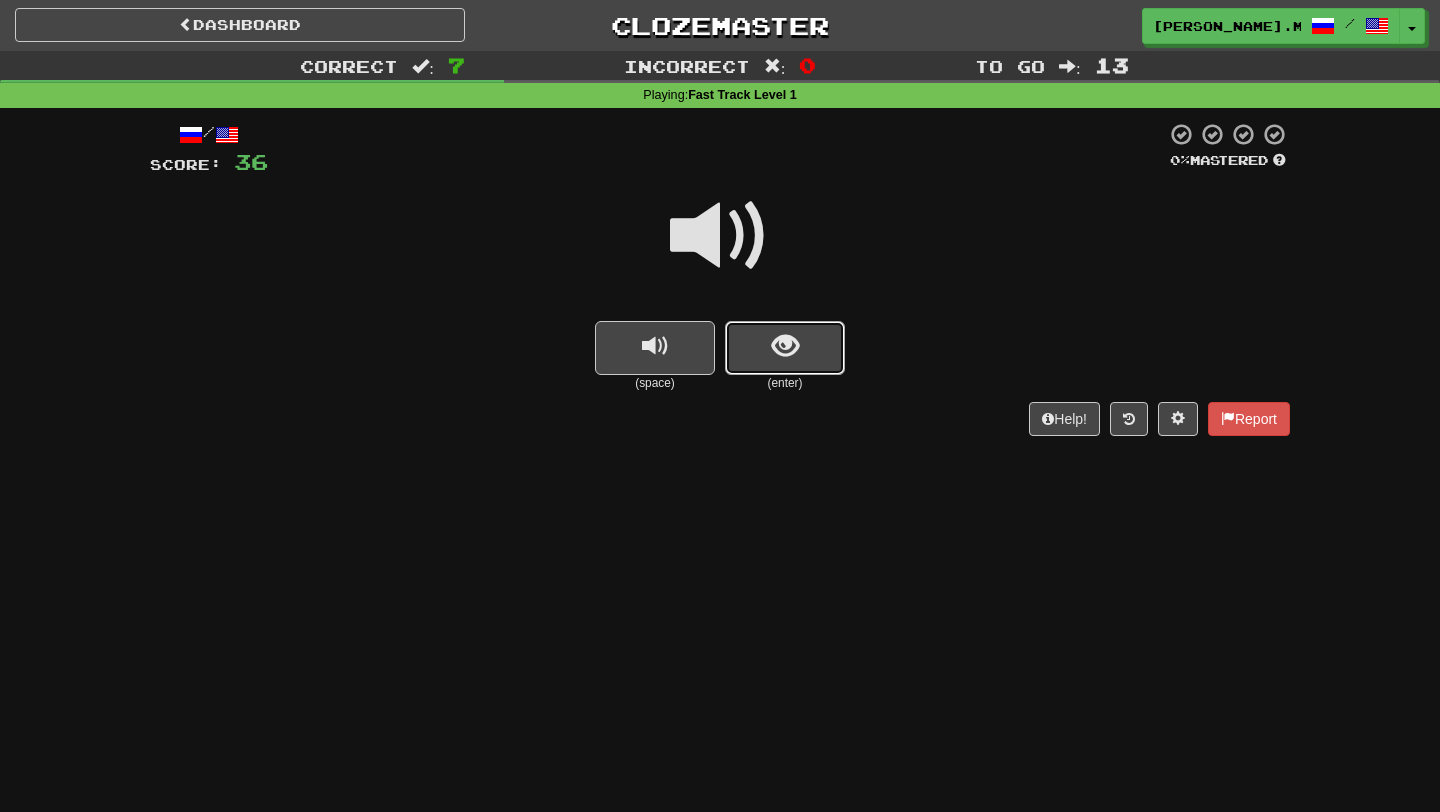 click at bounding box center (785, 348) 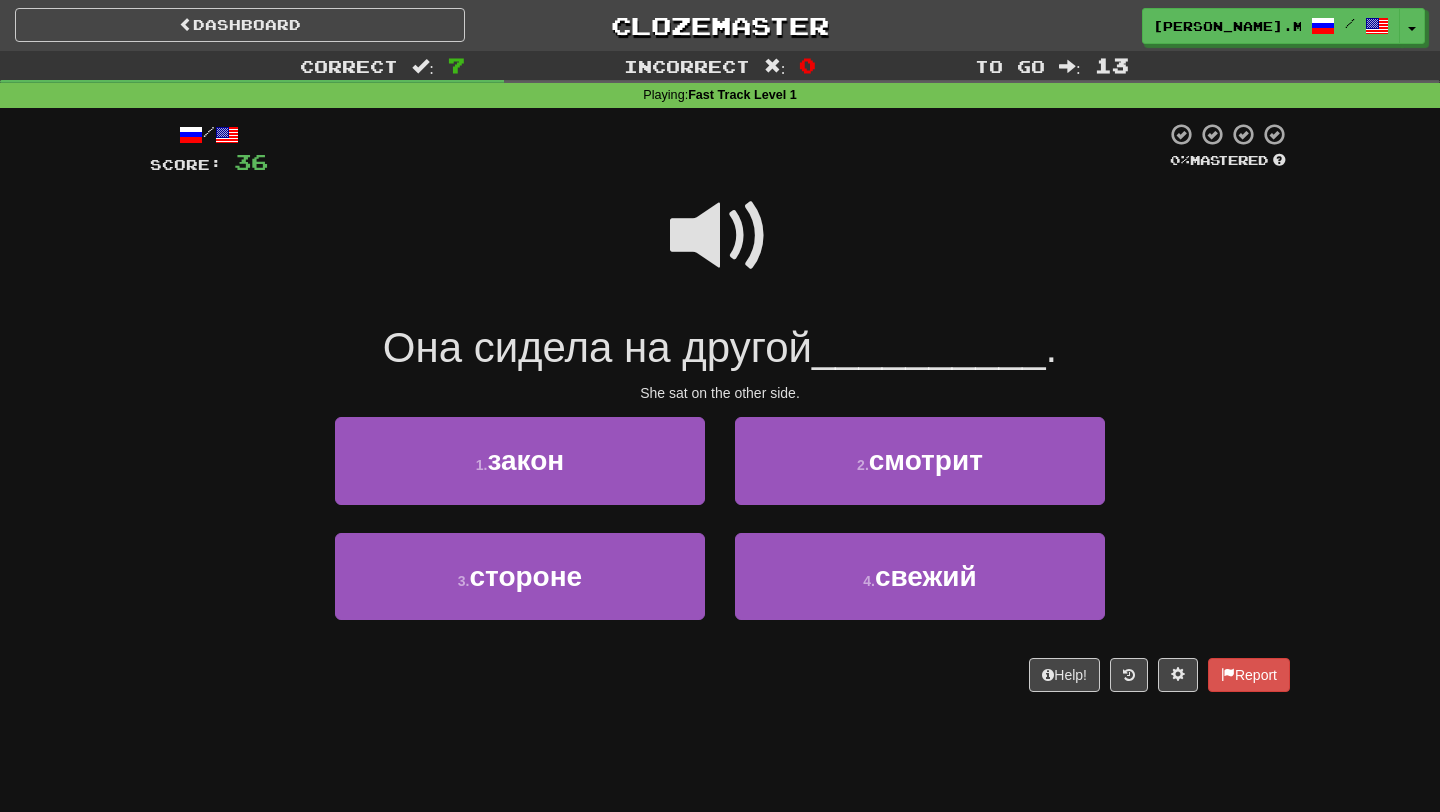 click at bounding box center [720, 236] 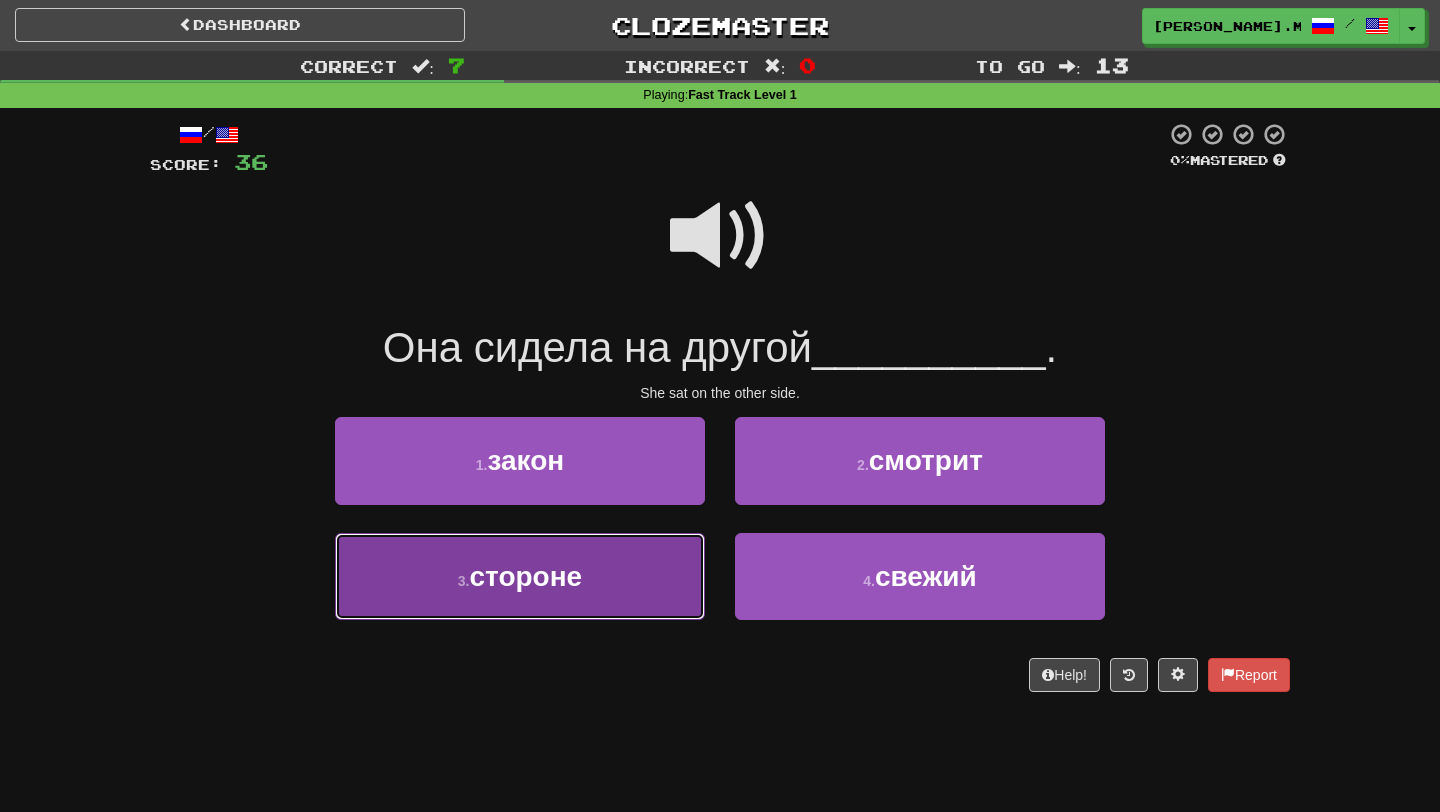 click on "3 .  стороне" at bounding box center (520, 576) 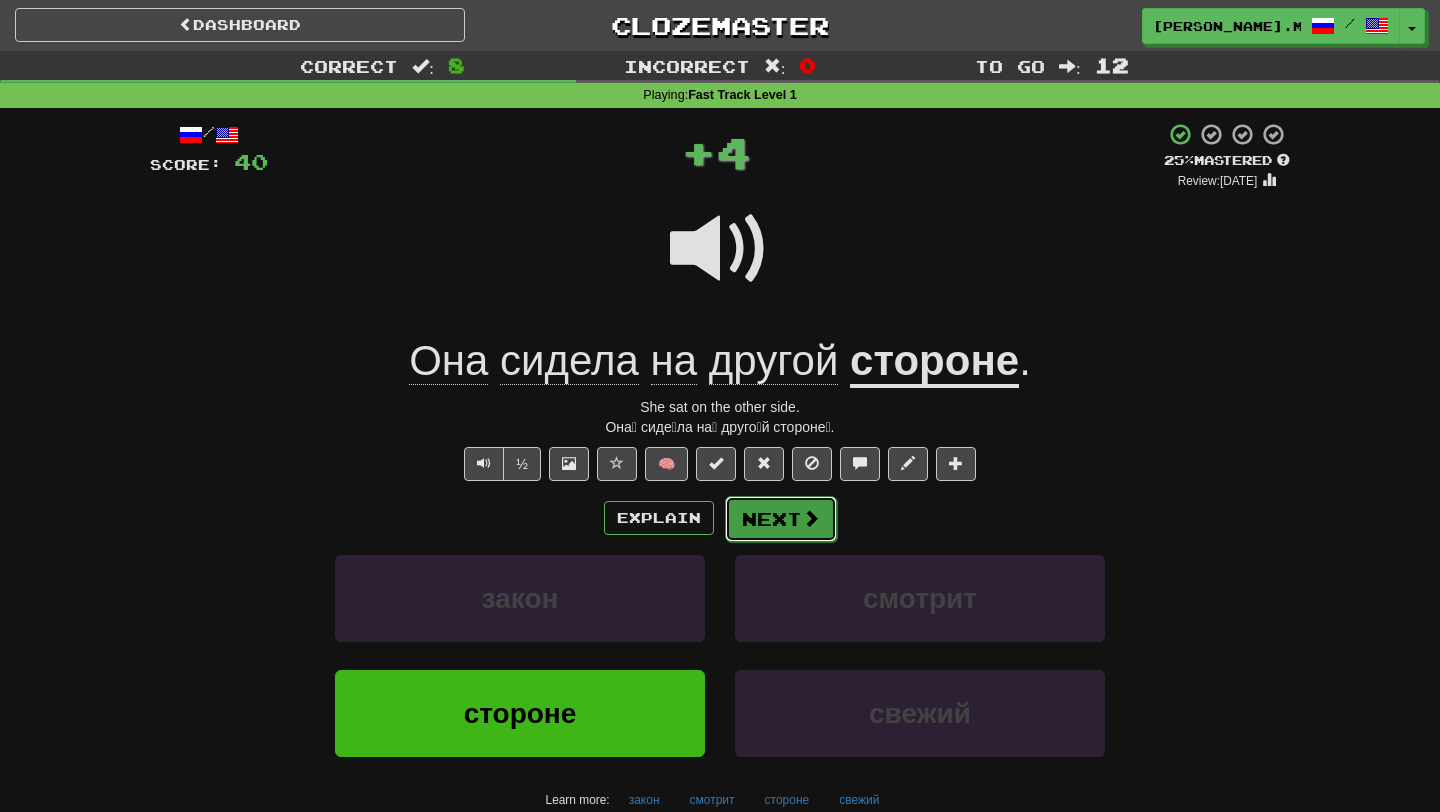 click on "Next" at bounding box center (781, 519) 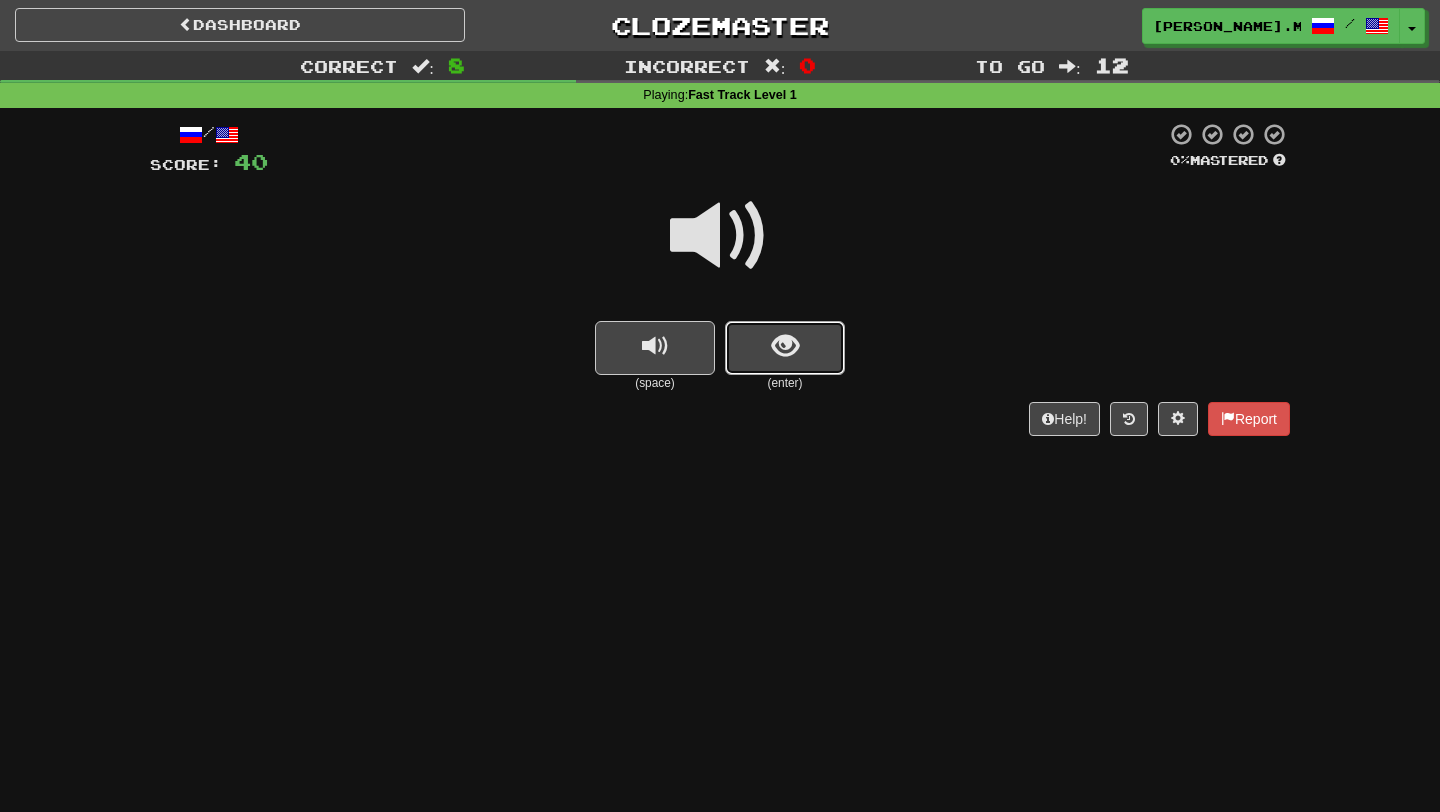 click at bounding box center (785, 348) 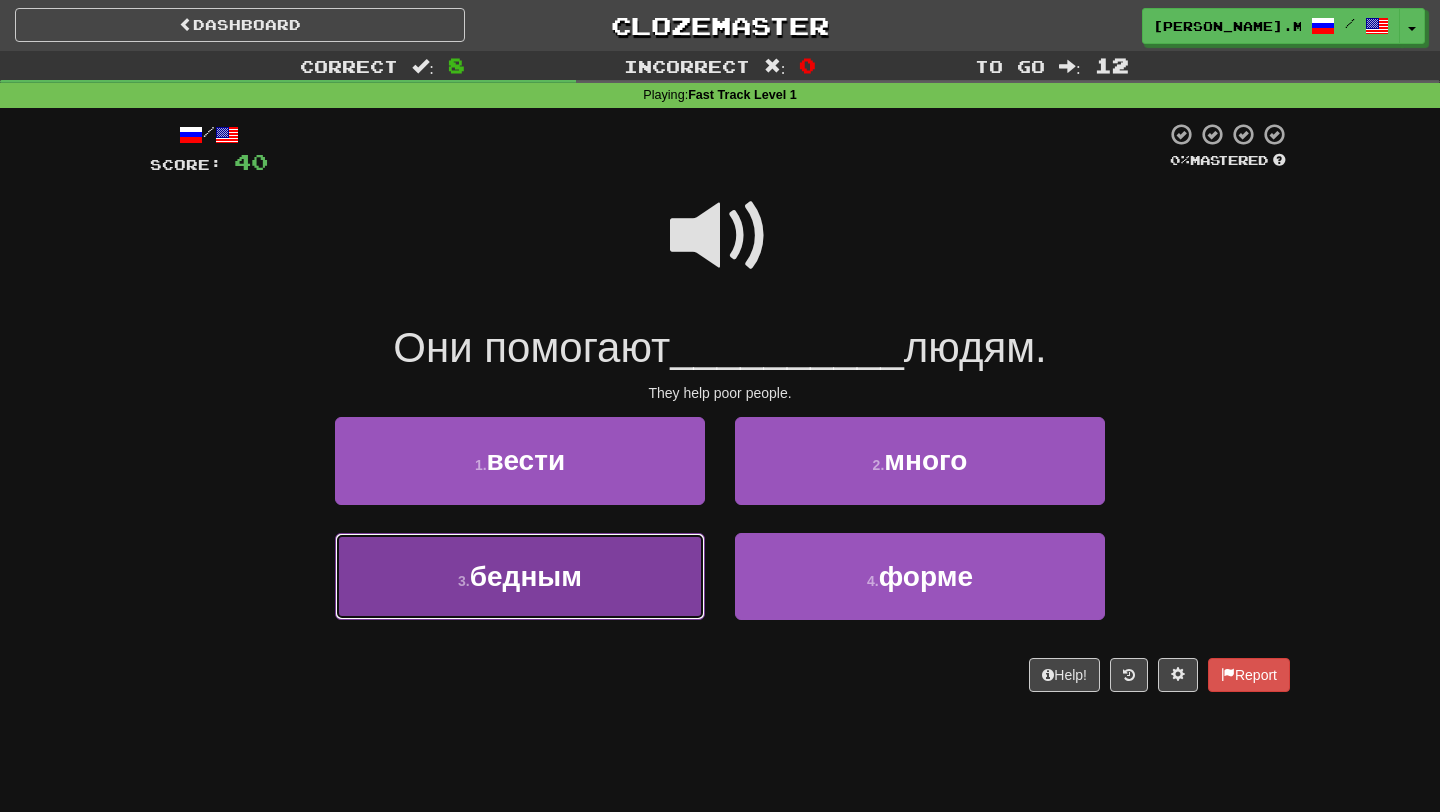 click on "3 .  бедным" at bounding box center (520, 576) 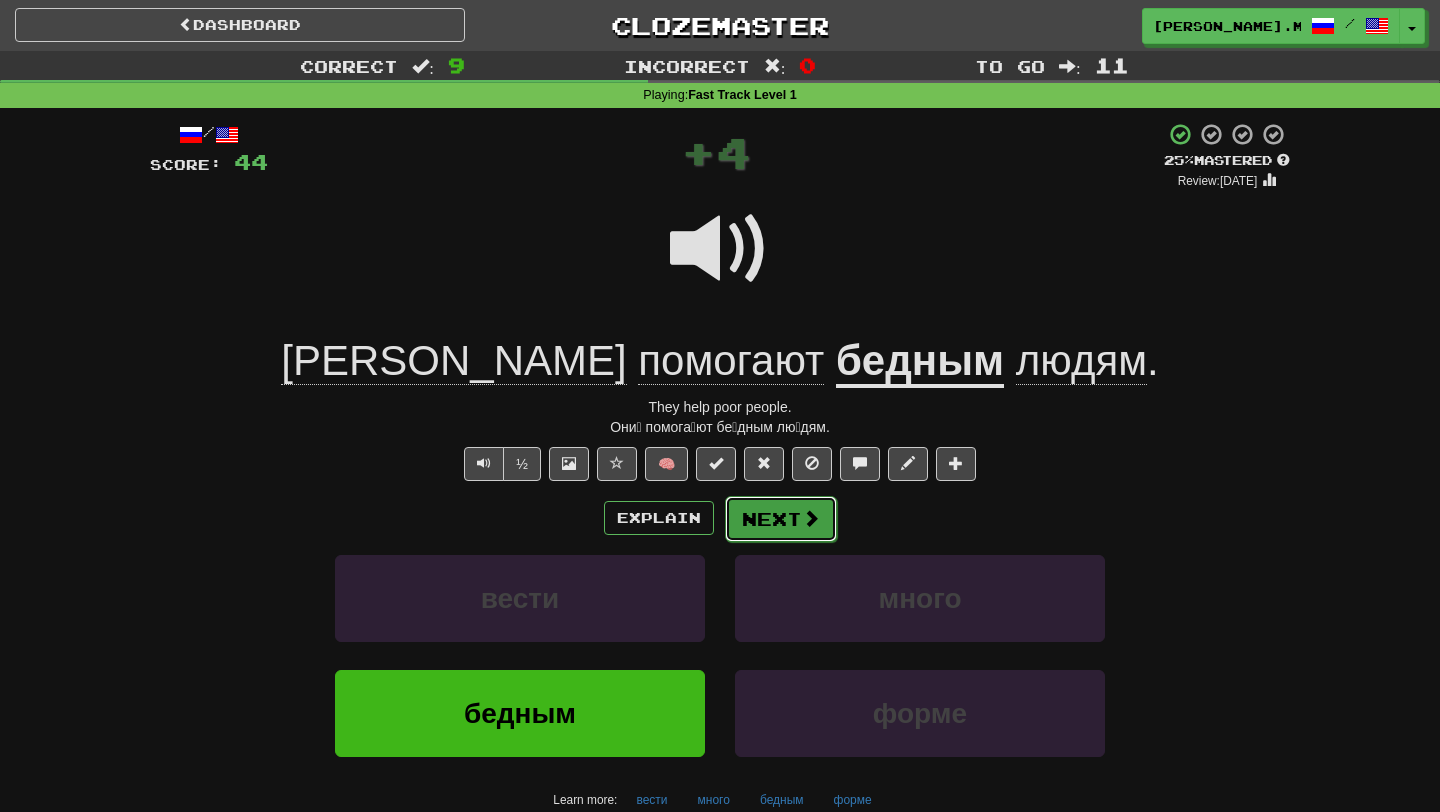 click on "Next" at bounding box center (781, 519) 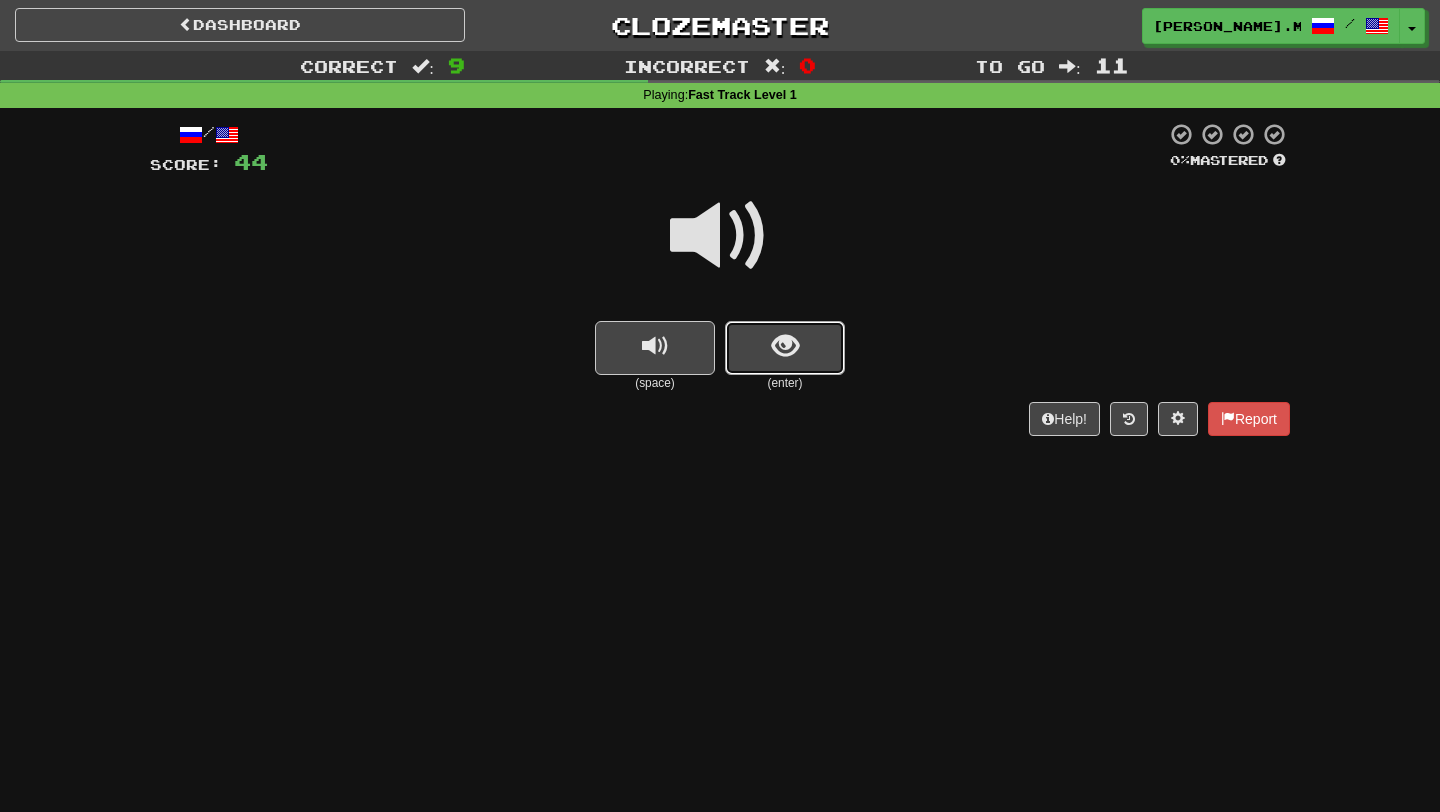 click at bounding box center (785, 348) 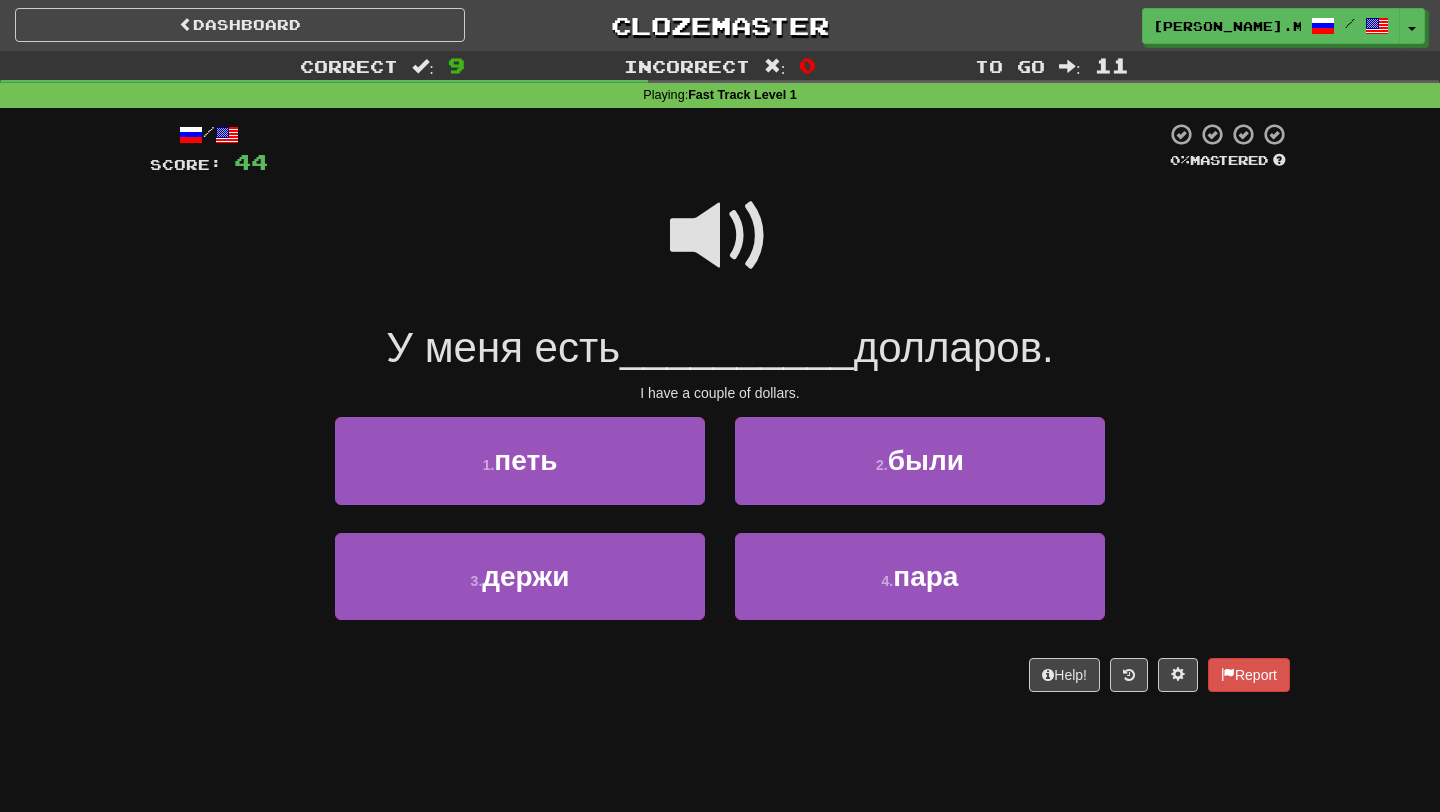 click at bounding box center (720, 249) 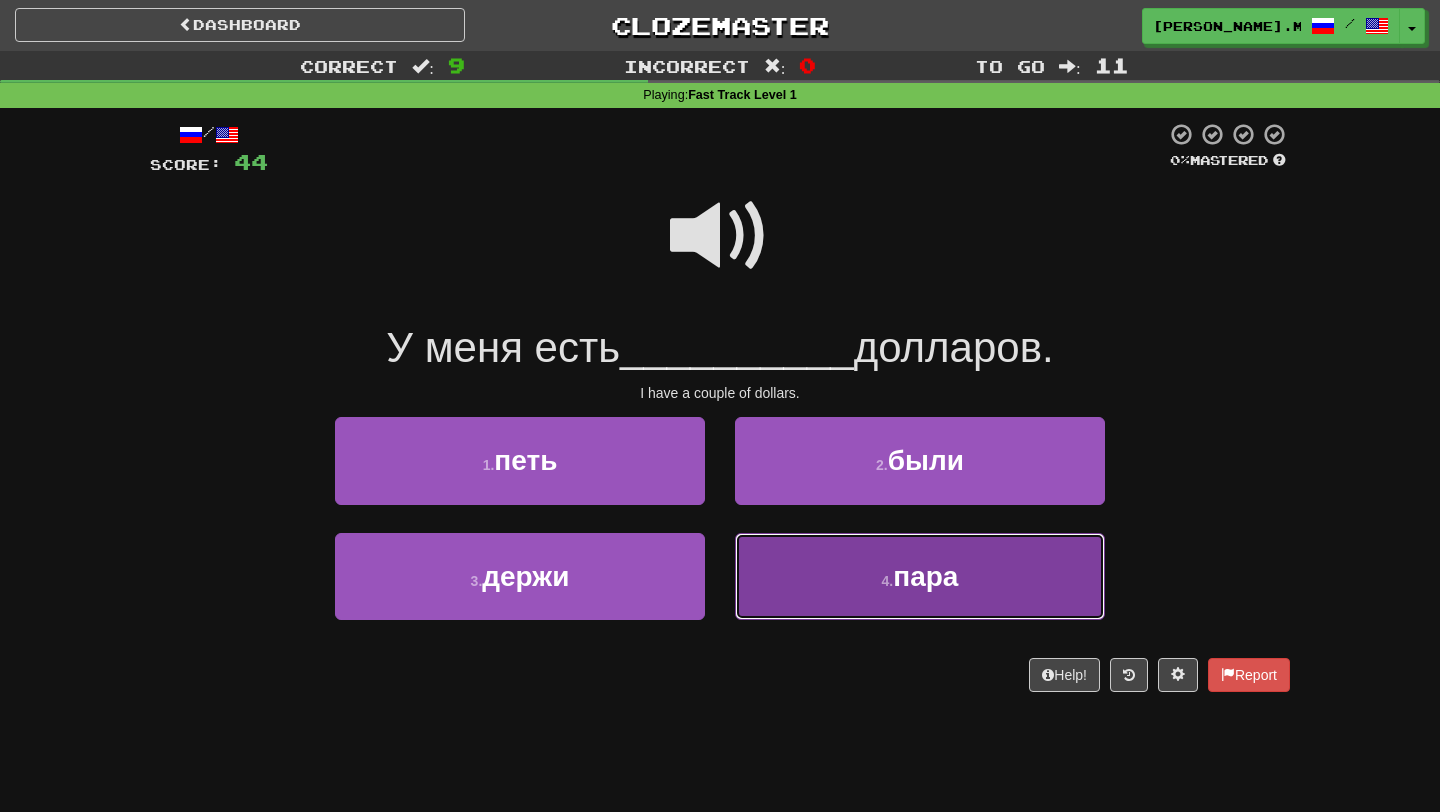 click on "пара" at bounding box center (925, 576) 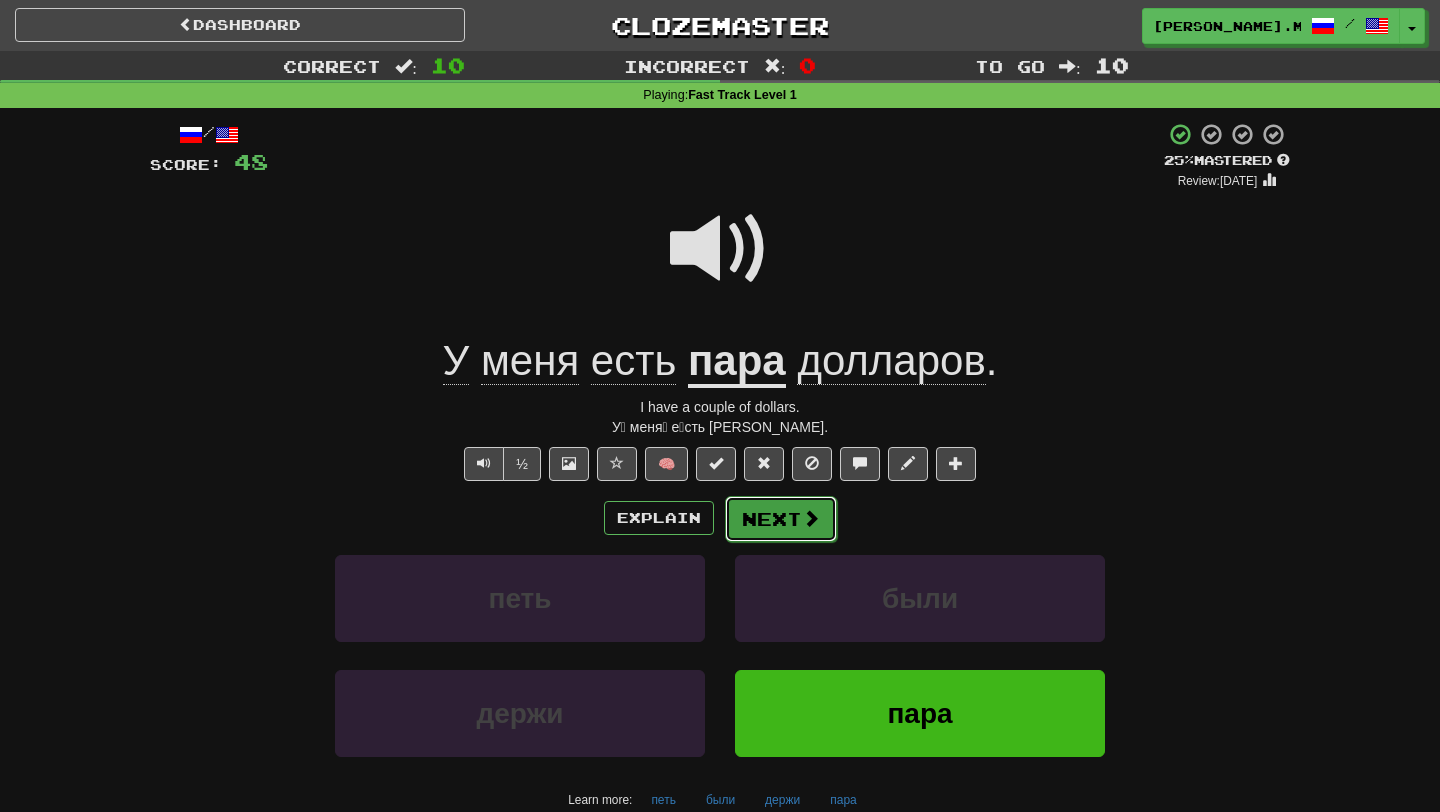 click at bounding box center [811, 518] 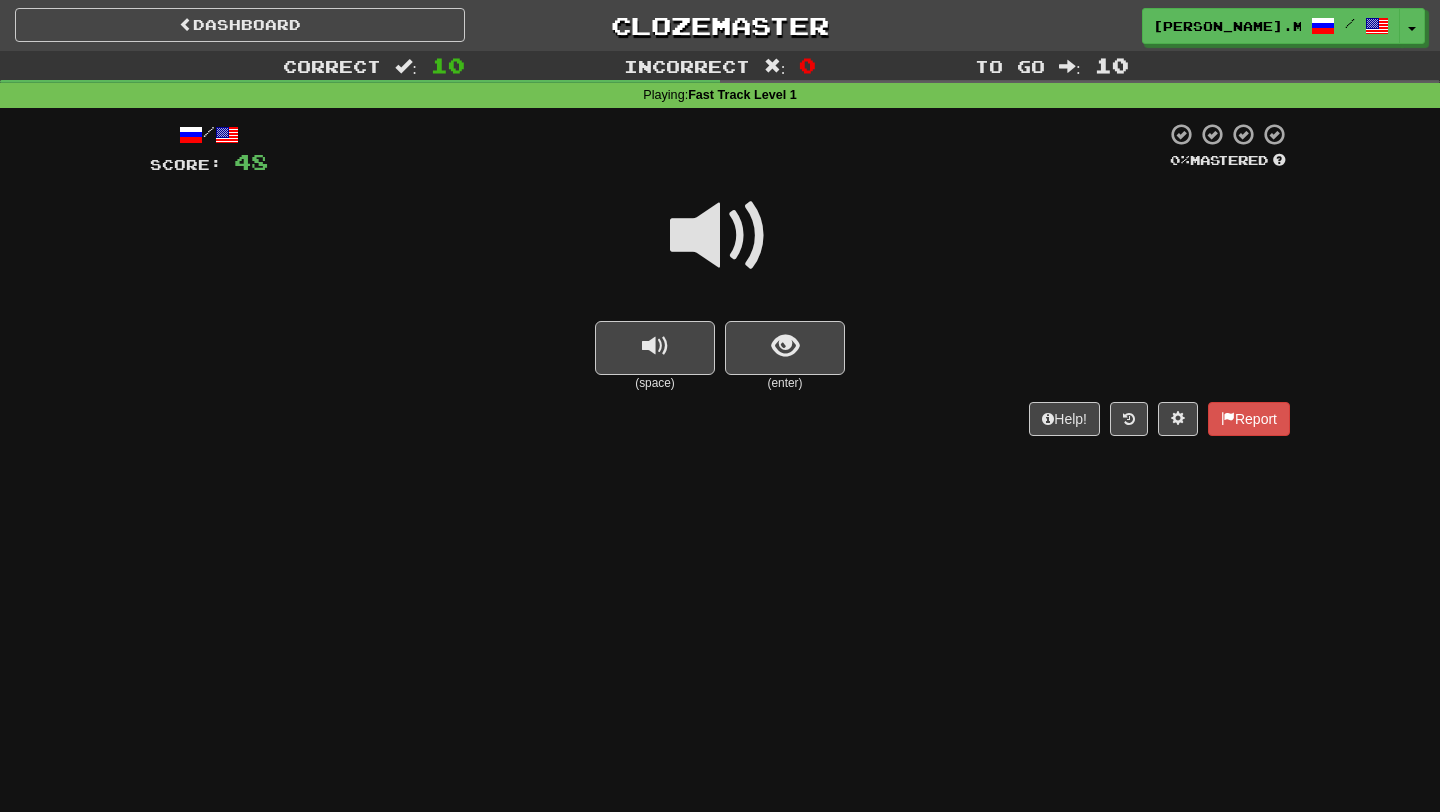 click on "(enter)" at bounding box center [785, 383] 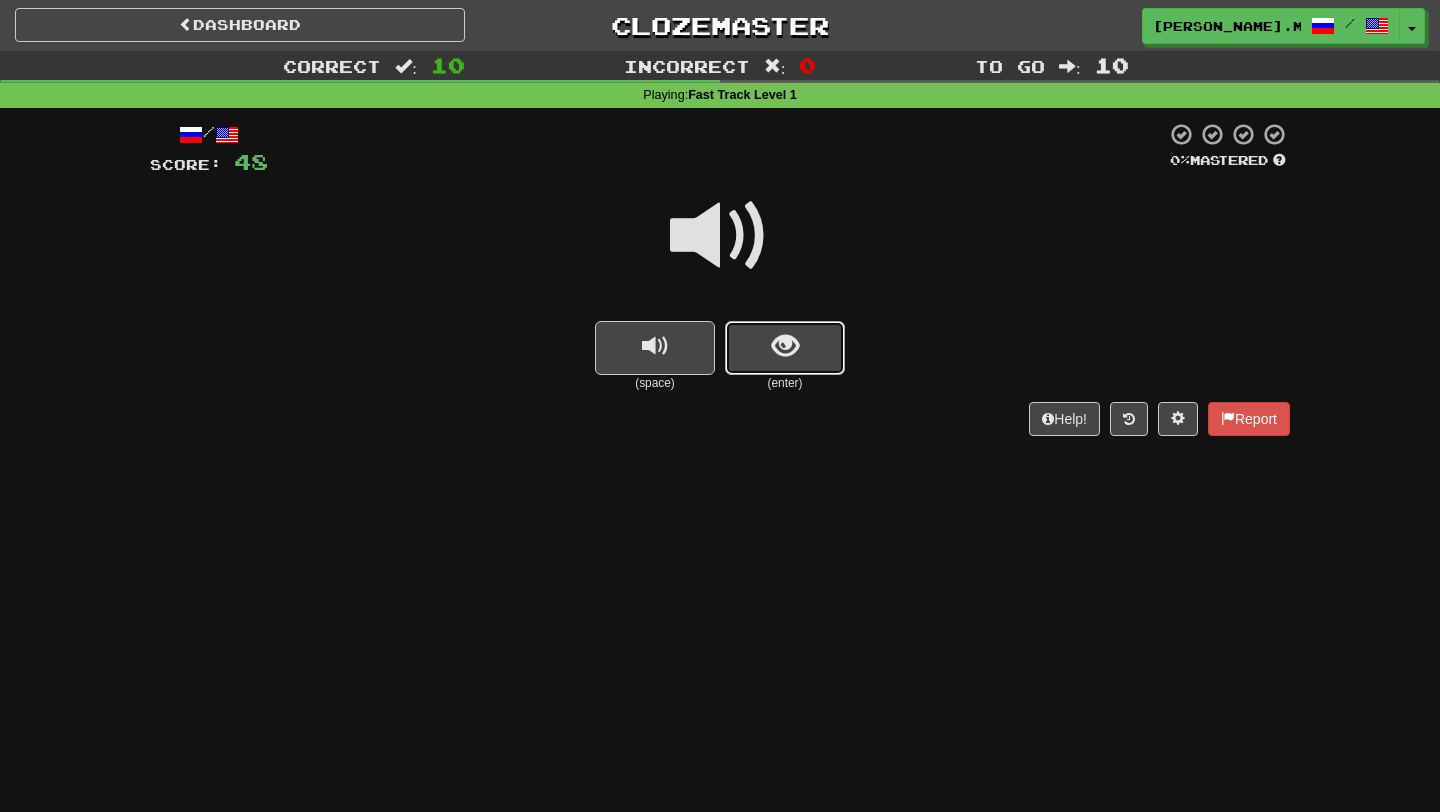 click at bounding box center (785, 348) 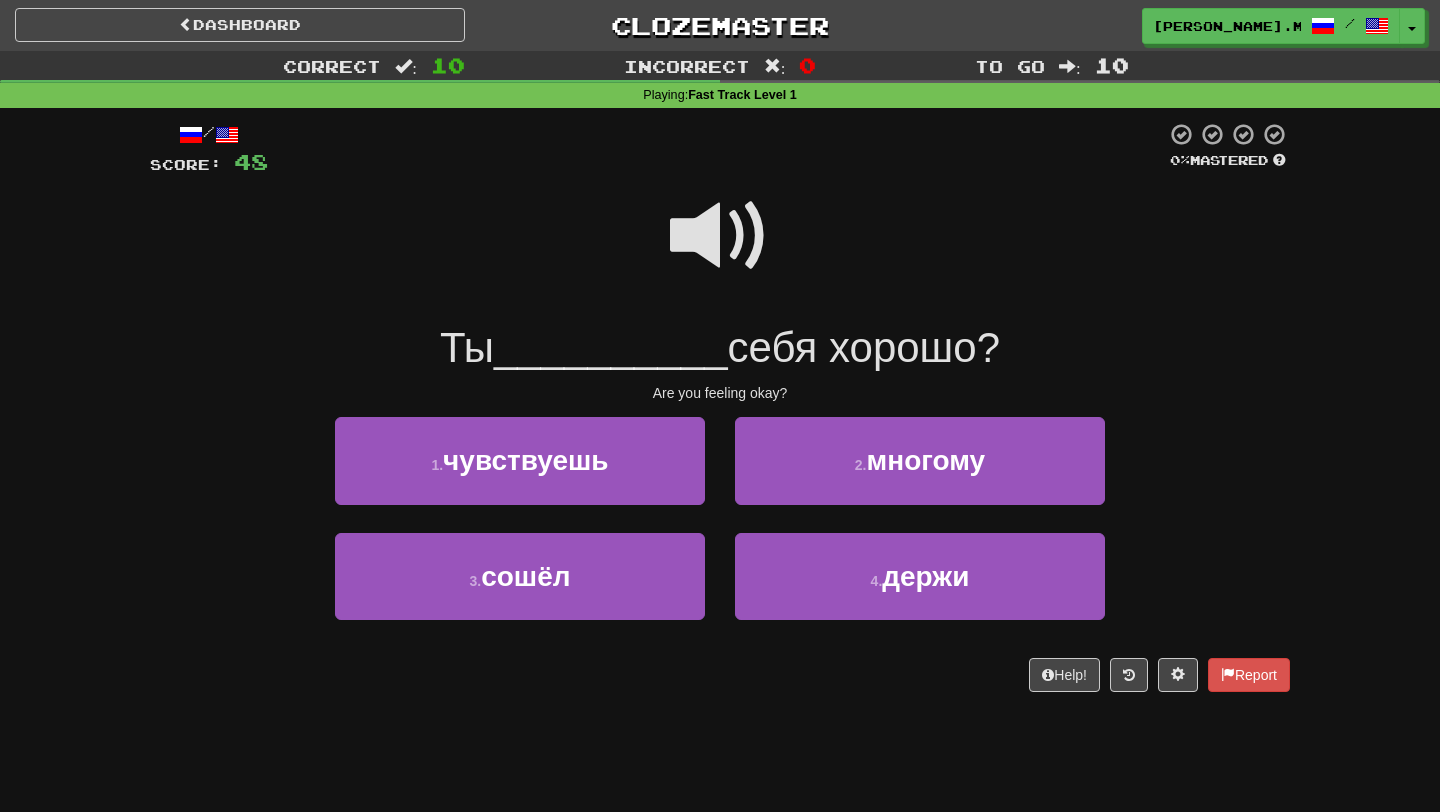 click at bounding box center (720, 236) 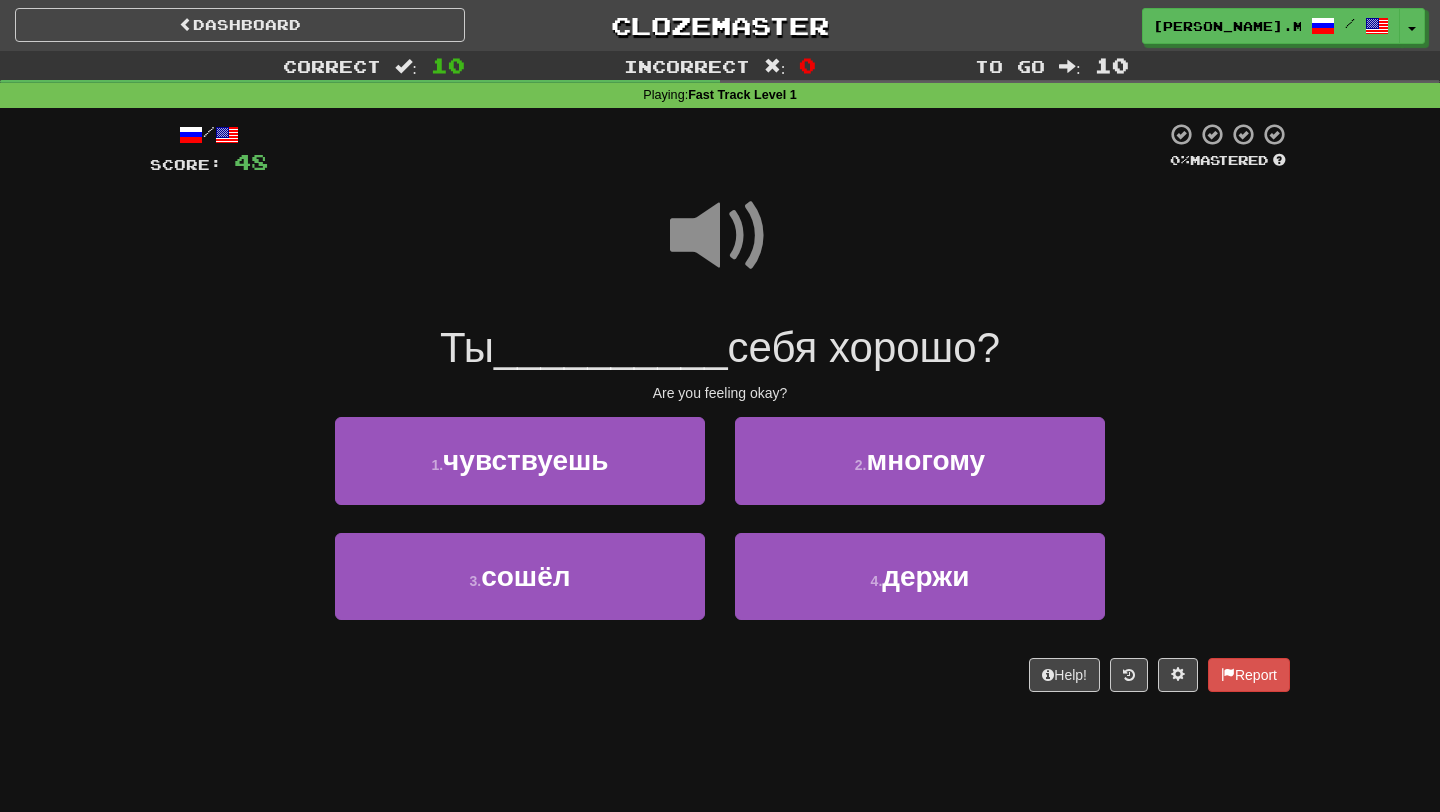 click at bounding box center (720, 236) 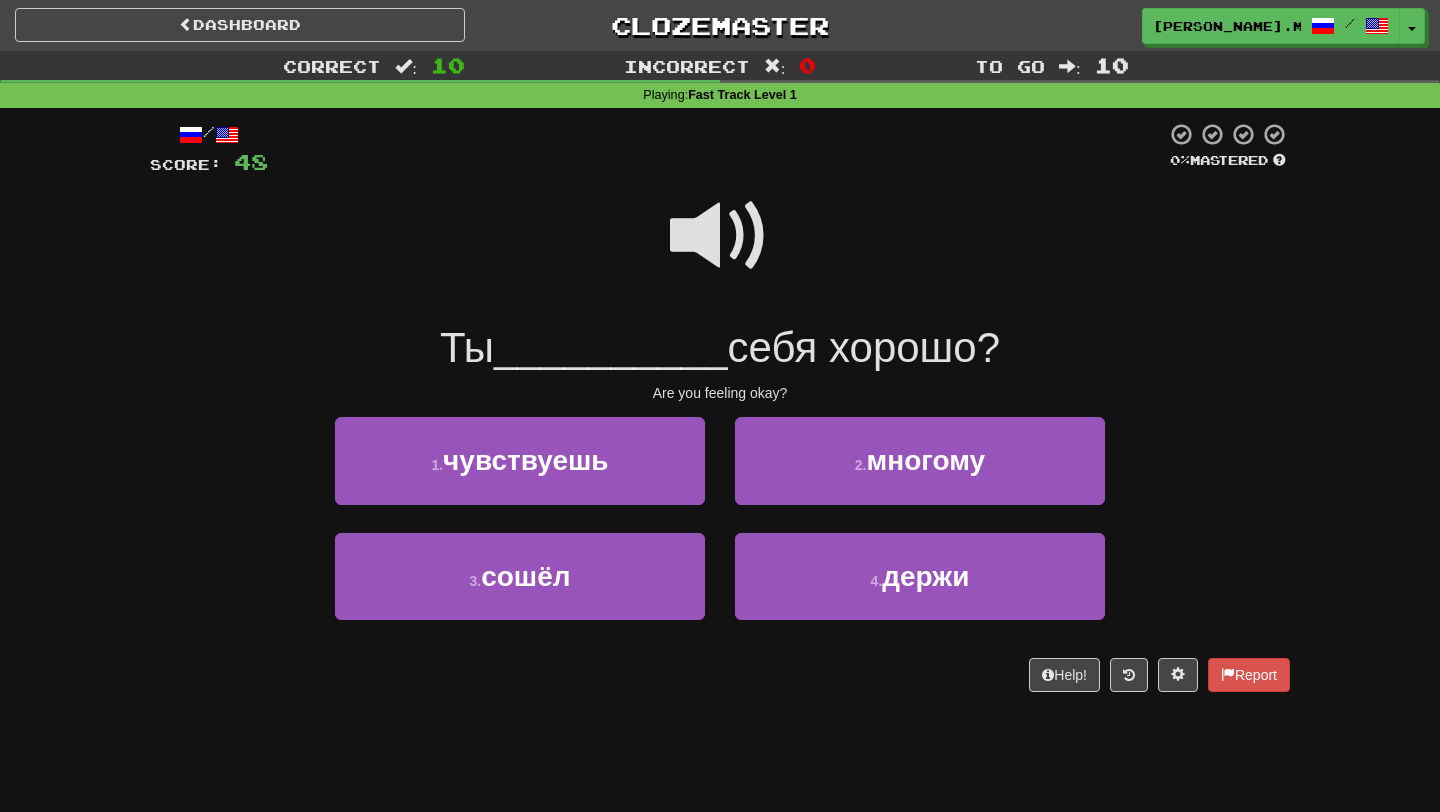 click at bounding box center (720, 236) 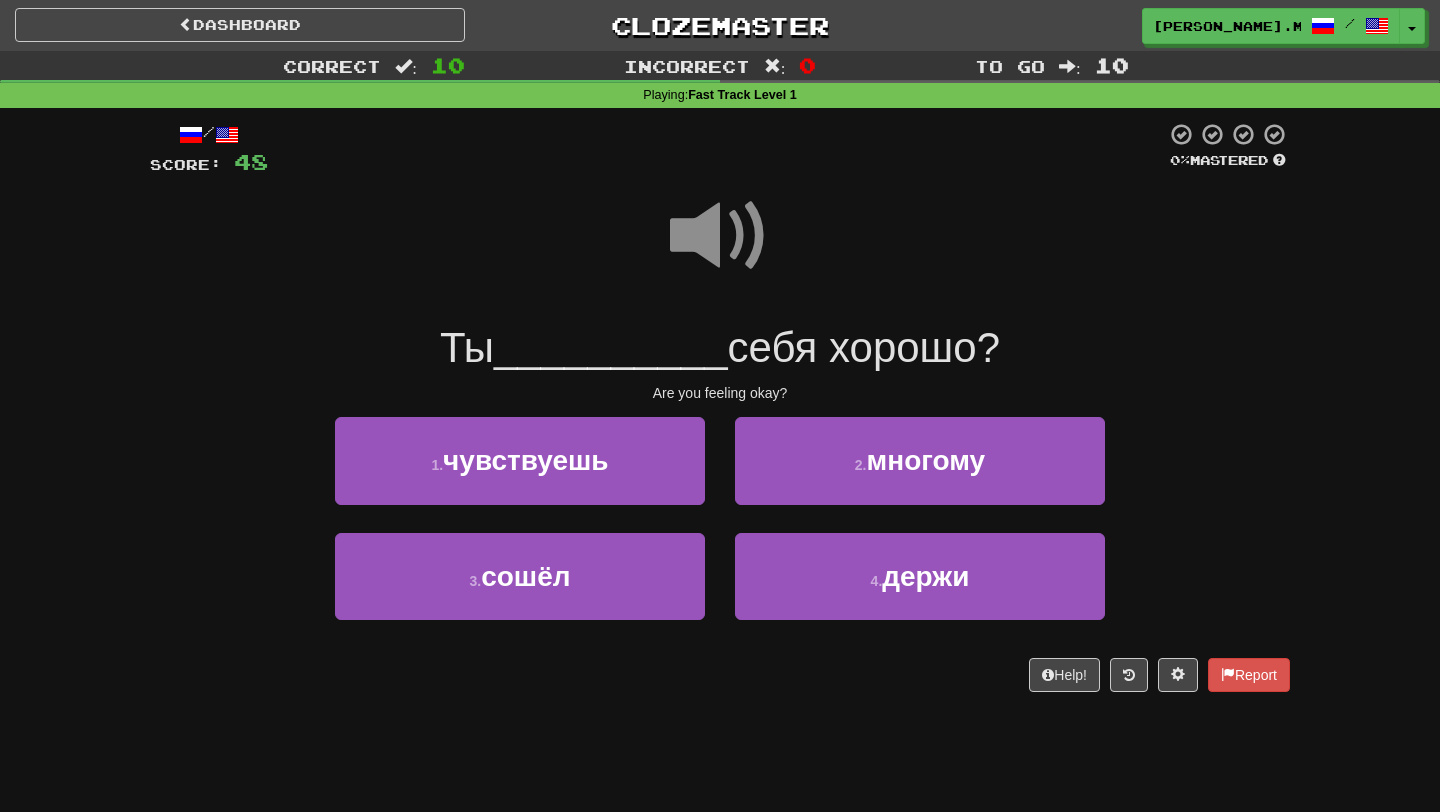 click at bounding box center [720, 236] 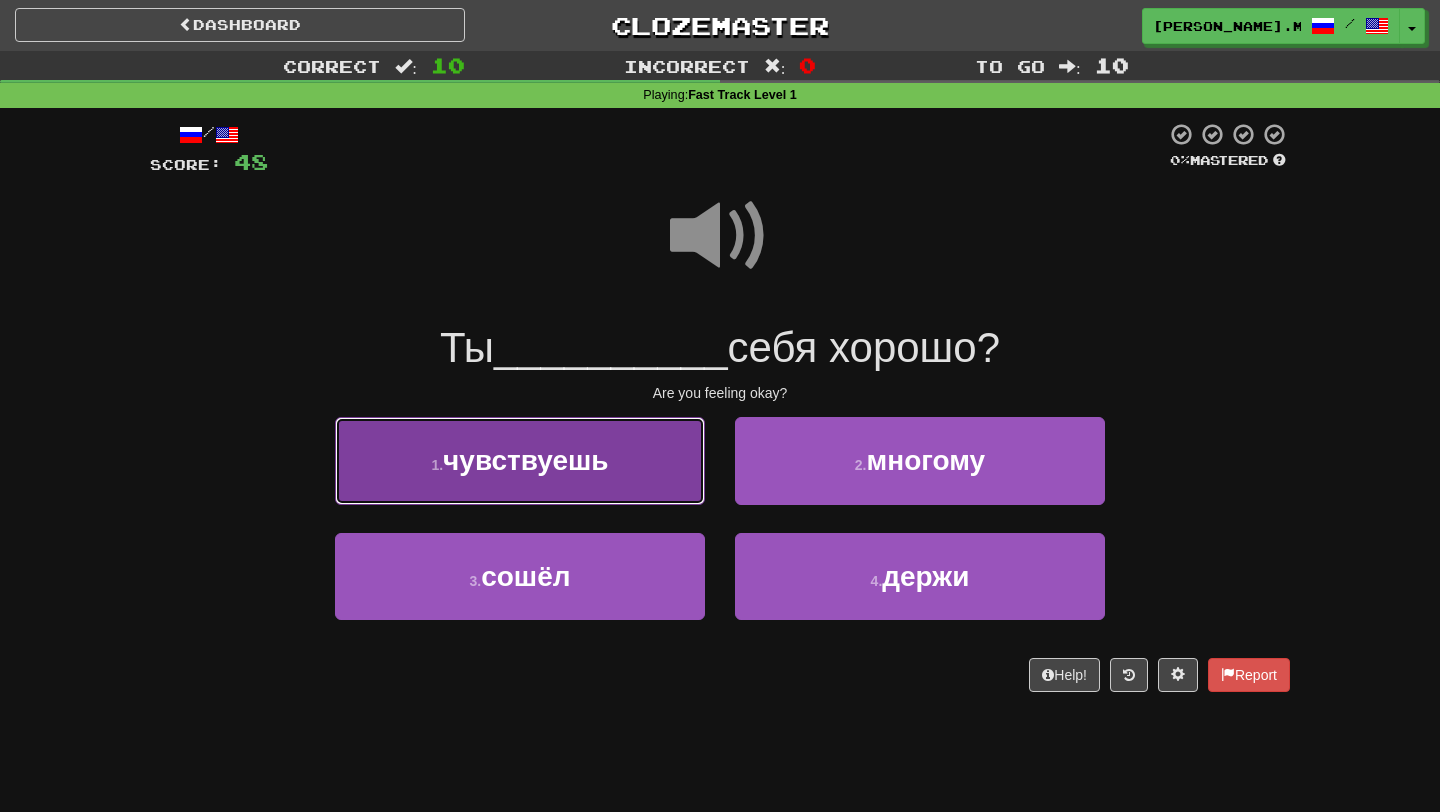 click on "чувствуешь" at bounding box center (525, 460) 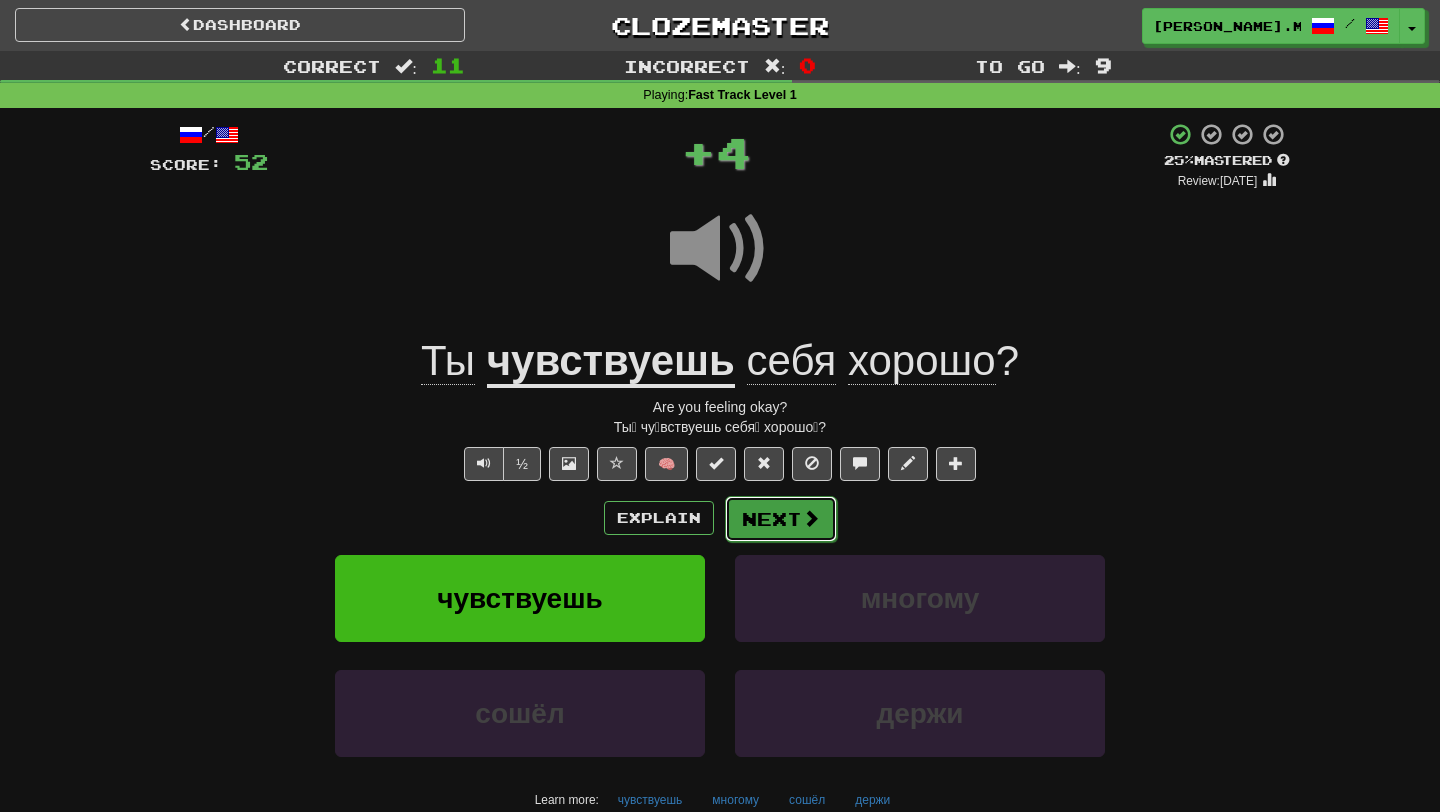click on "Next" at bounding box center (781, 519) 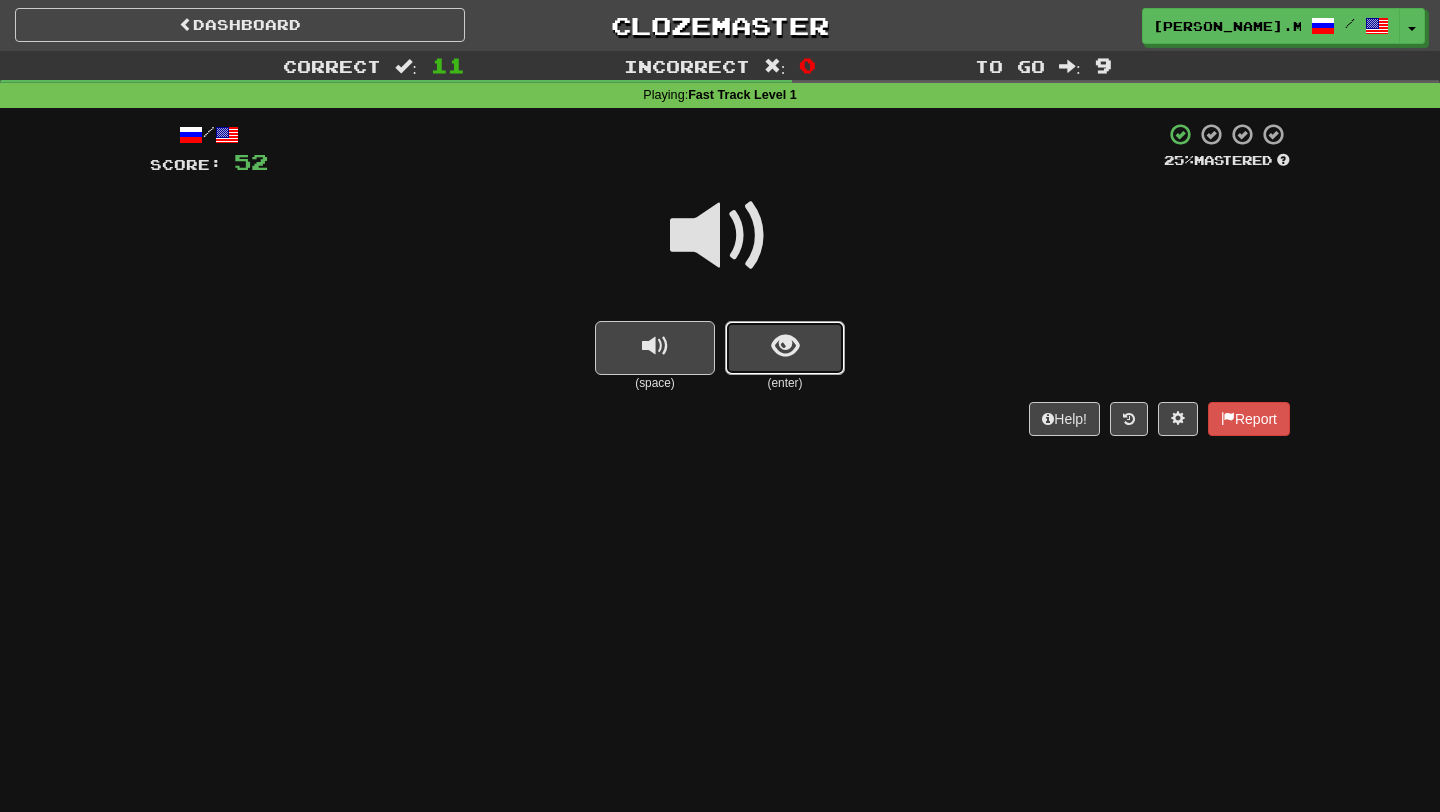 click at bounding box center [785, 348] 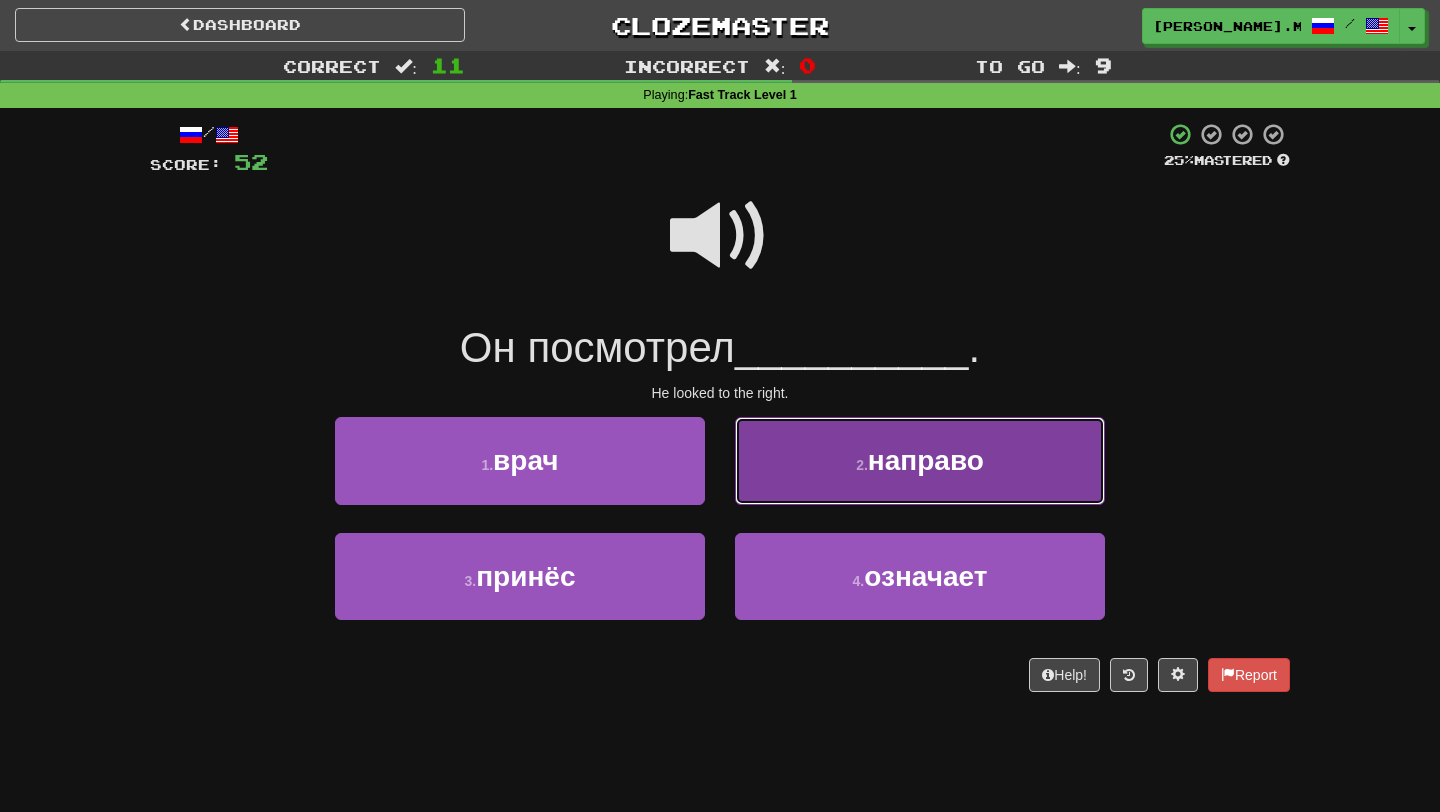 click on "2 .  направо" at bounding box center (920, 460) 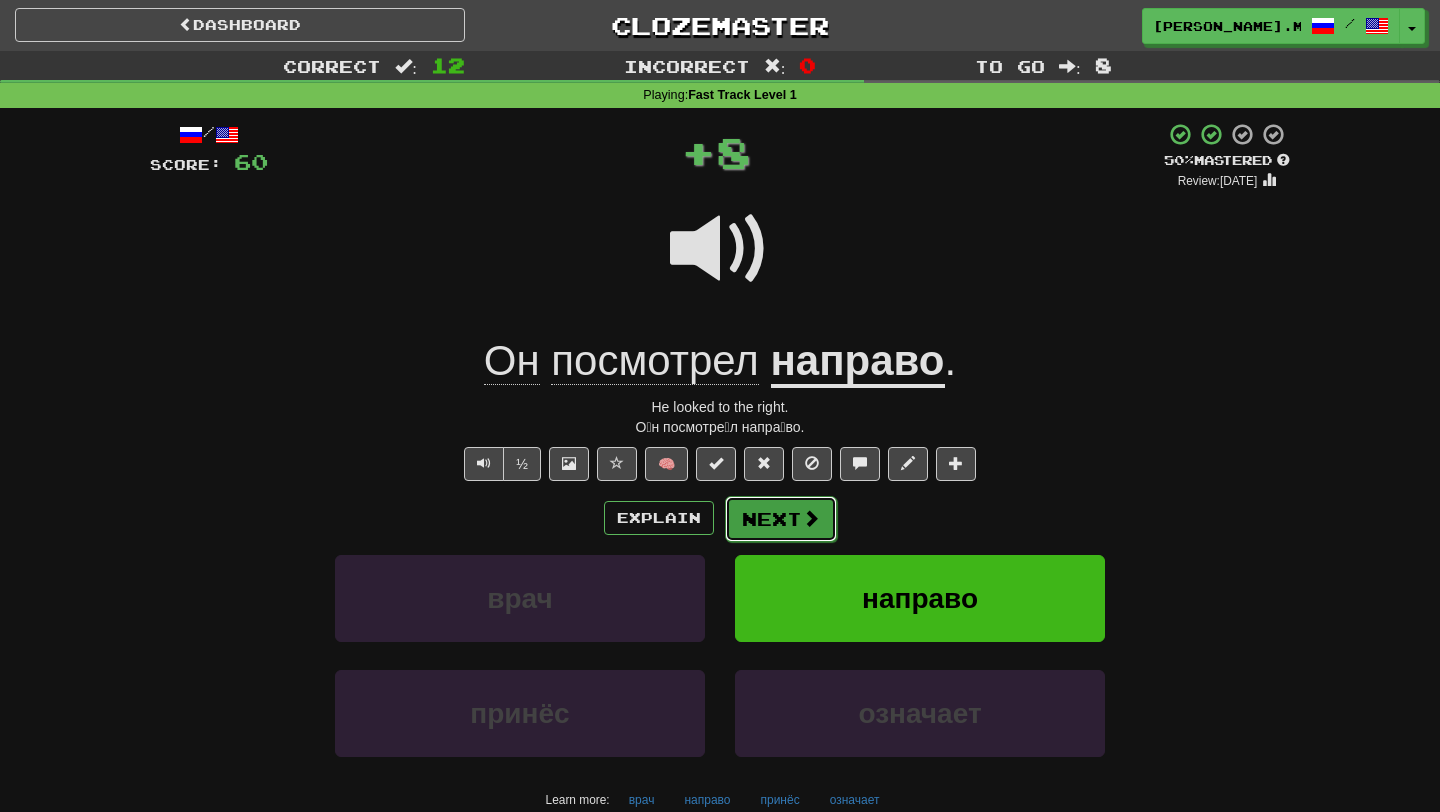 click on "Next" at bounding box center [781, 519] 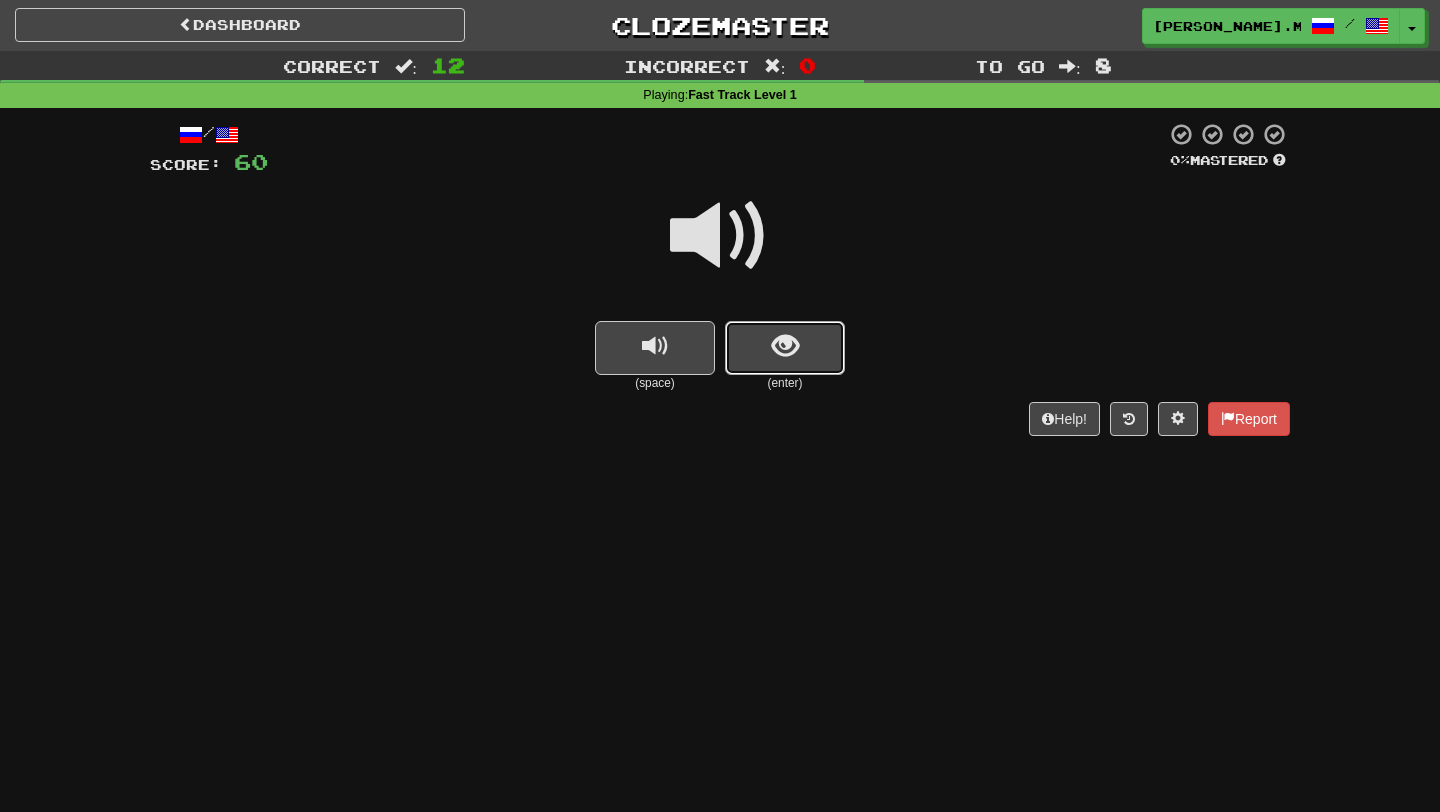 click at bounding box center (785, 346) 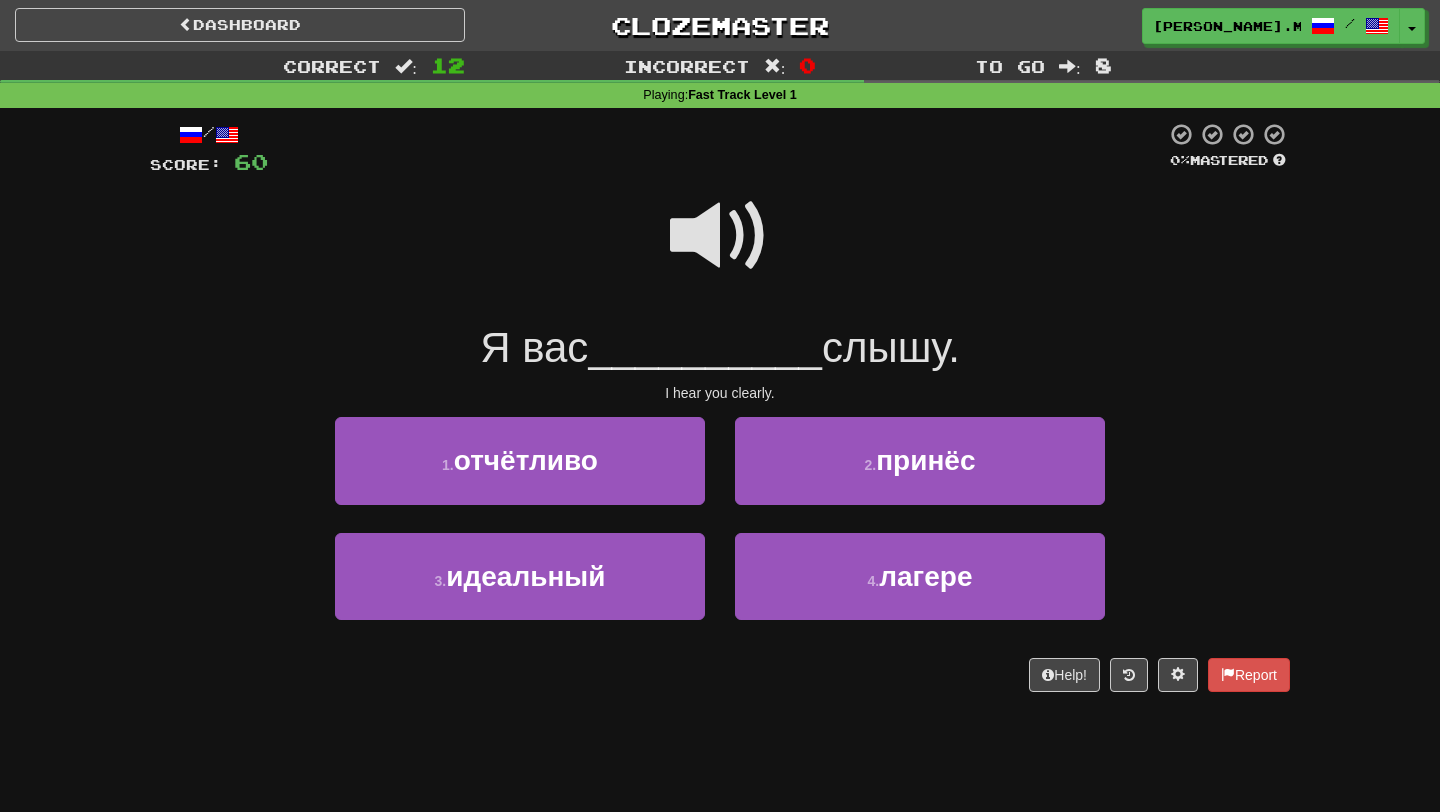 click at bounding box center [720, 236] 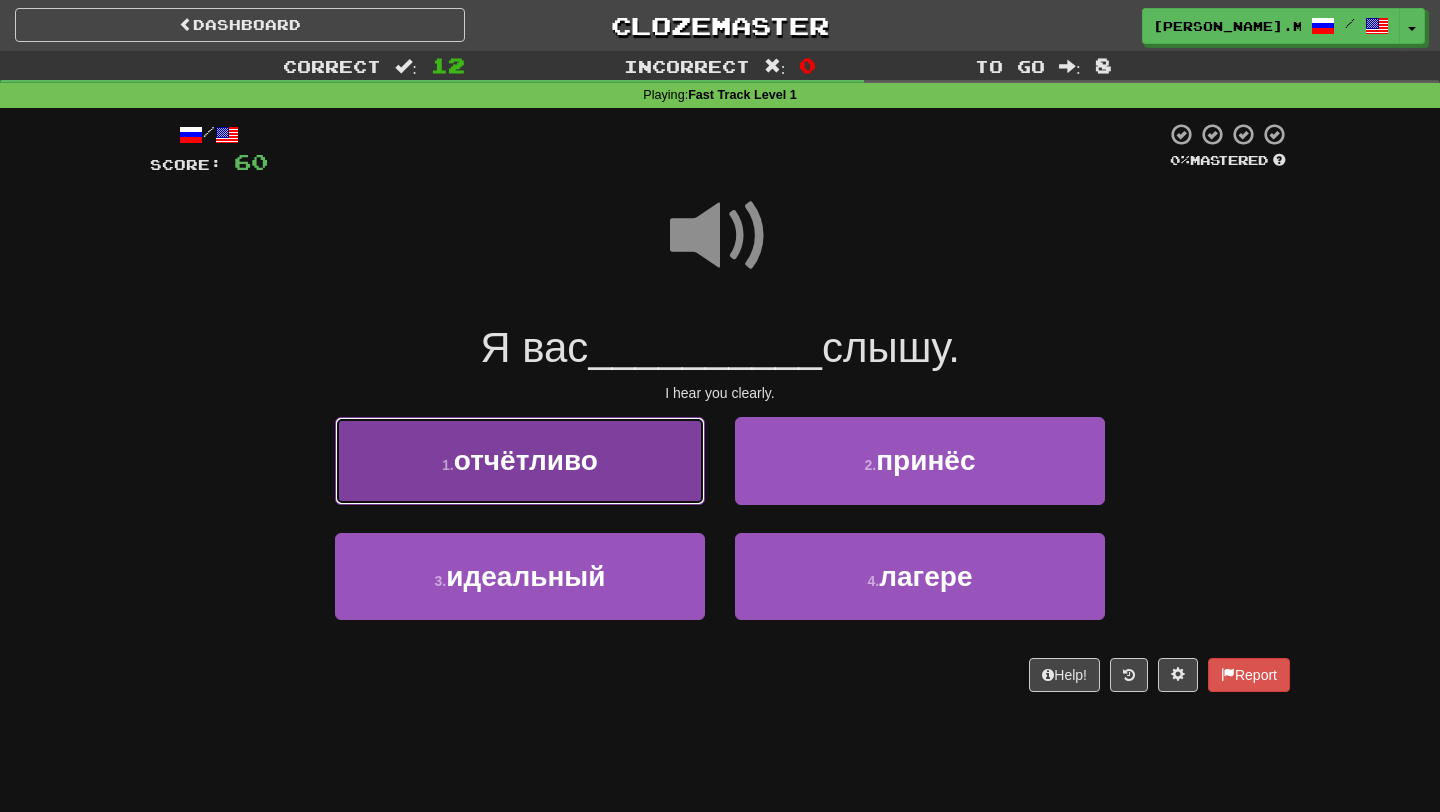 click on "отчётливо" at bounding box center [526, 460] 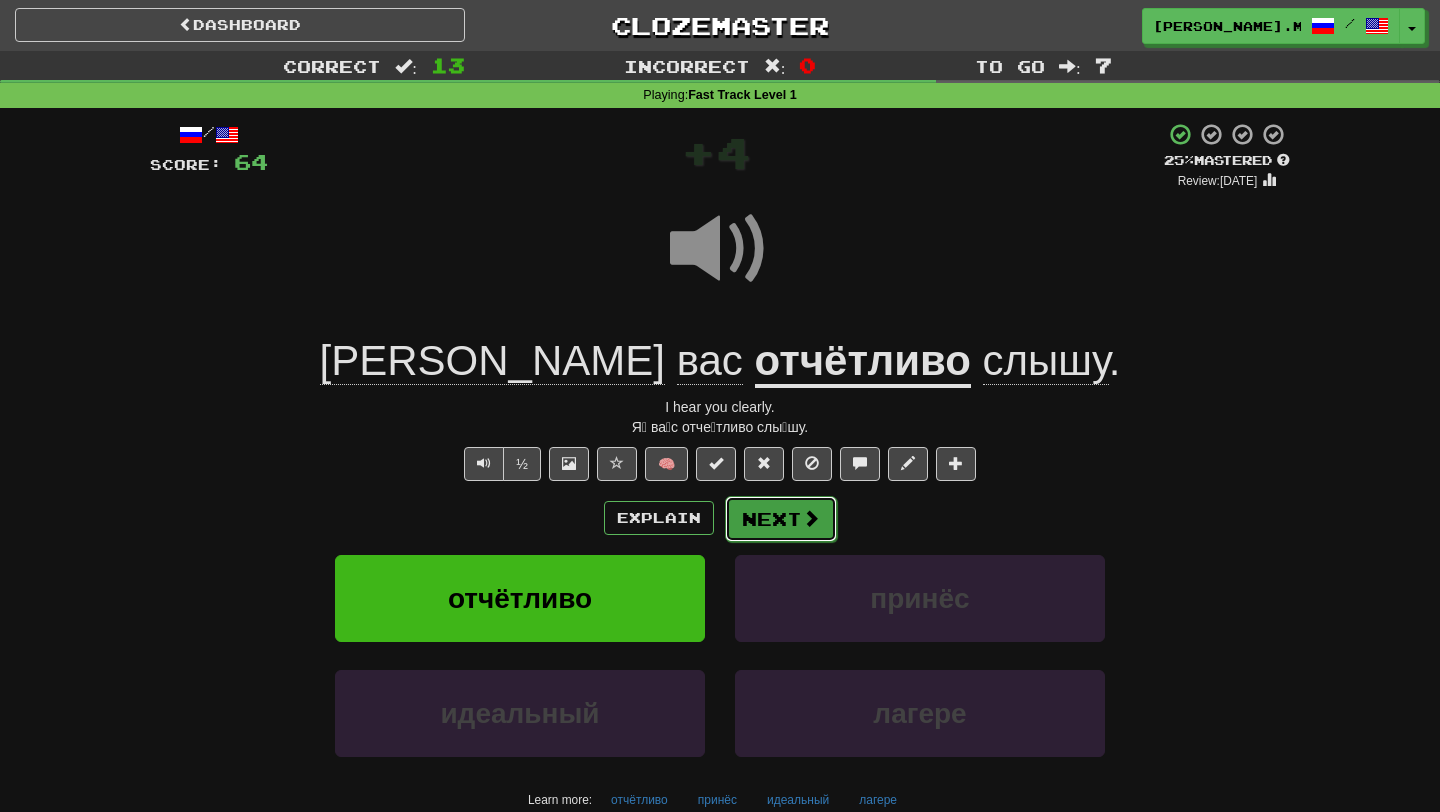click on "Next" at bounding box center (781, 519) 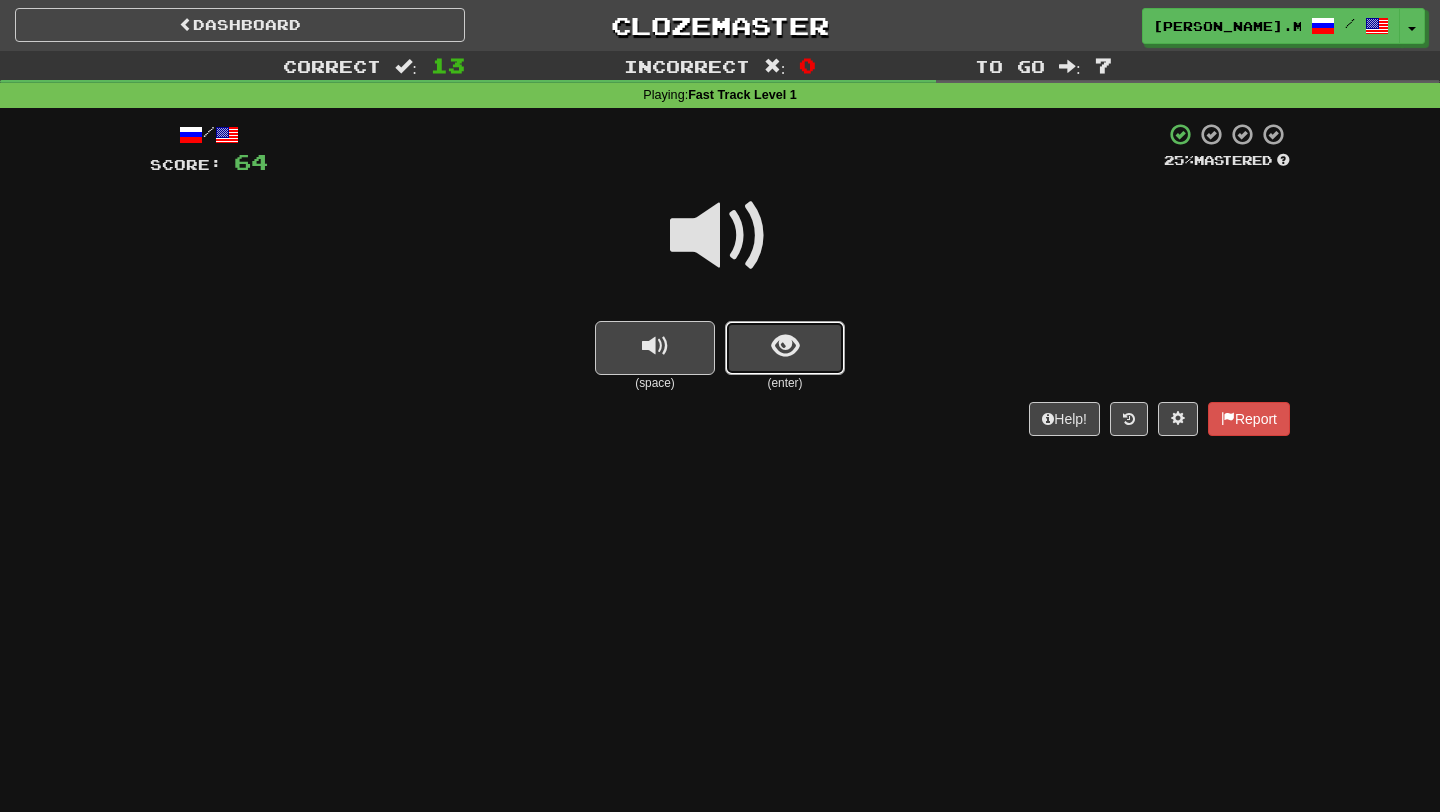 click at bounding box center (785, 348) 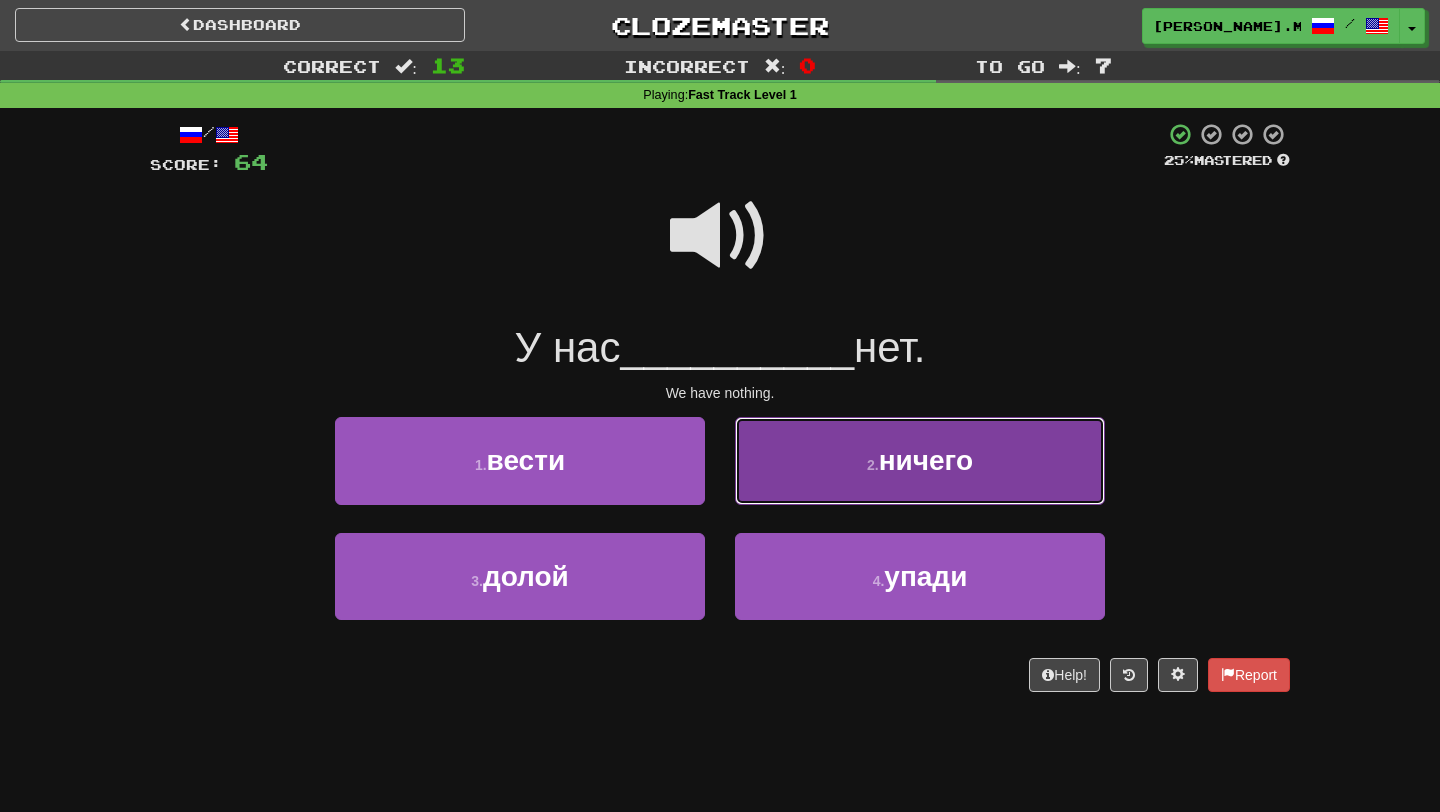 click on "2 .  ничего" at bounding box center [920, 460] 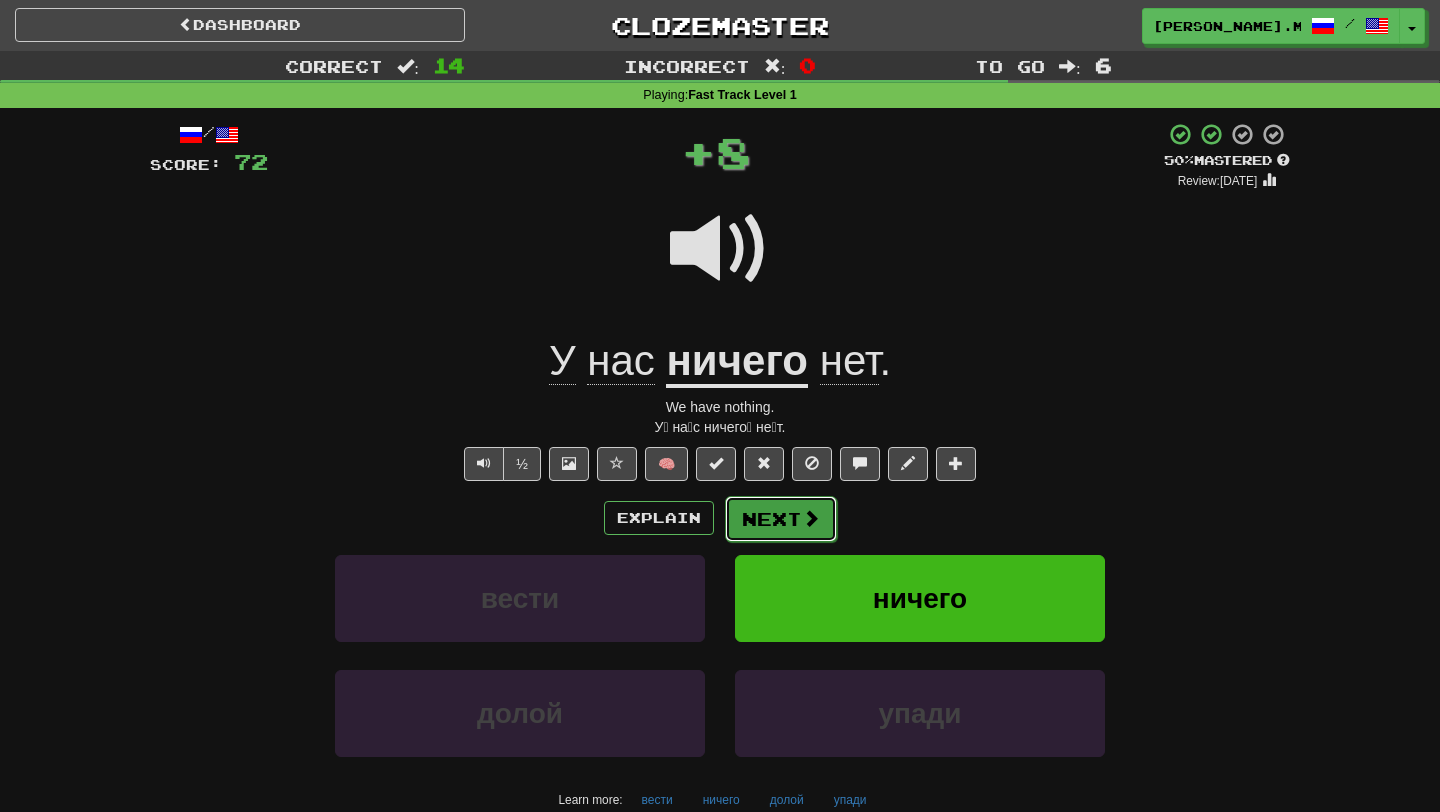 click at bounding box center [811, 518] 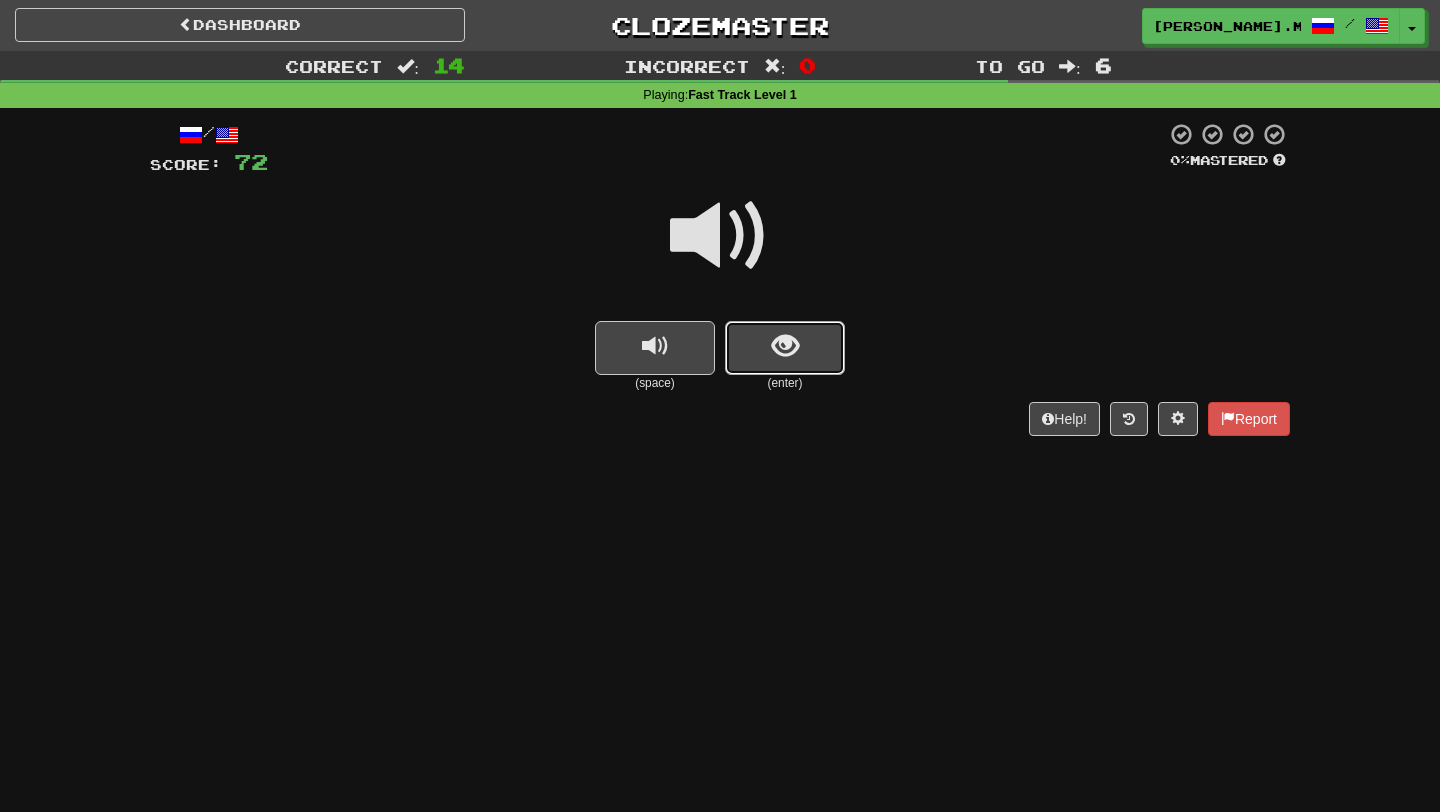 click at bounding box center (785, 348) 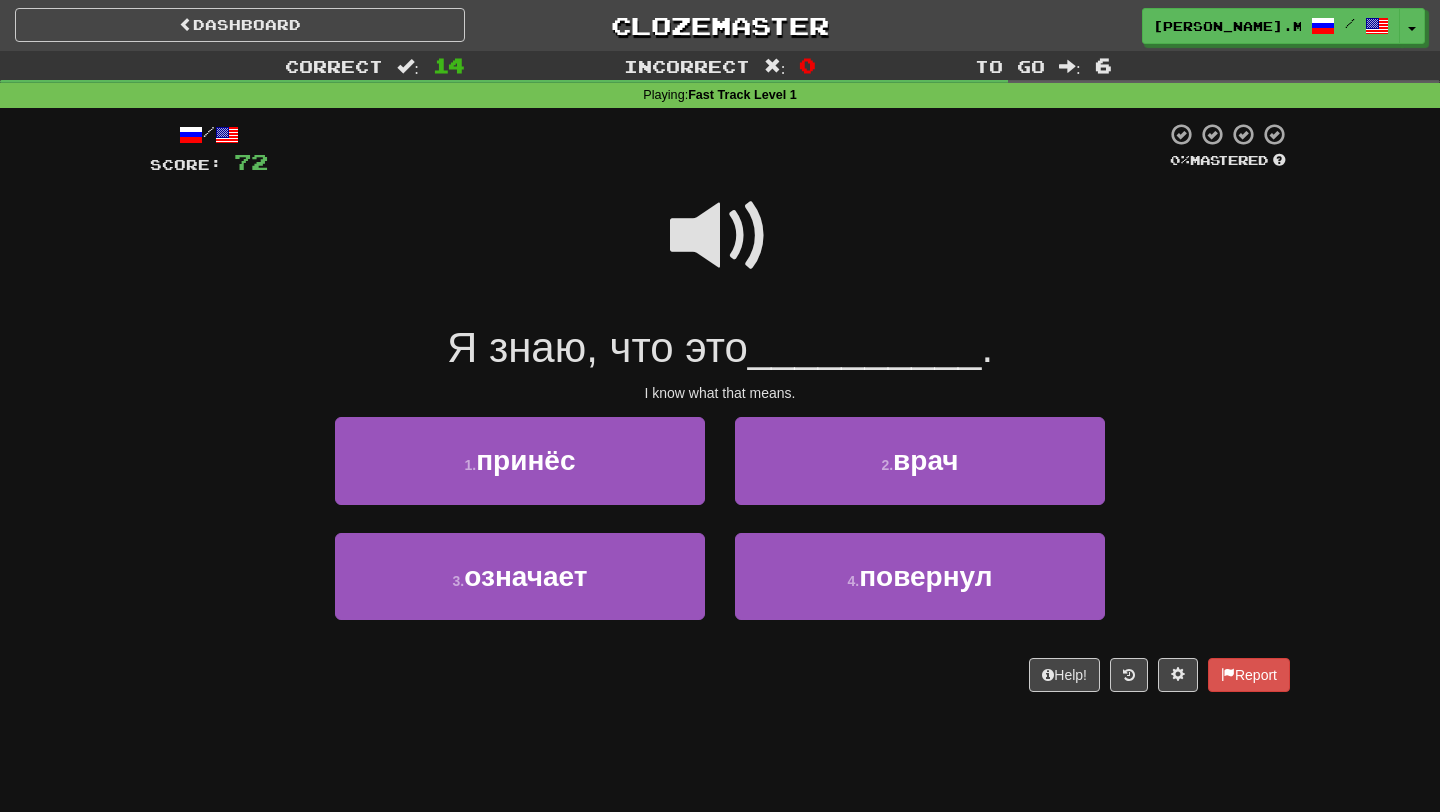click at bounding box center (720, 236) 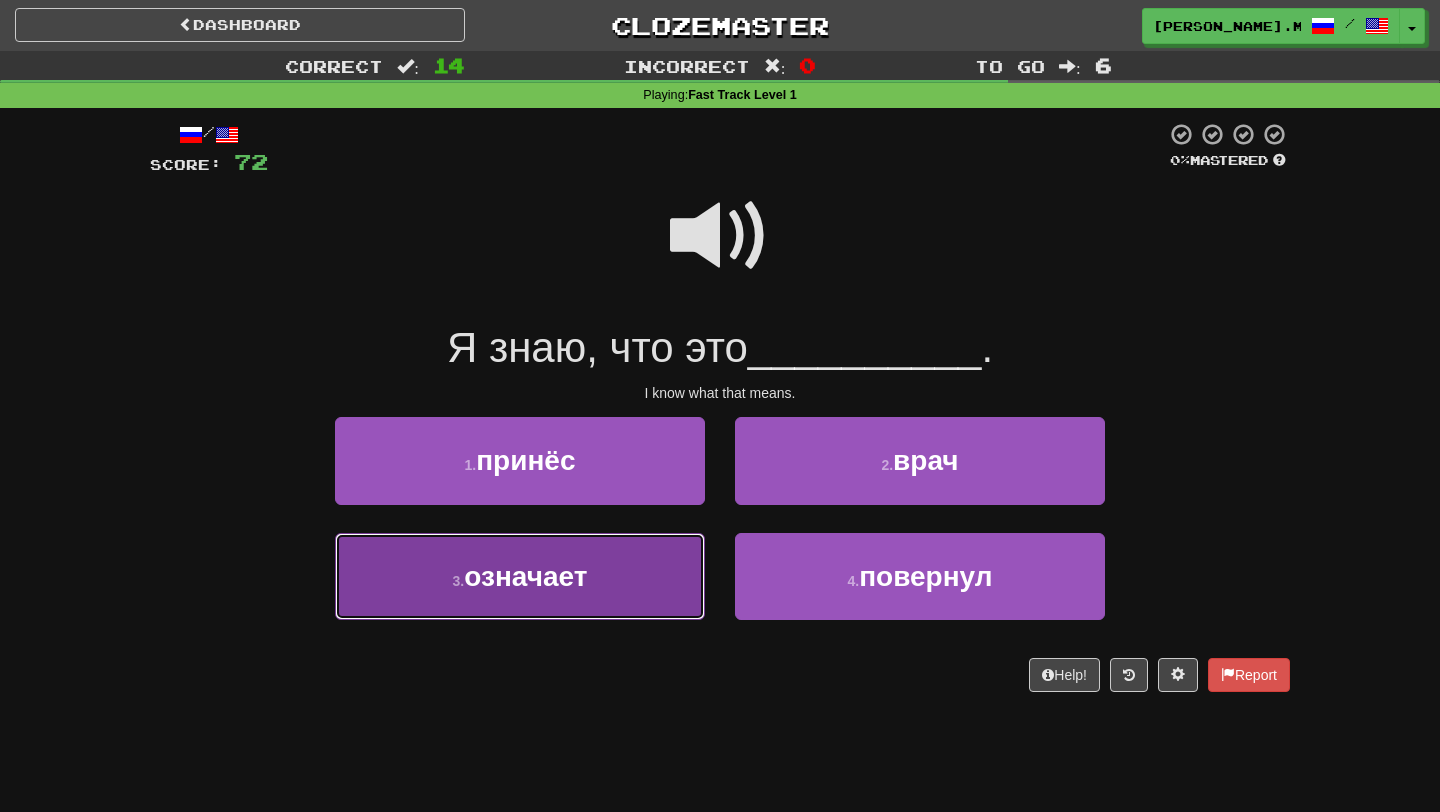 click on "означает" at bounding box center [525, 576] 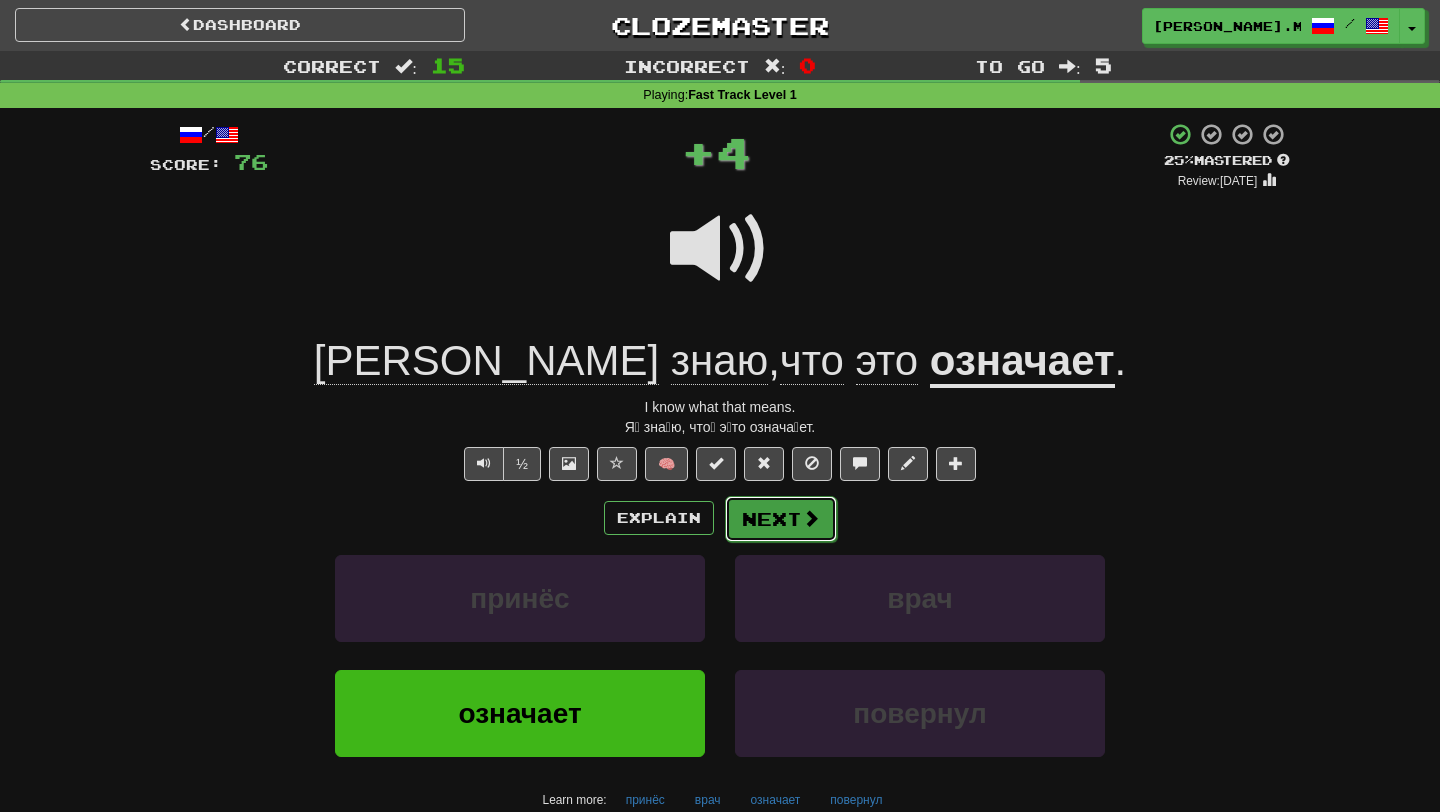 click on "Next" at bounding box center (781, 519) 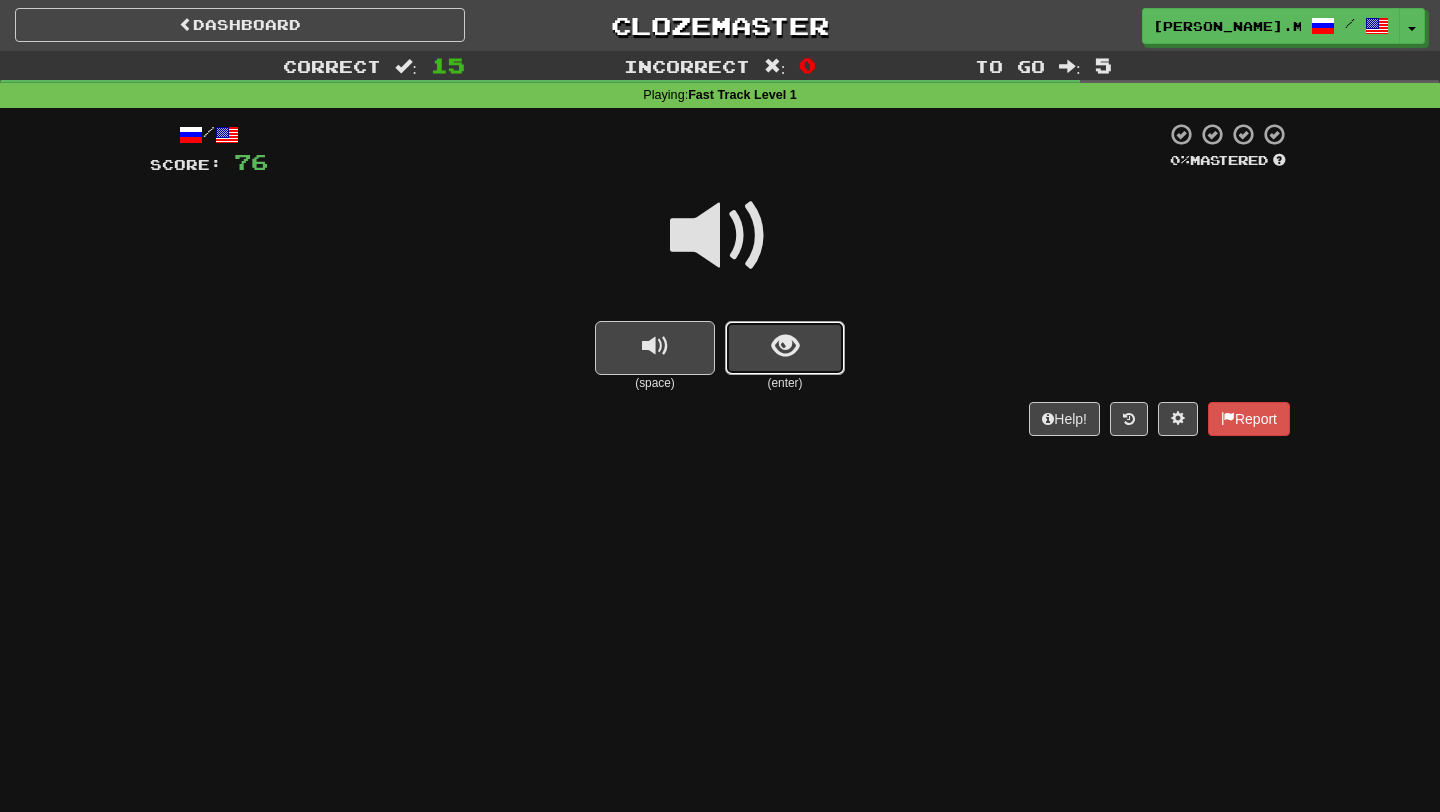 click at bounding box center [785, 348] 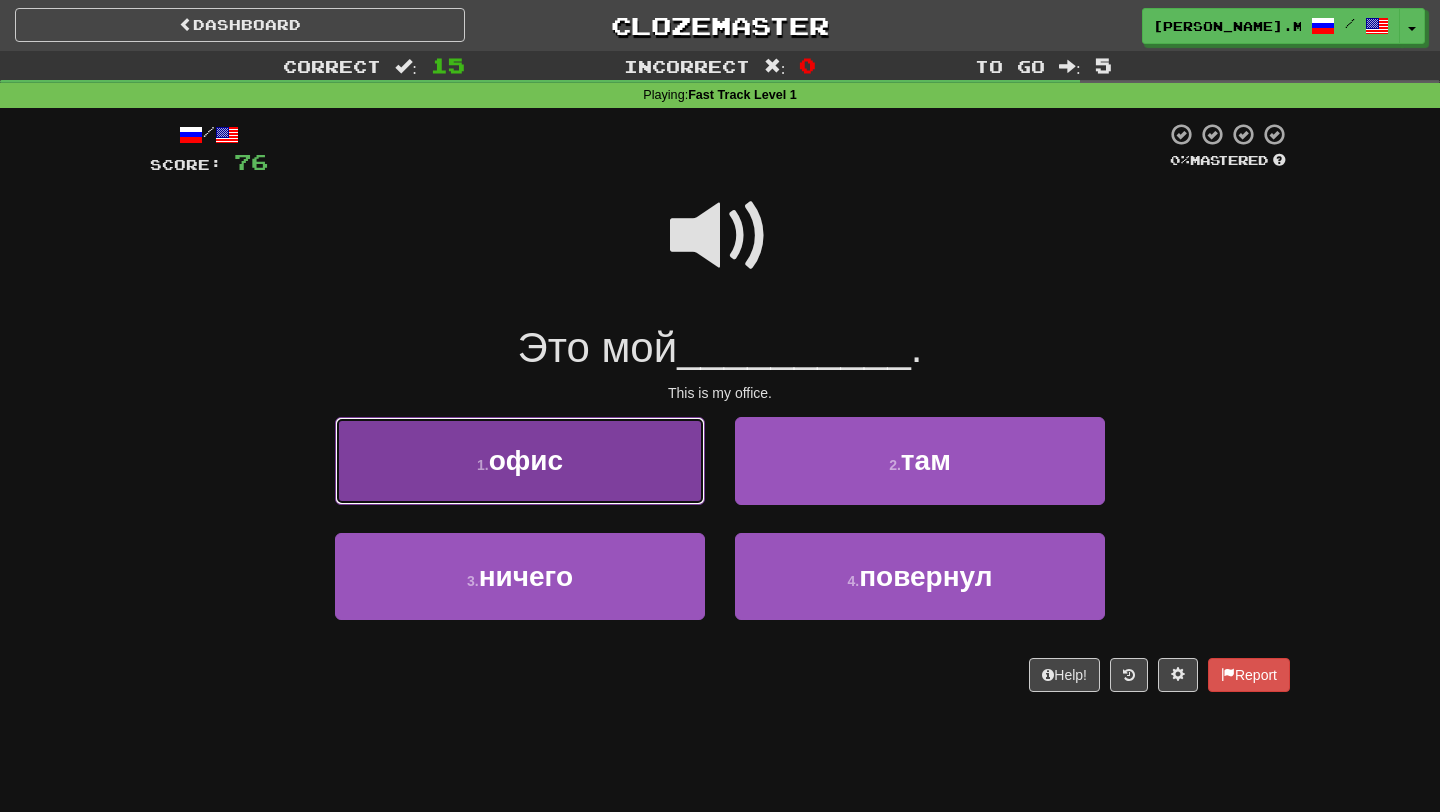 click on "1 .  офис" at bounding box center [520, 460] 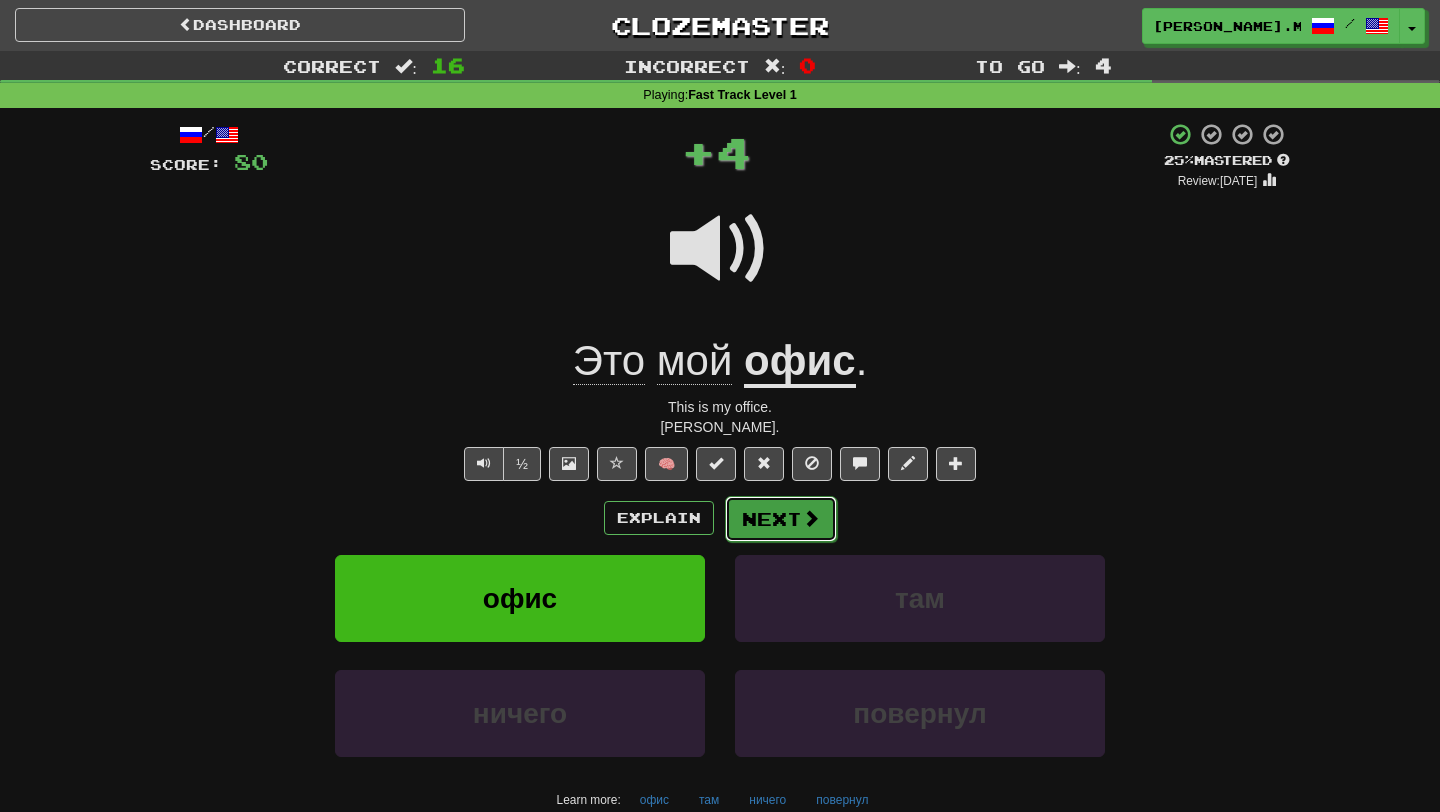 click on "Next" at bounding box center [781, 519] 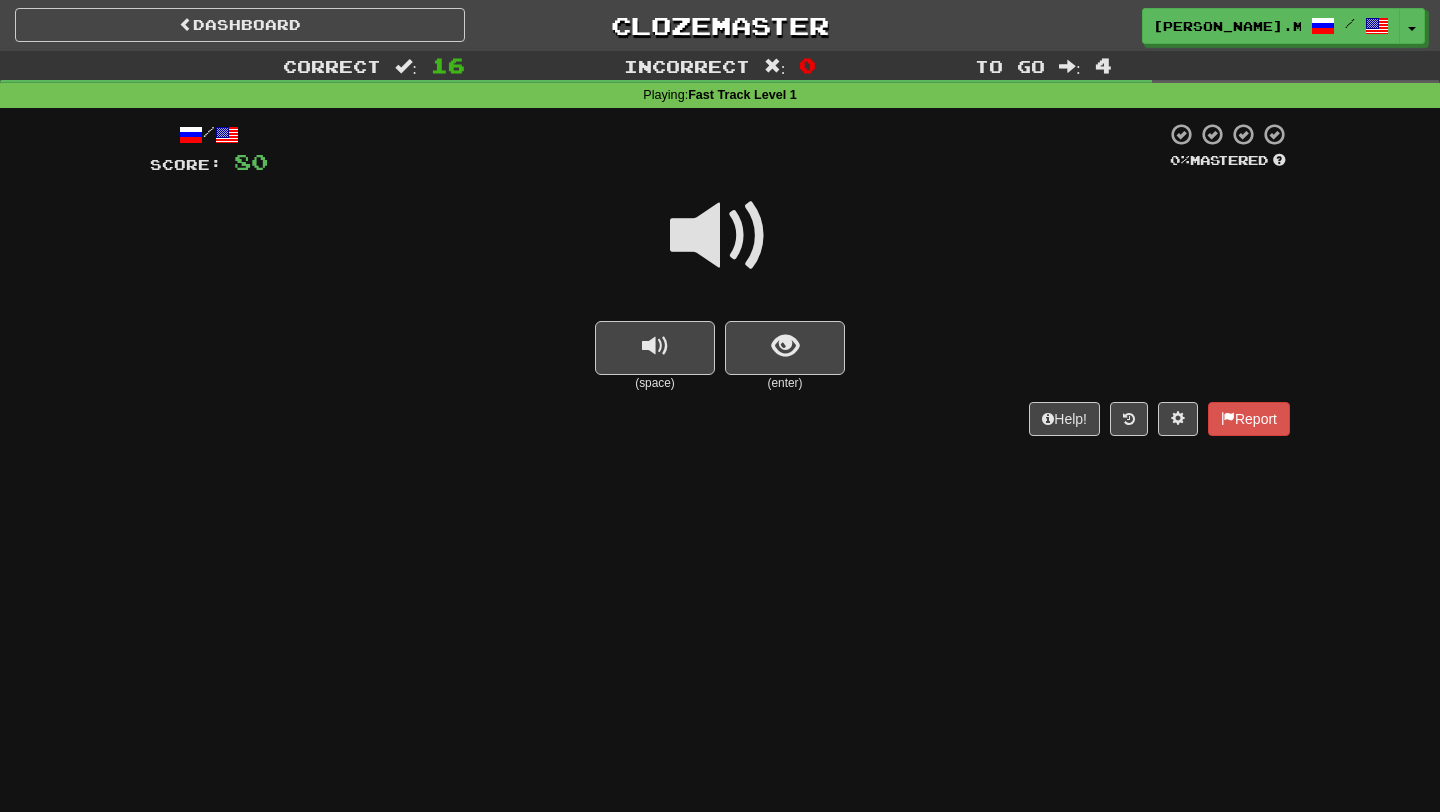 click at bounding box center (785, 346) 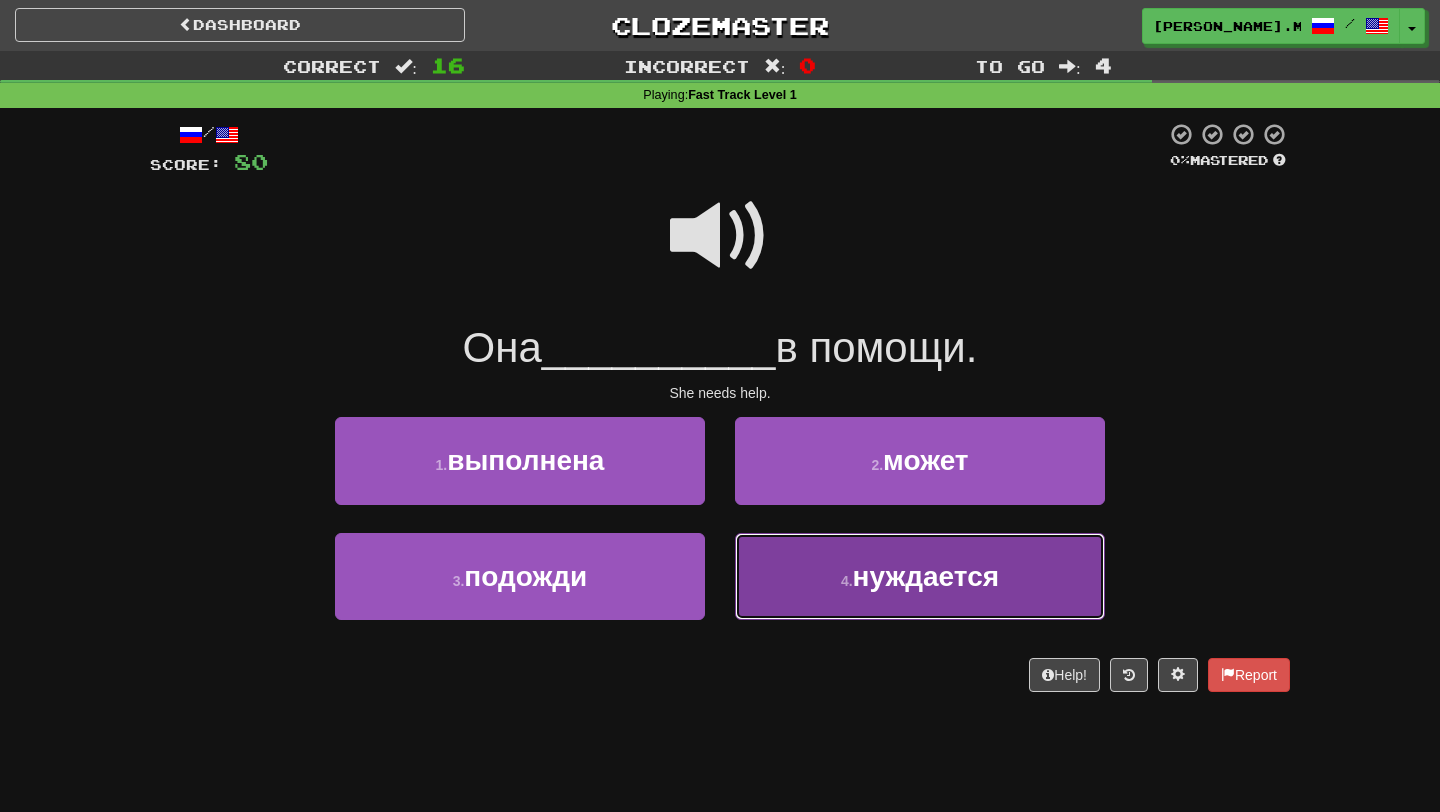 click on "4 .  нуждается" at bounding box center [920, 576] 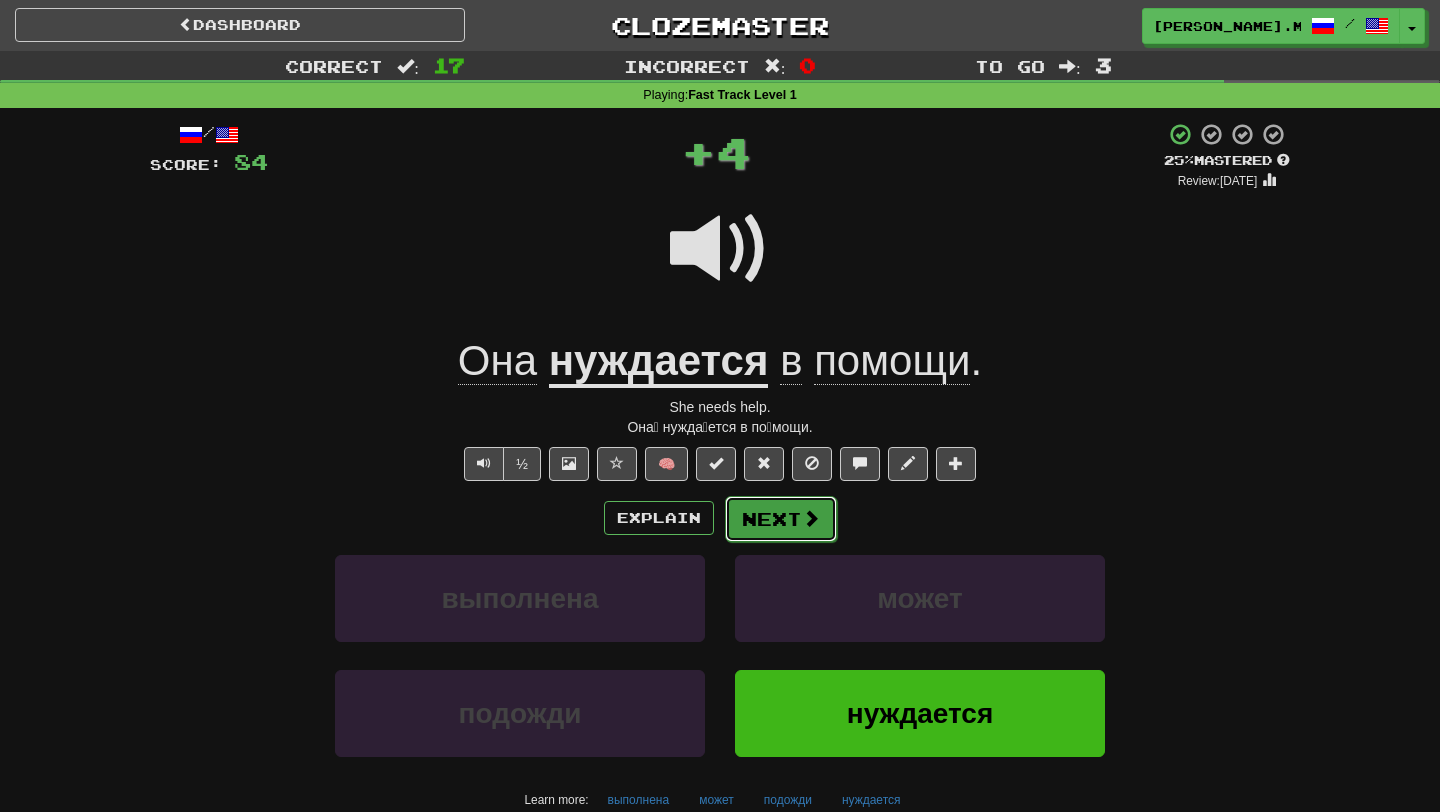 click on "Next" at bounding box center [781, 519] 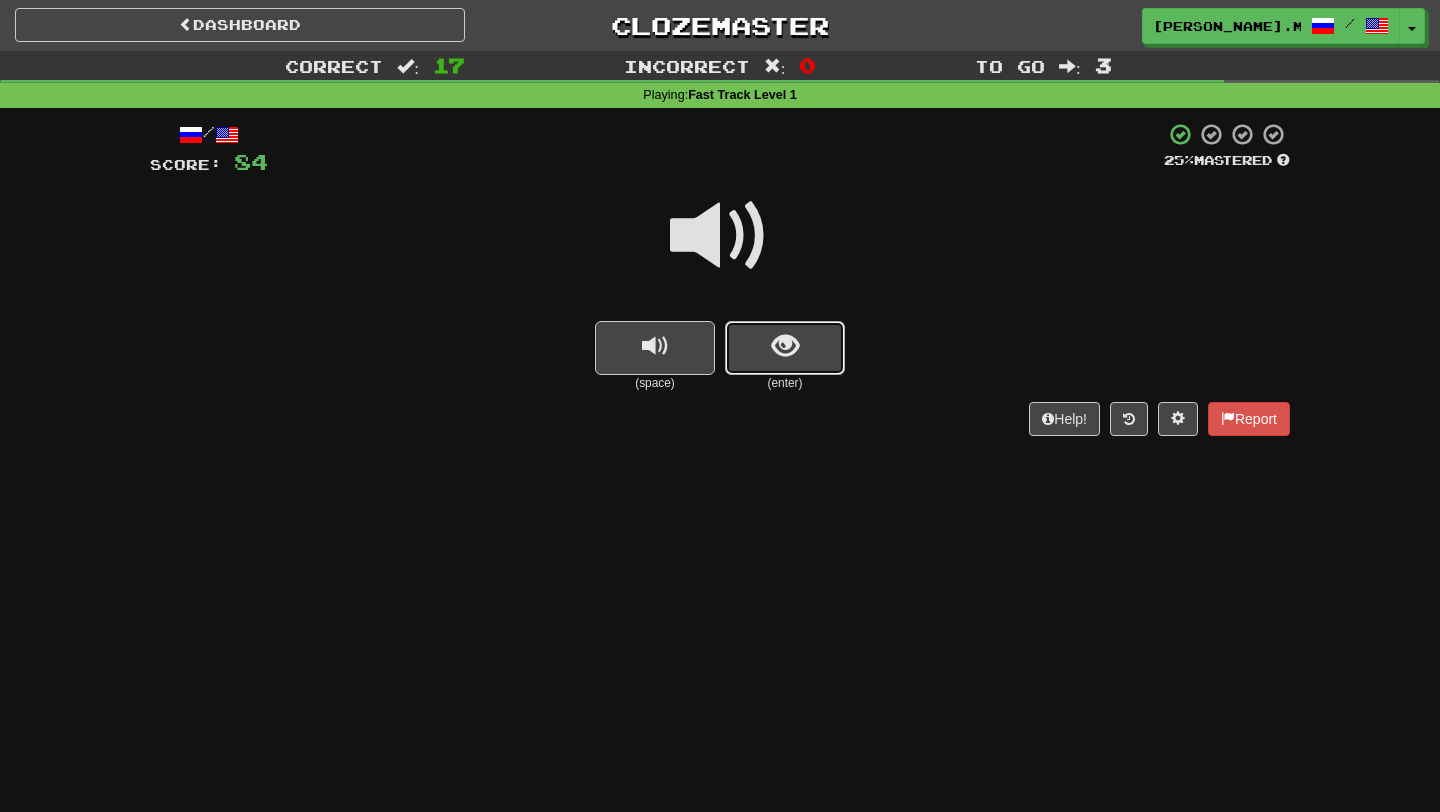 click at bounding box center [785, 346] 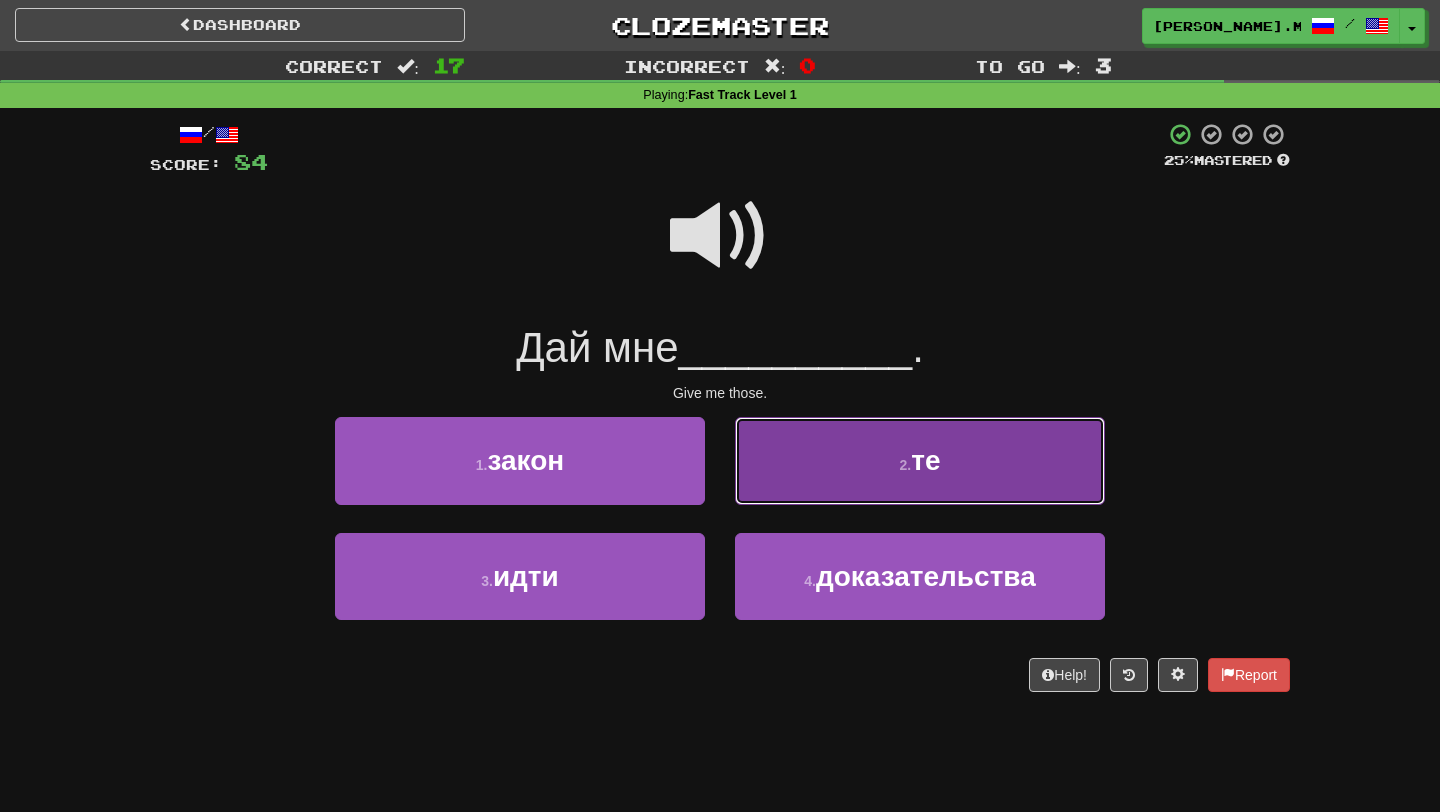 click on "2 .  те" at bounding box center (920, 460) 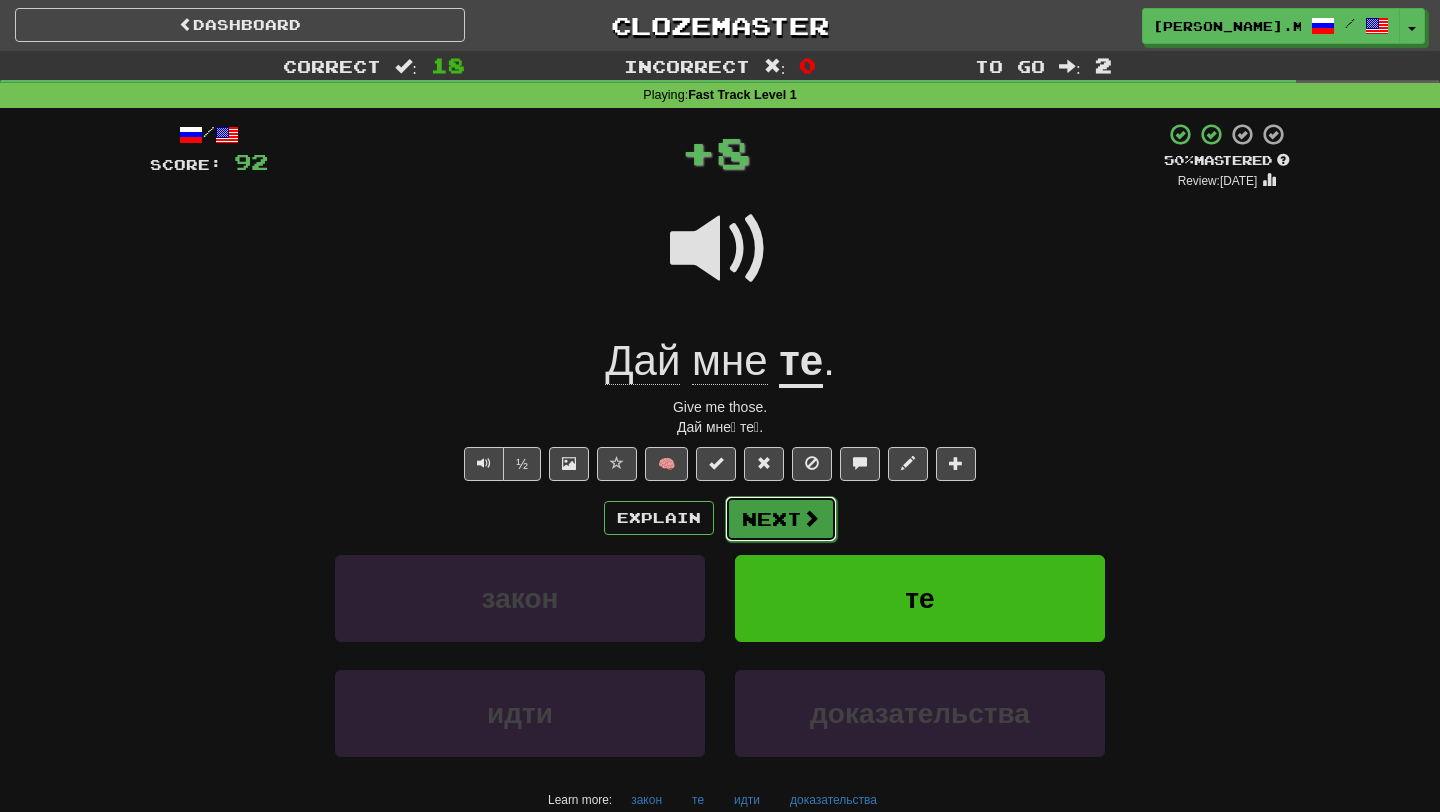 click on "Next" at bounding box center (781, 519) 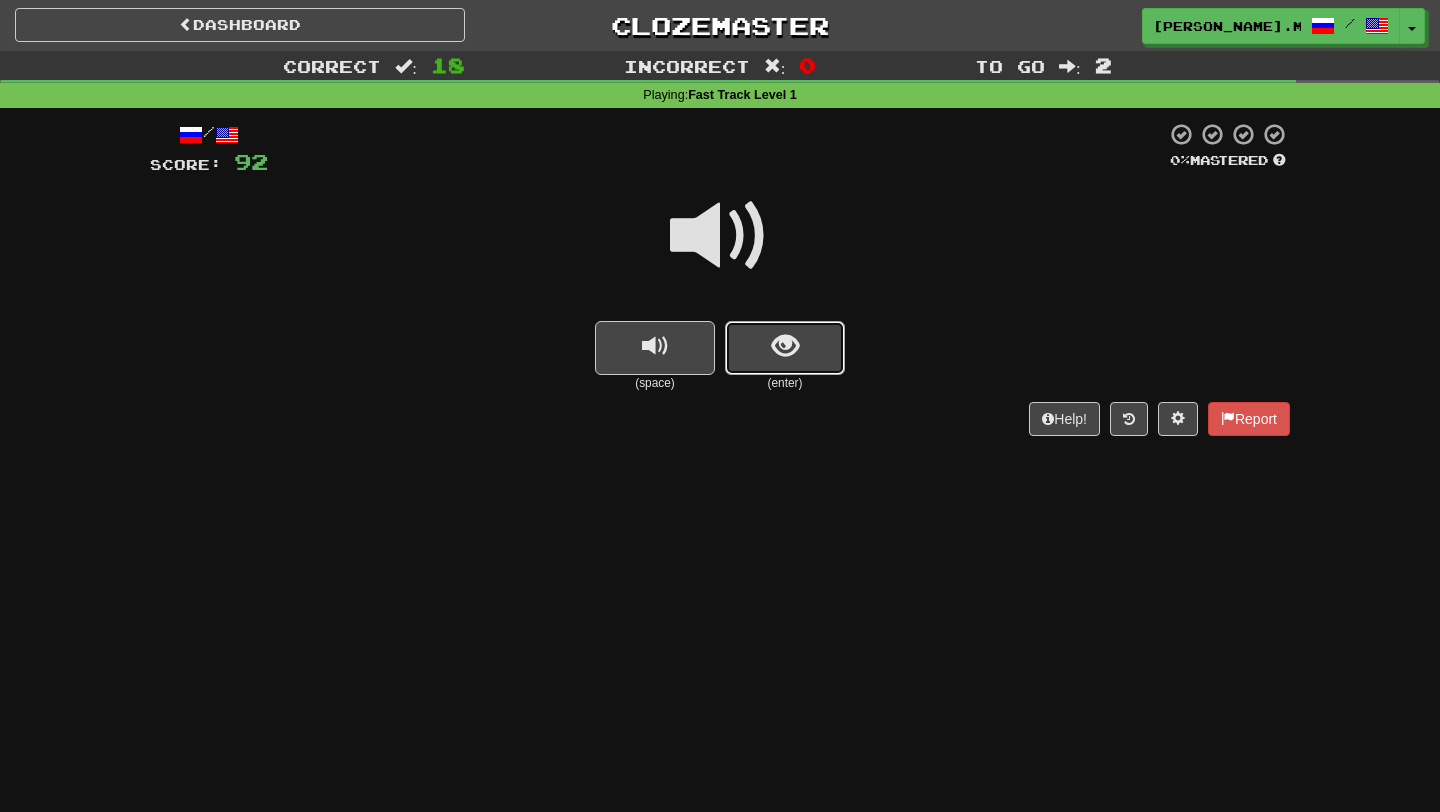 click at bounding box center [785, 348] 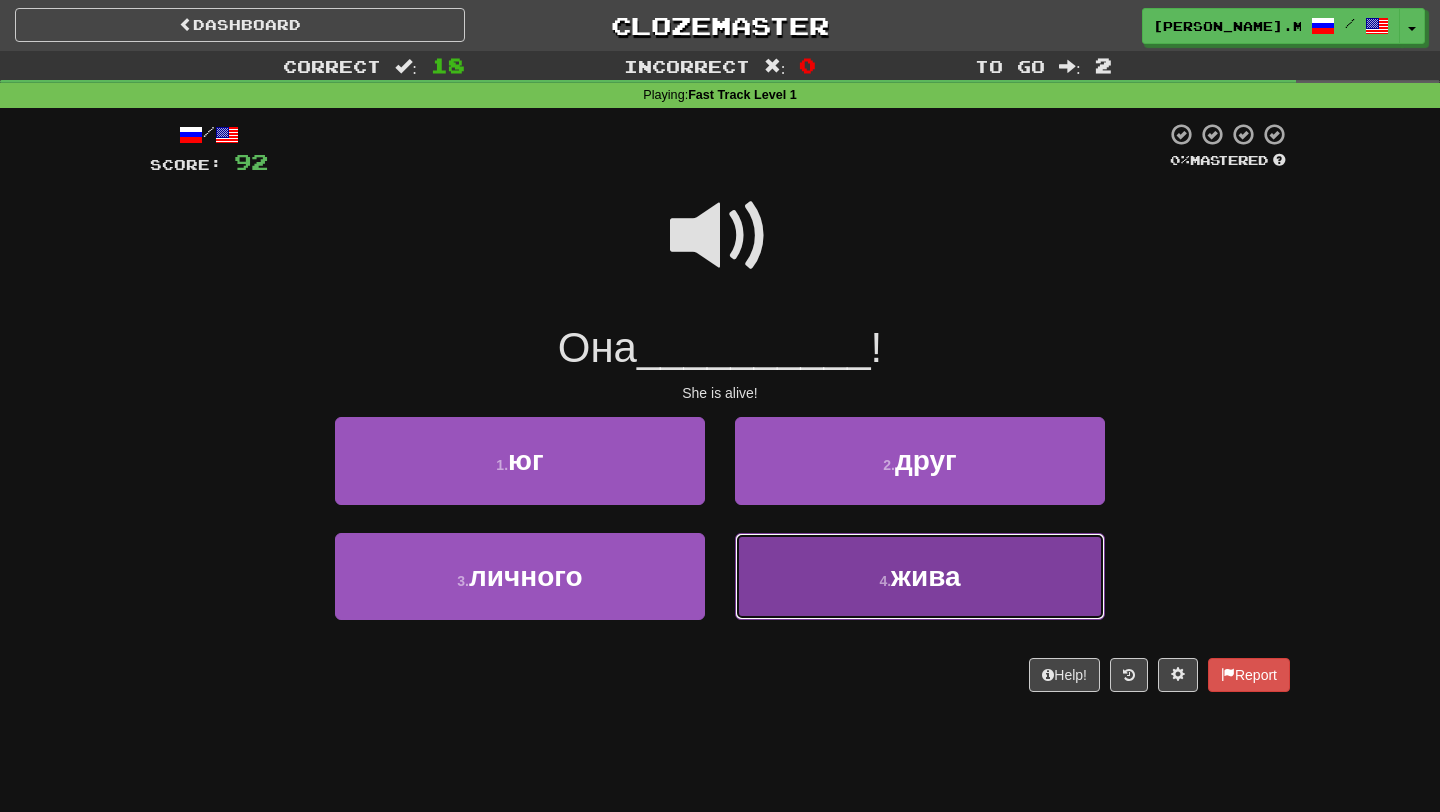 click on "4 .  жива" at bounding box center [920, 576] 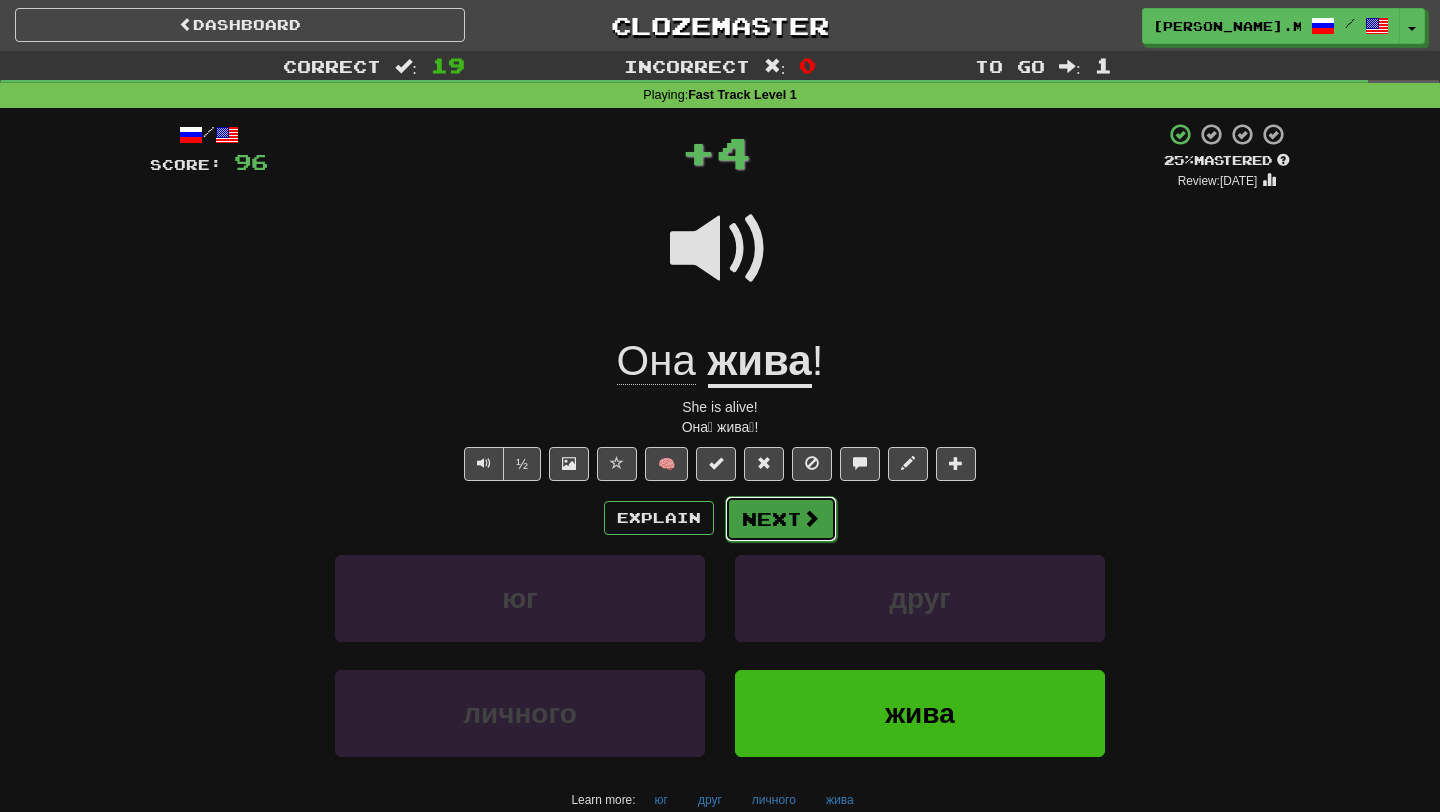 click on "Next" at bounding box center [781, 519] 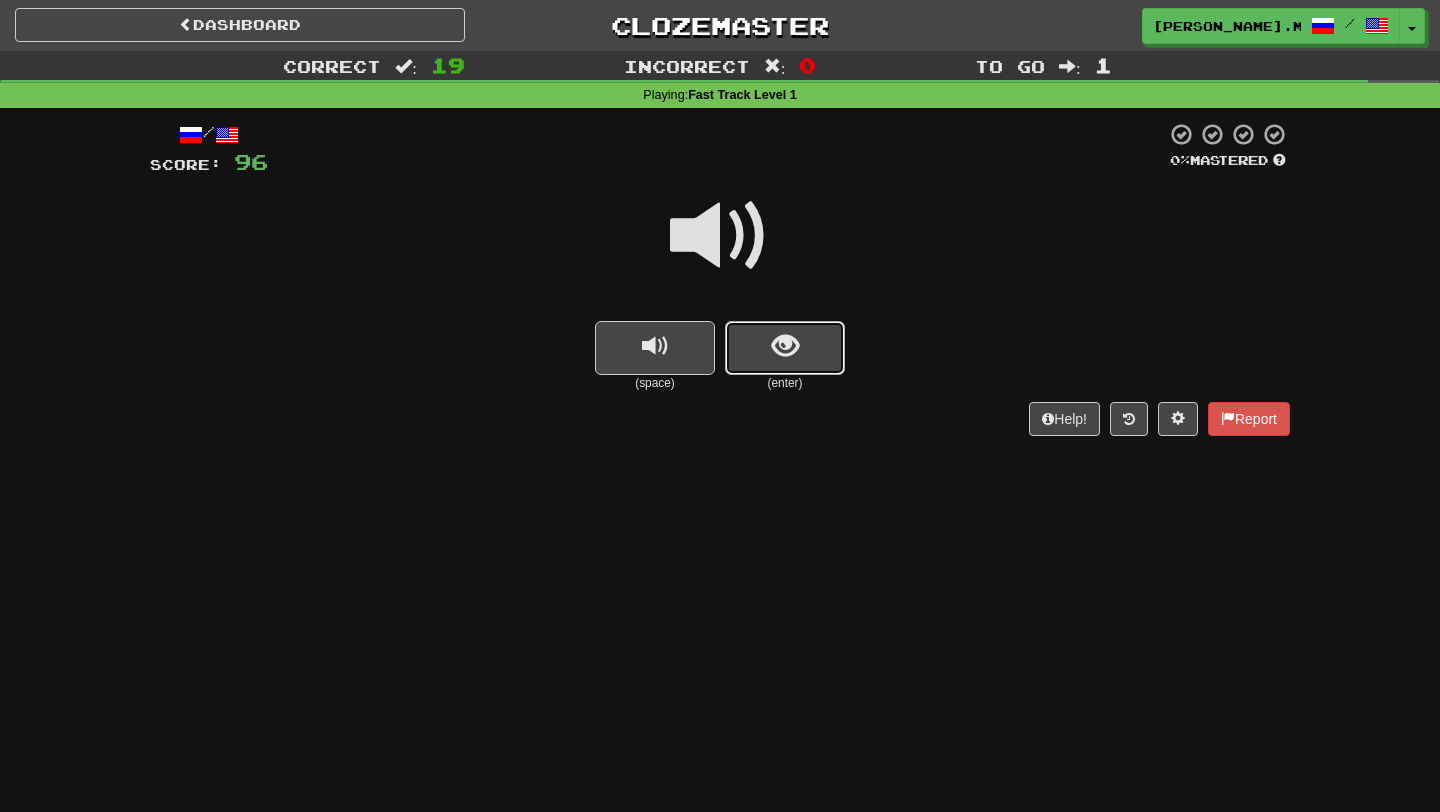 click at bounding box center (785, 346) 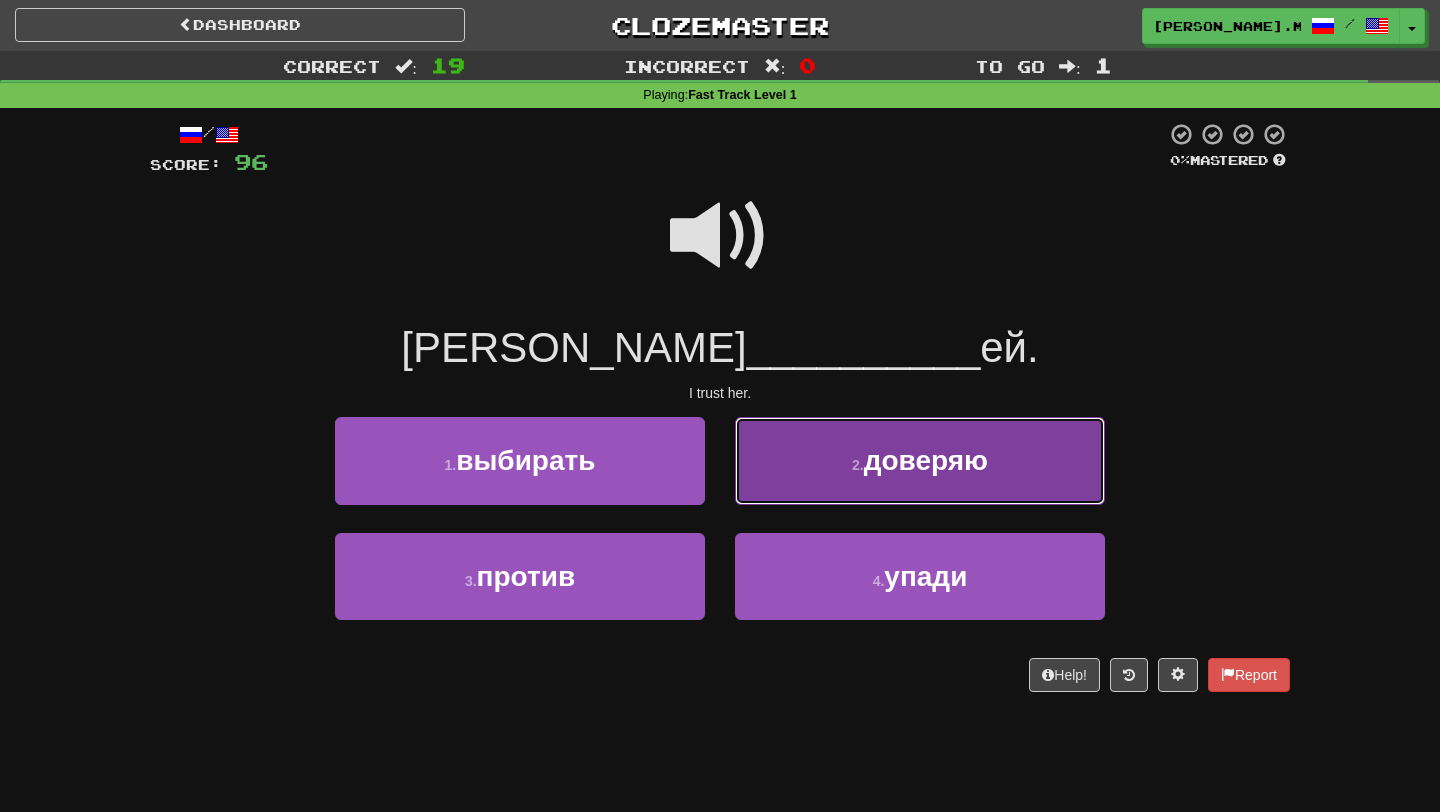 click on "2 .  доверяю" at bounding box center (920, 460) 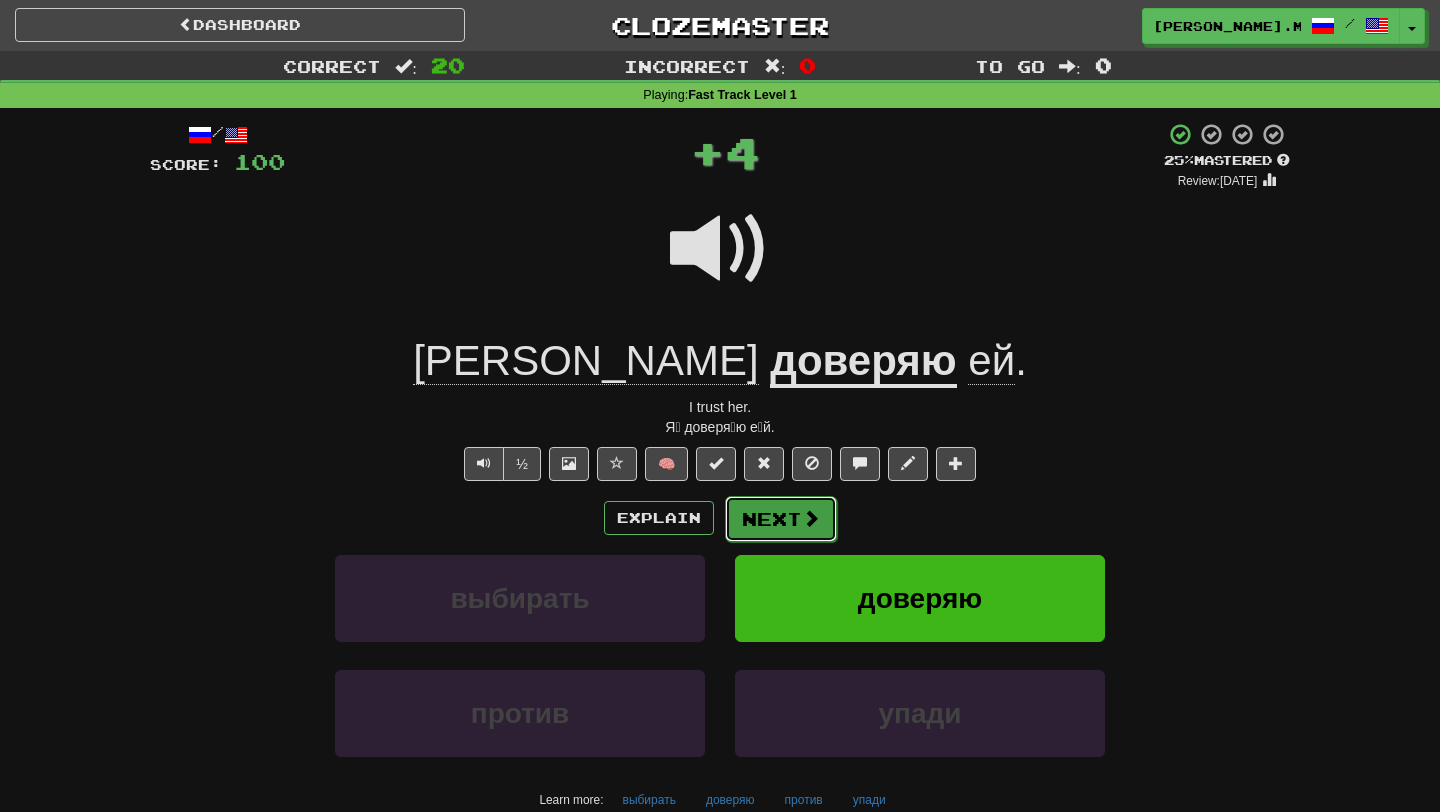 click on "Next" at bounding box center [781, 519] 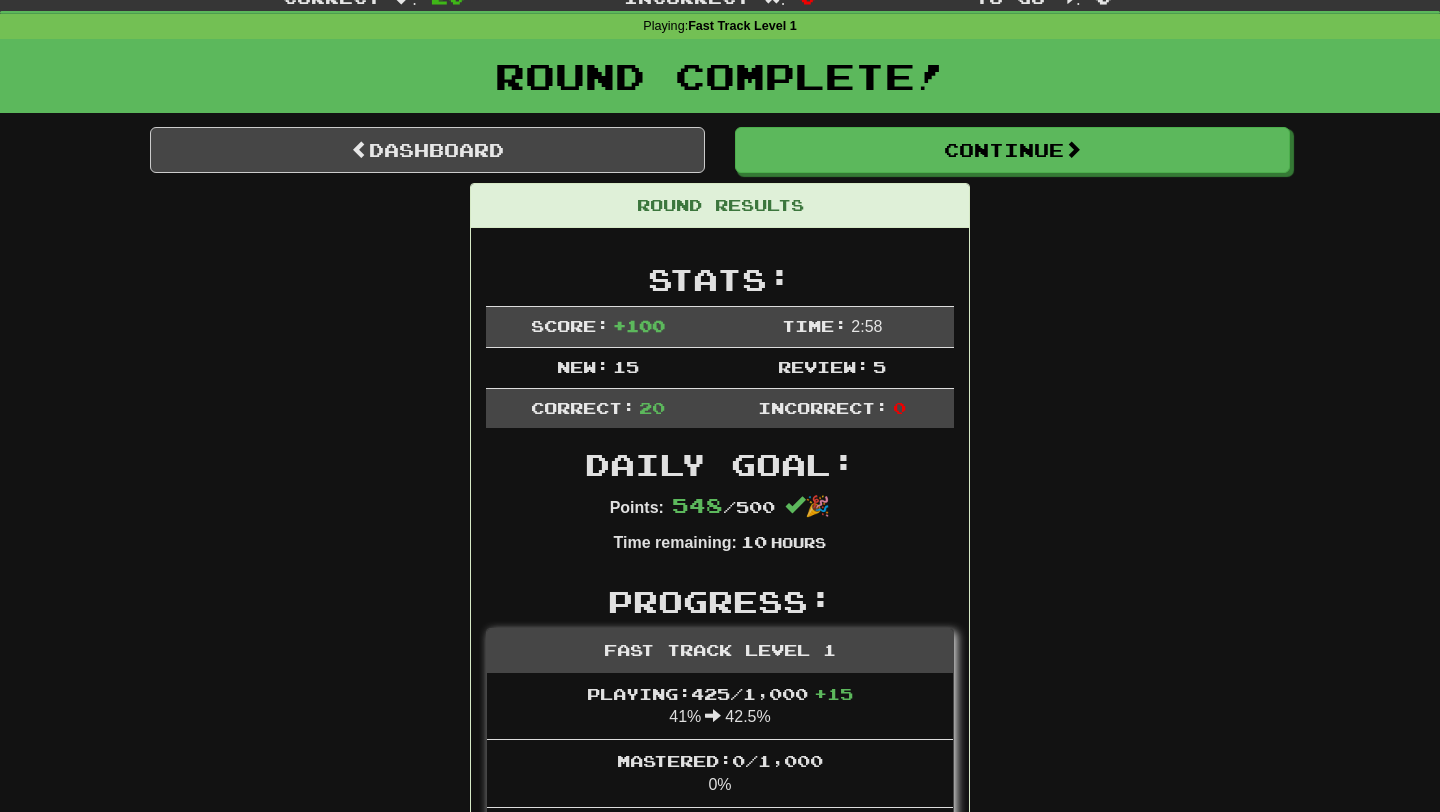 scroll, scrollTop: 66, scrollLeft: 0, axis: vertical 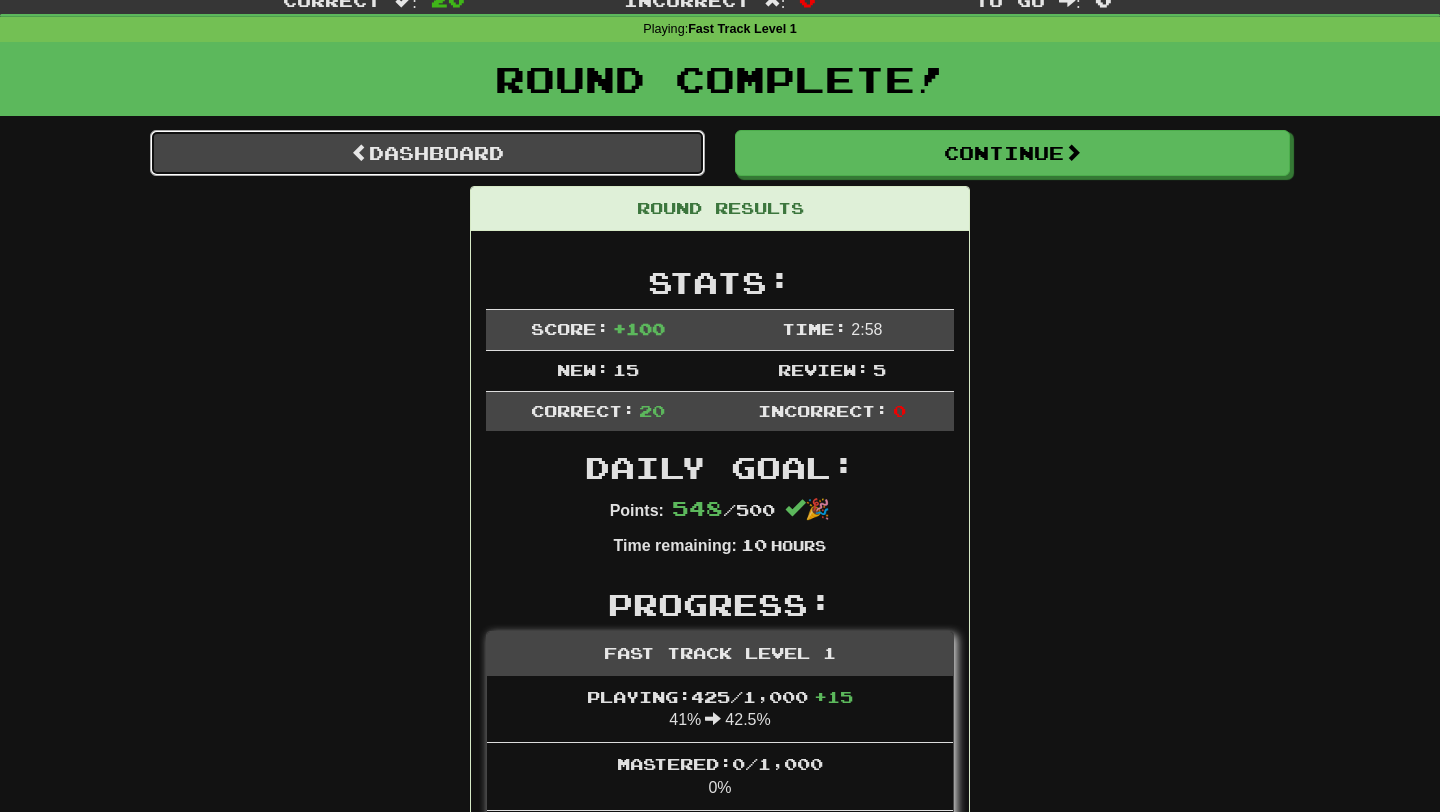 click on "Dashboard" at bounding box center (427, 153) 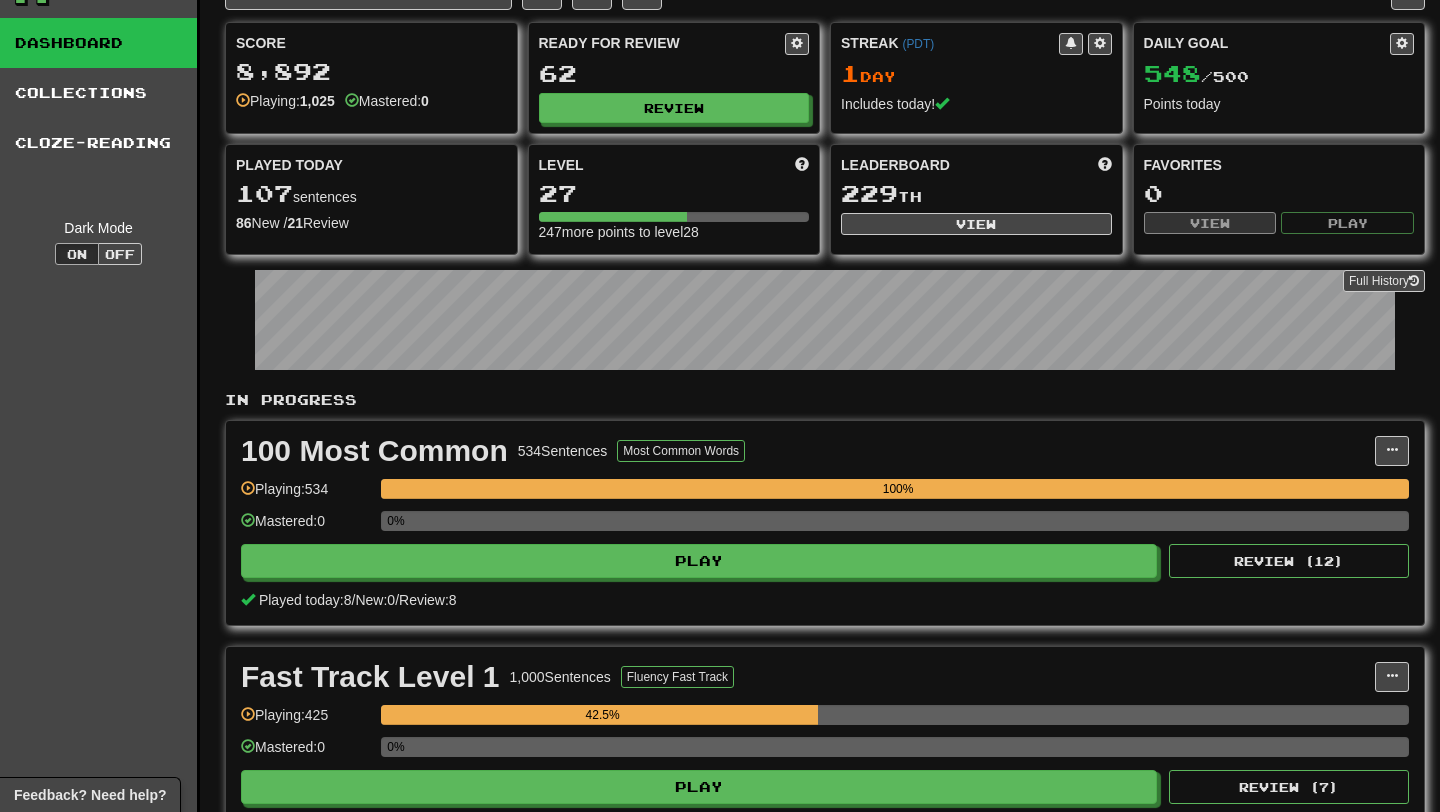 scroll, scrollTop: 46, scrollLeft: 0, axis: vertical 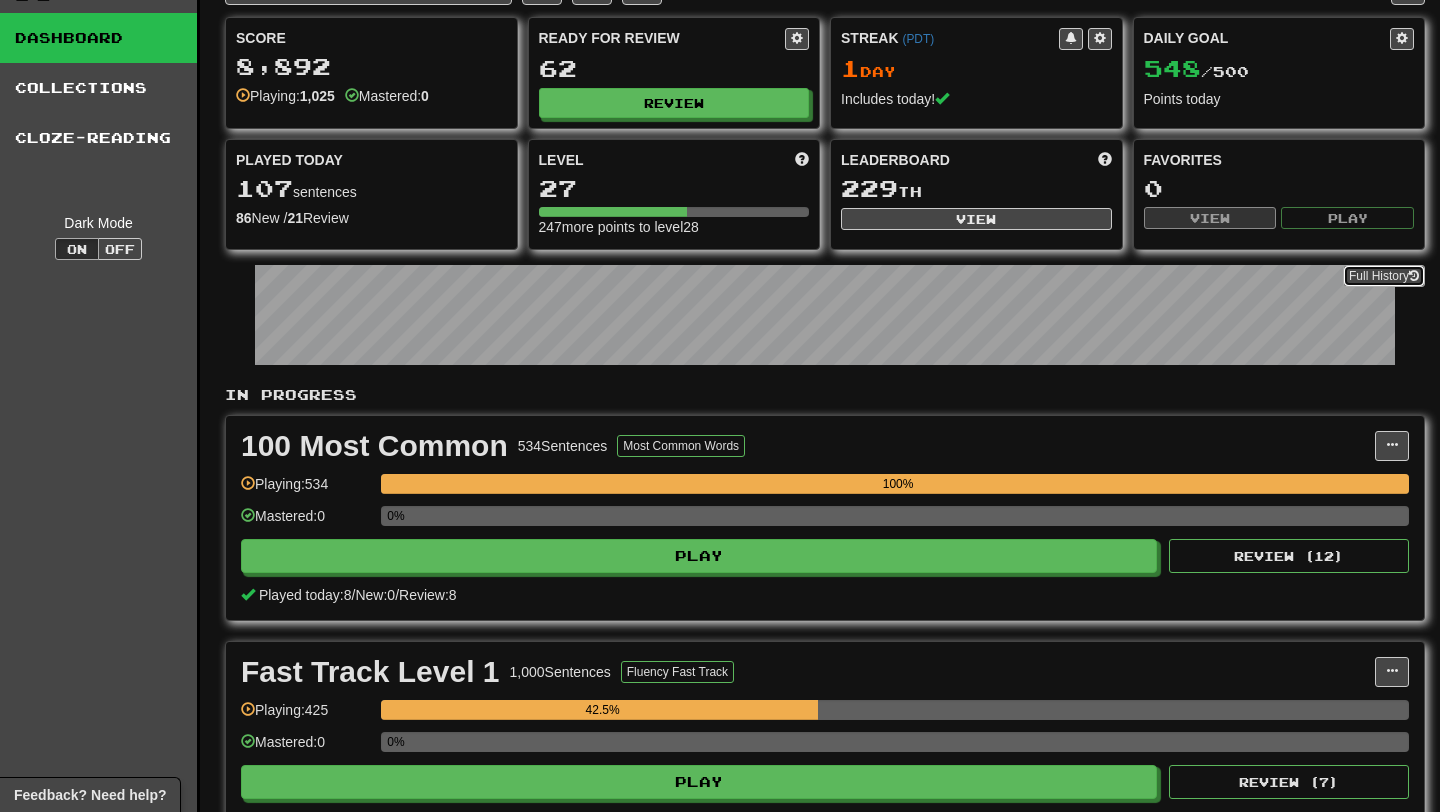 click on "Full History" at bounding box center (1384, 276) 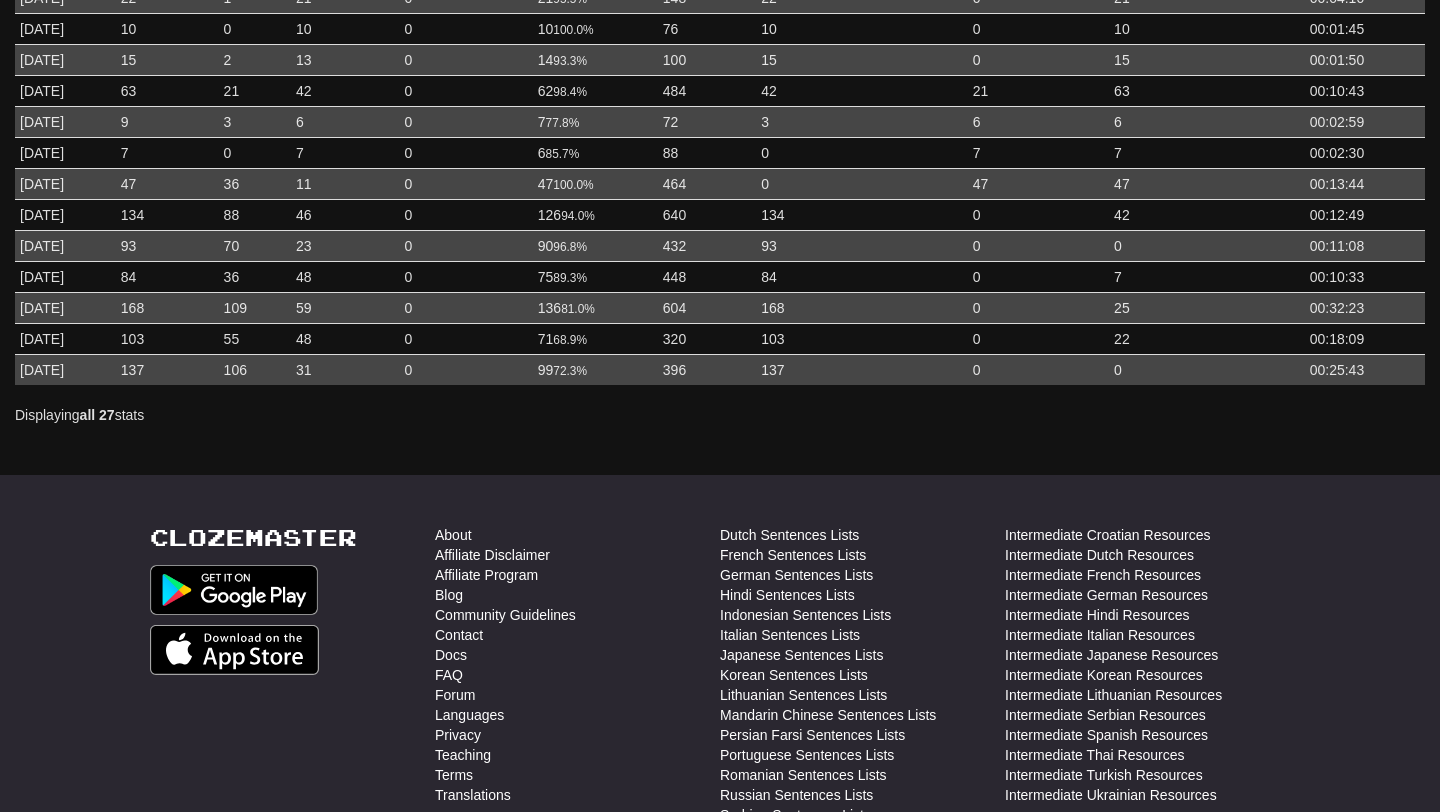 scroll, scrollTop: 606, scrollLeft: 0, axis: vertical 